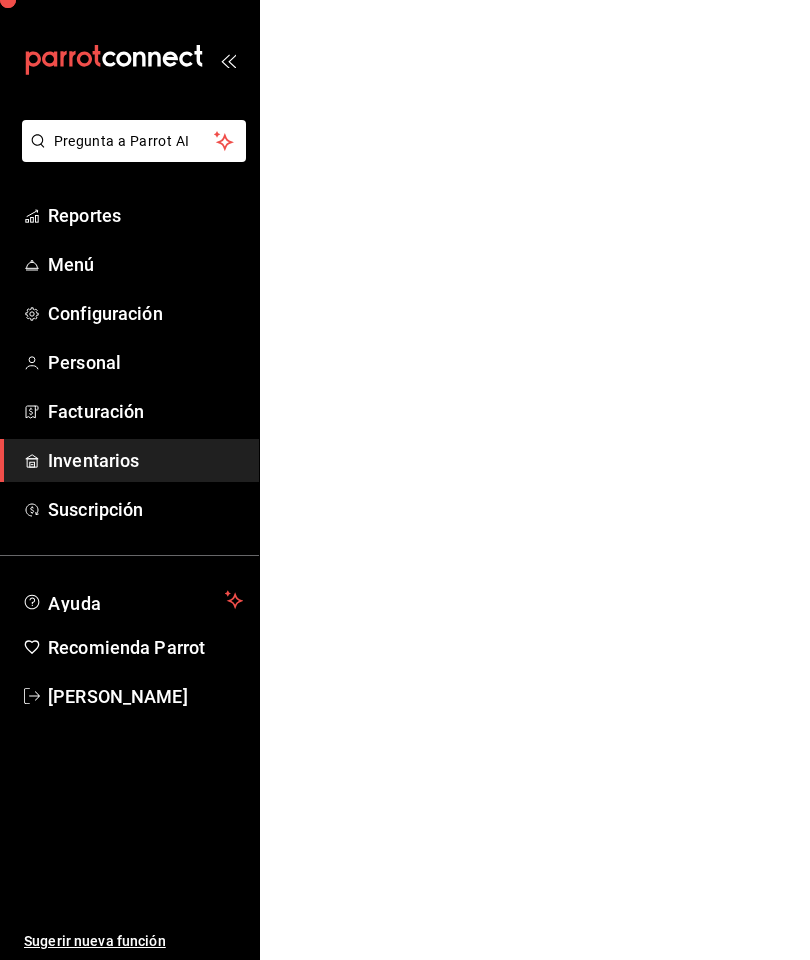scroll, scrollTop: 0, scrollLeft: 0, axis: both 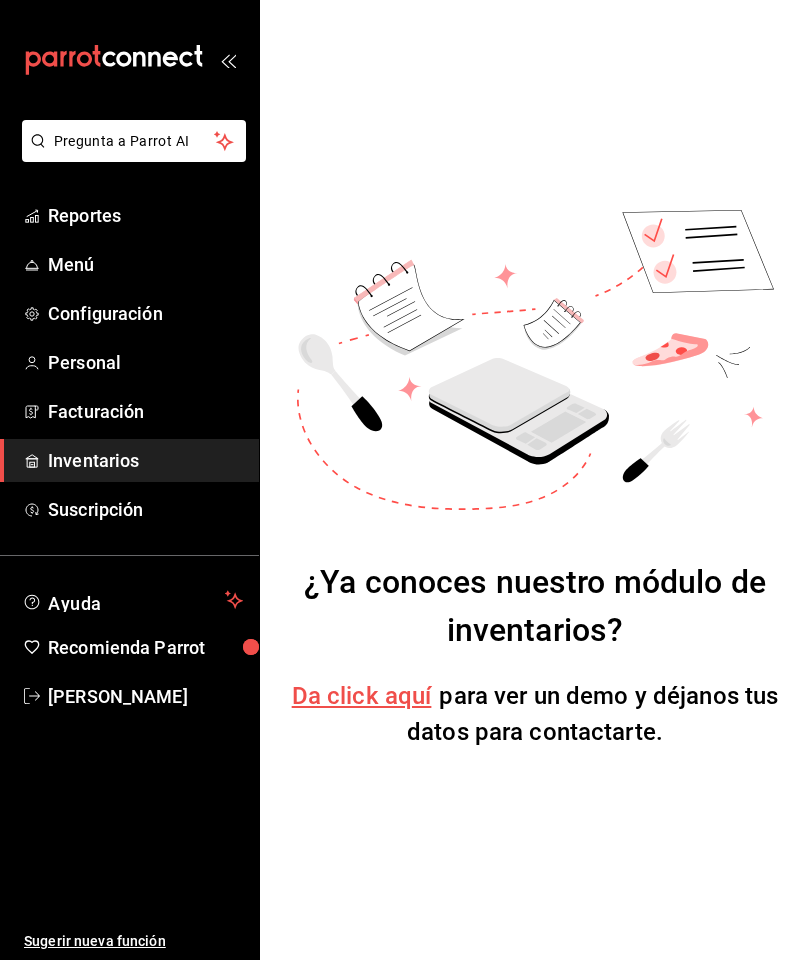 click on "Personal" at bounding box center [145, 362] 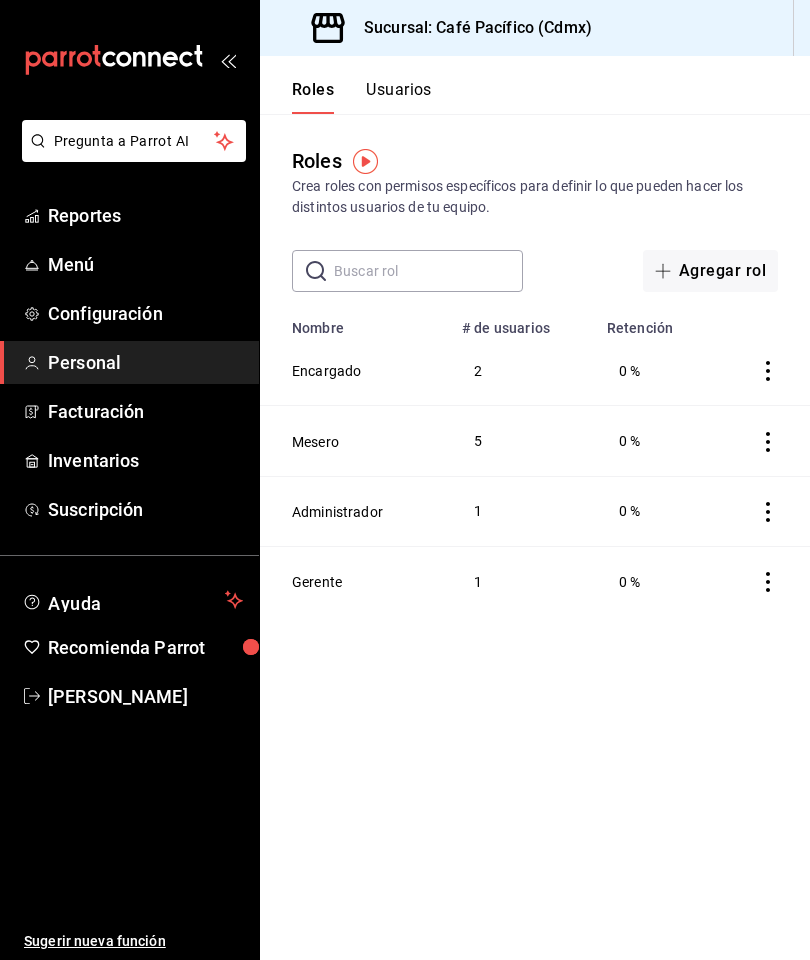 click on "Usuarios" at bounding box center (399, 97) 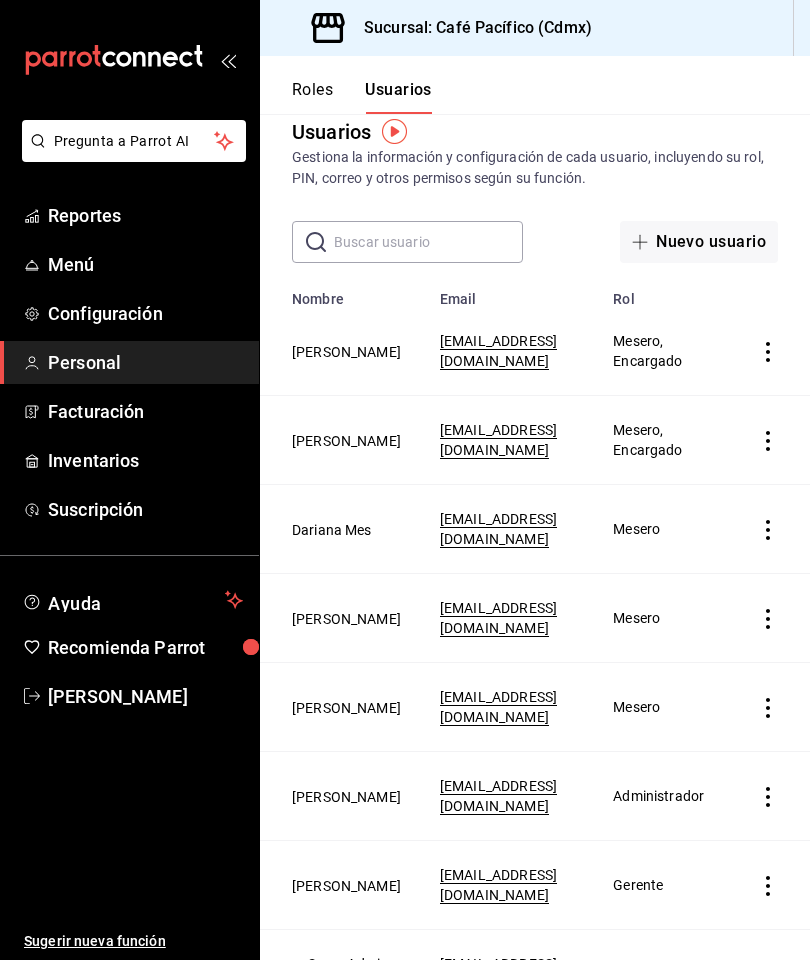 scroll, scrollTop: 28, scrollLeft: 0, axis: vertical 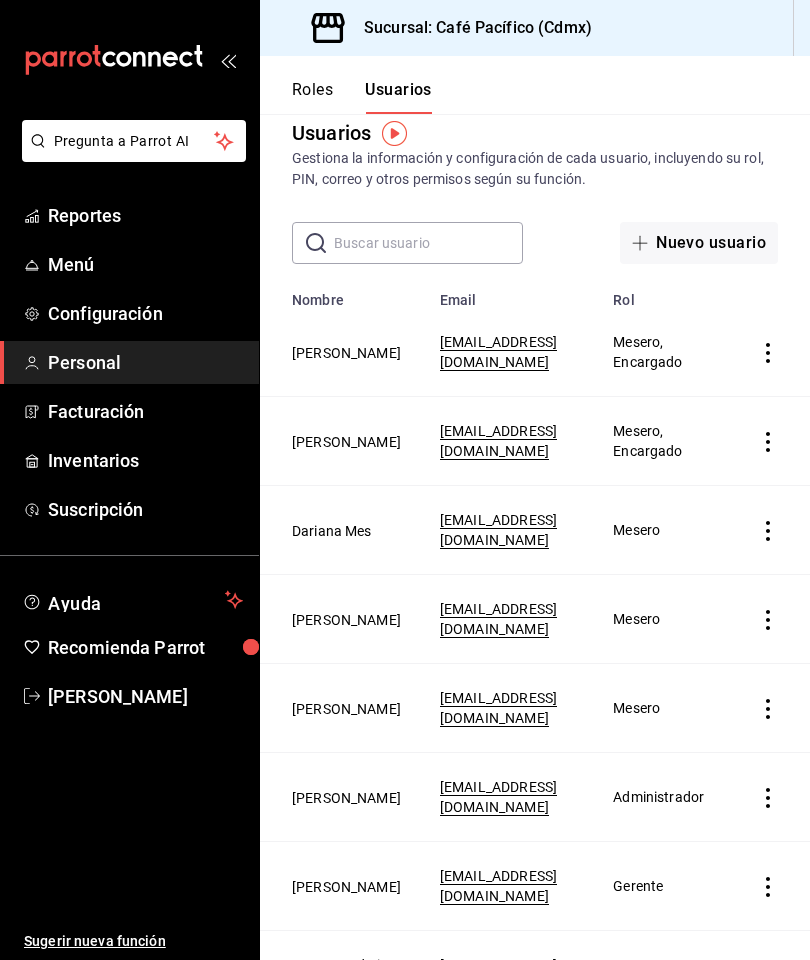 click on "[PERSON_NAME]" at bounding box center (346, 620) 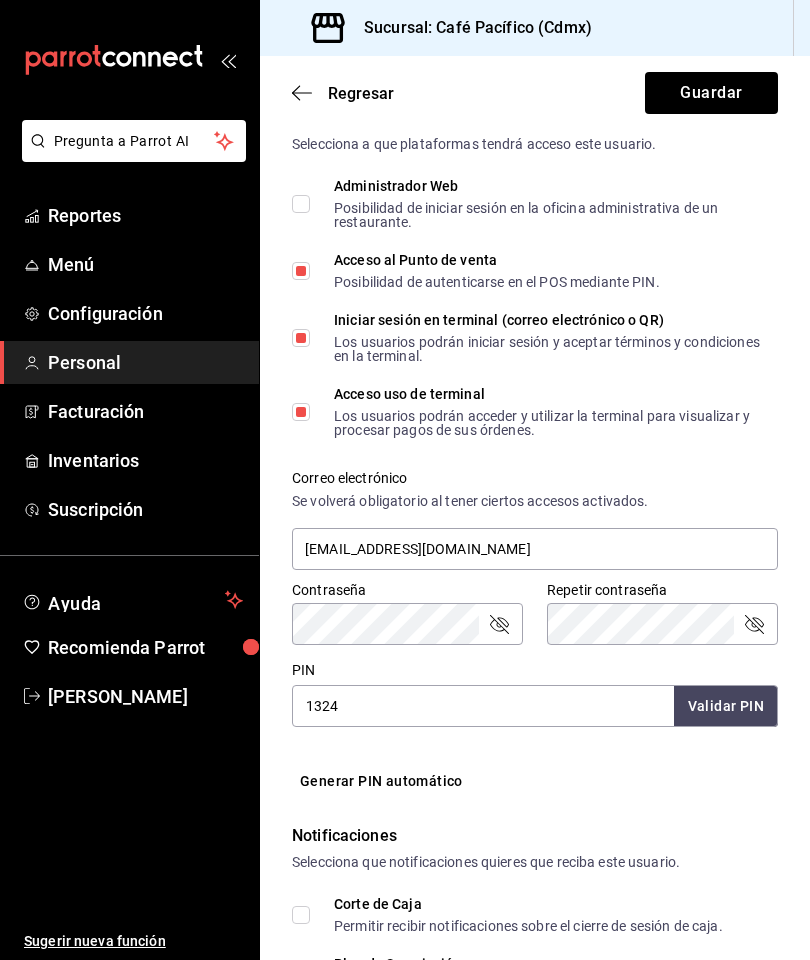 scroll, scrollTop: 451, scrollLeft: 0, axis: vertical 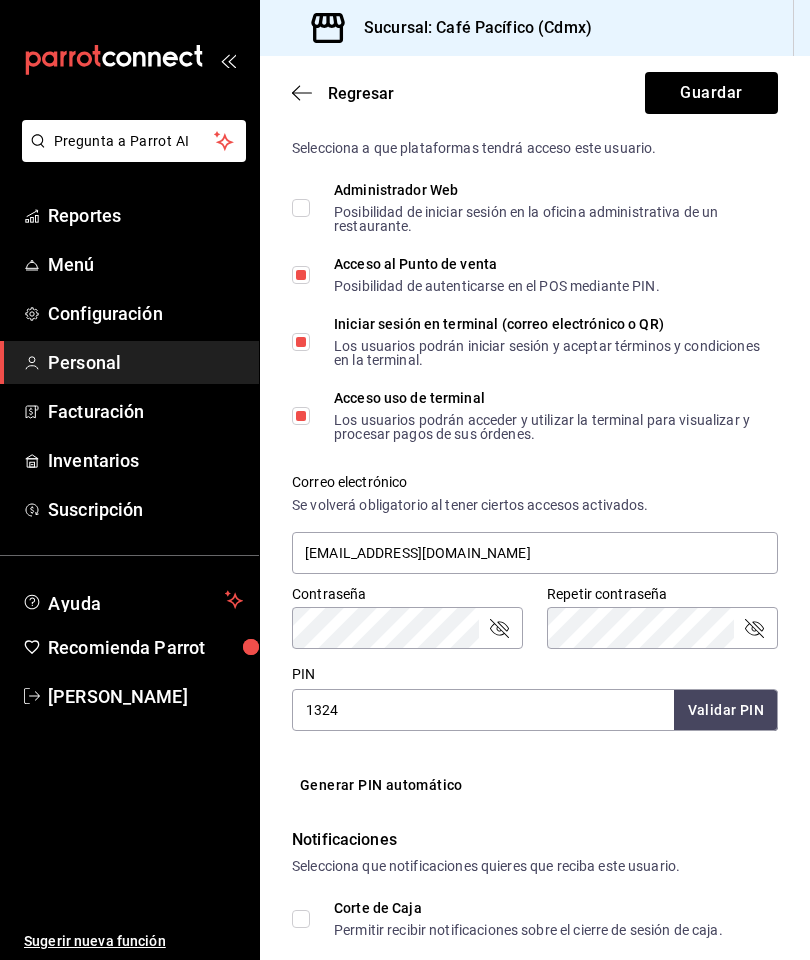 click on "1324" at bounding box center (483, 710) 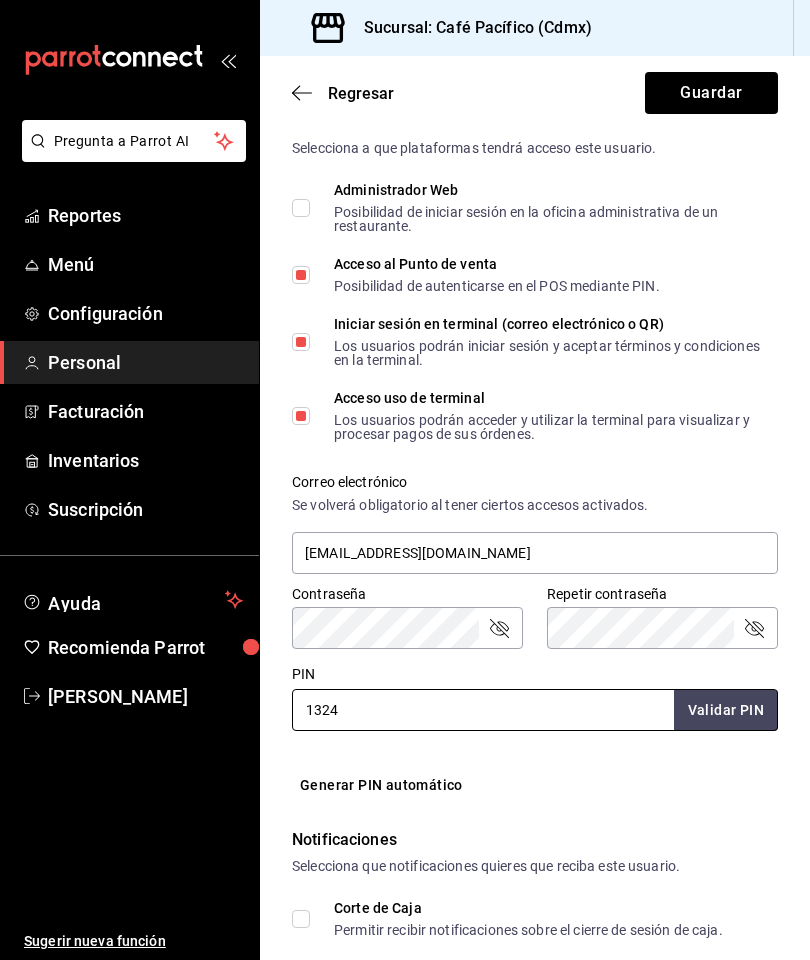 scroll, scrollTop: 48, scrollLeft: 0, axis: vertical 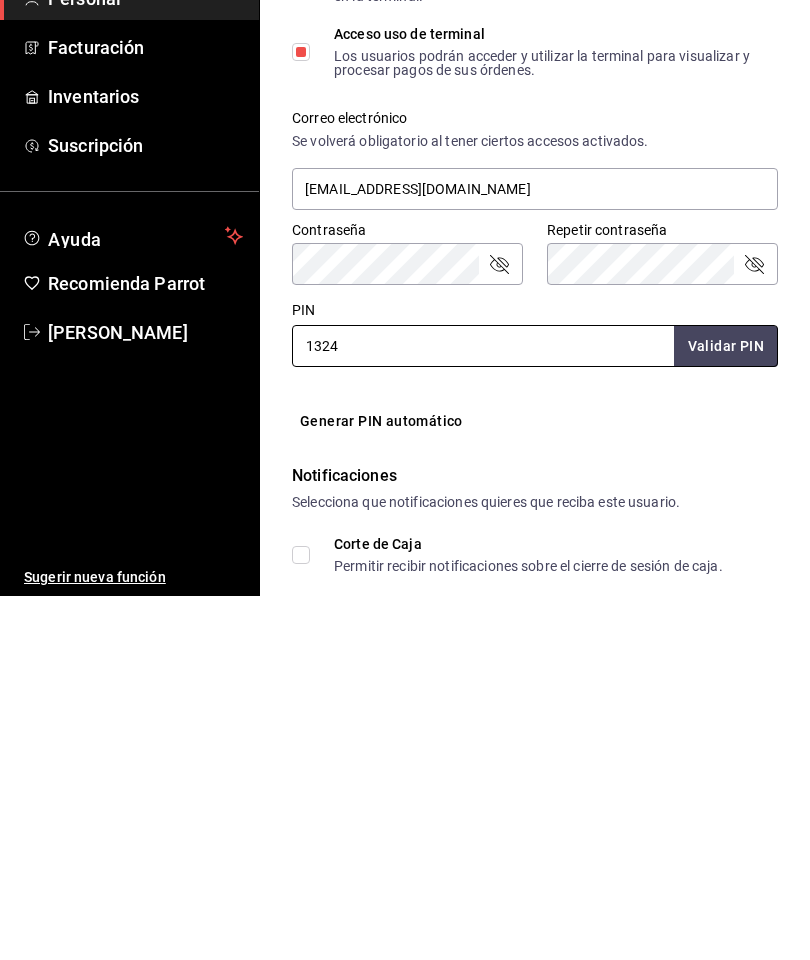 click on "1324" at bounding box center [483, 710] 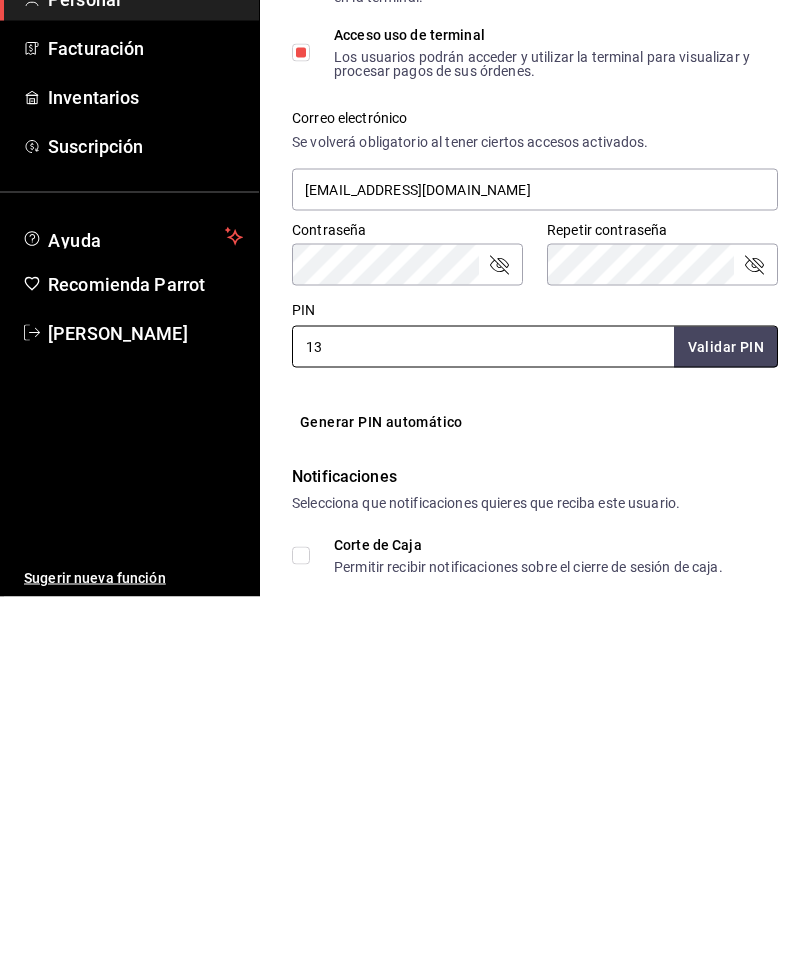 type on "1" 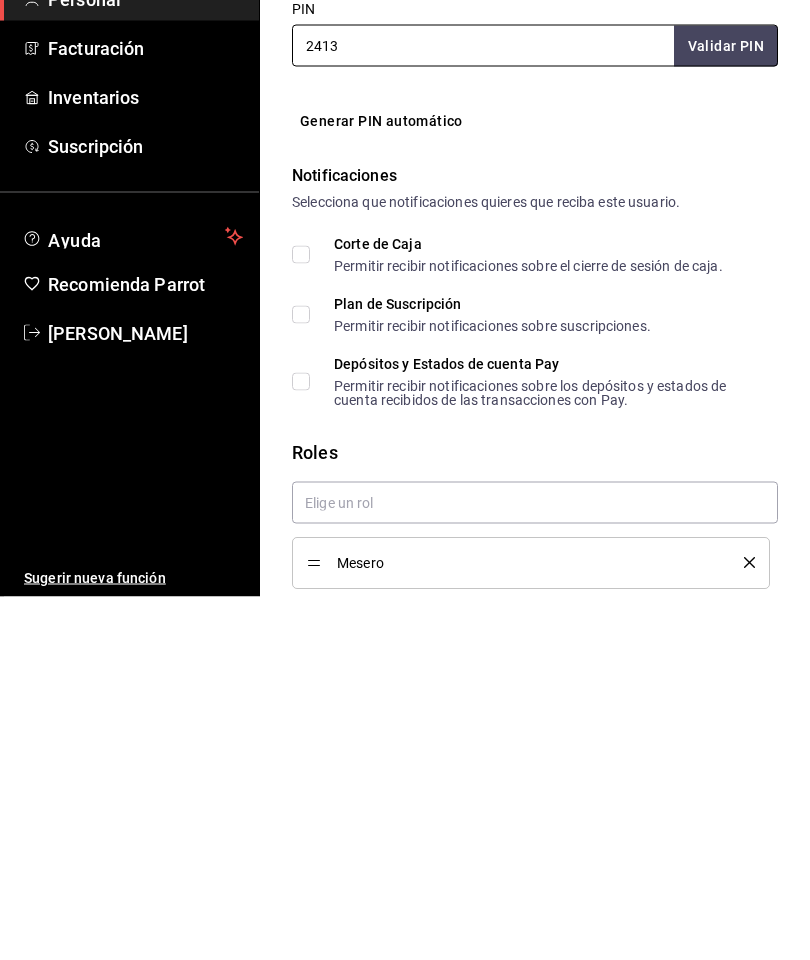 scroll, scrollTop: 752, scrollLeft: 0, axis: vertical 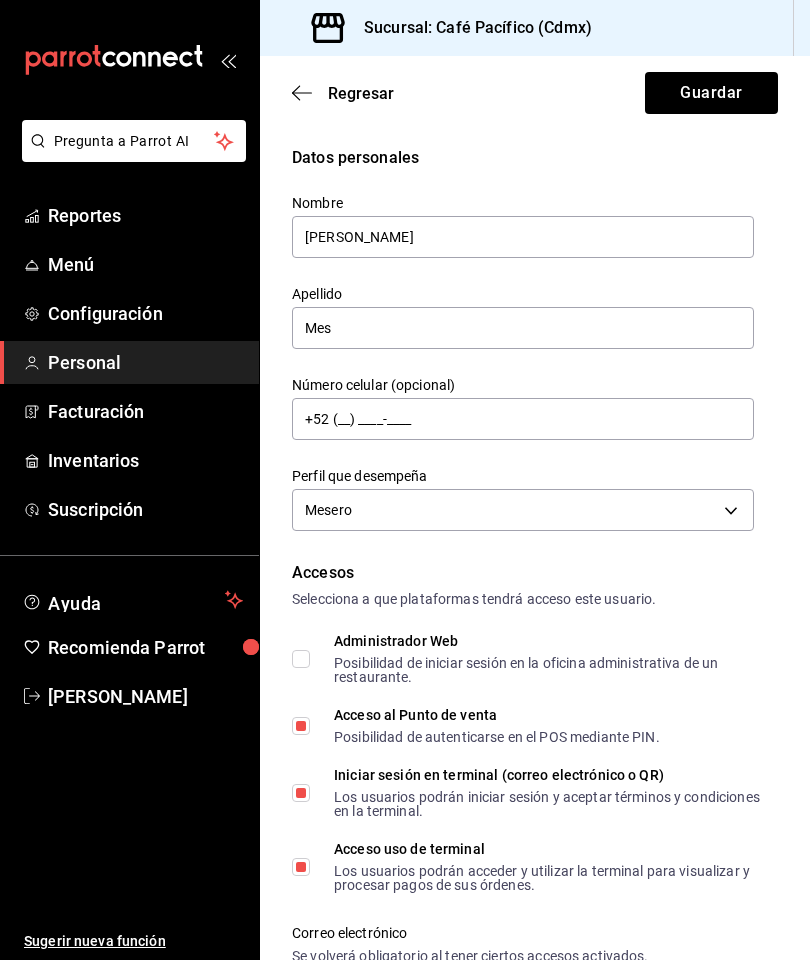 type on "2413" 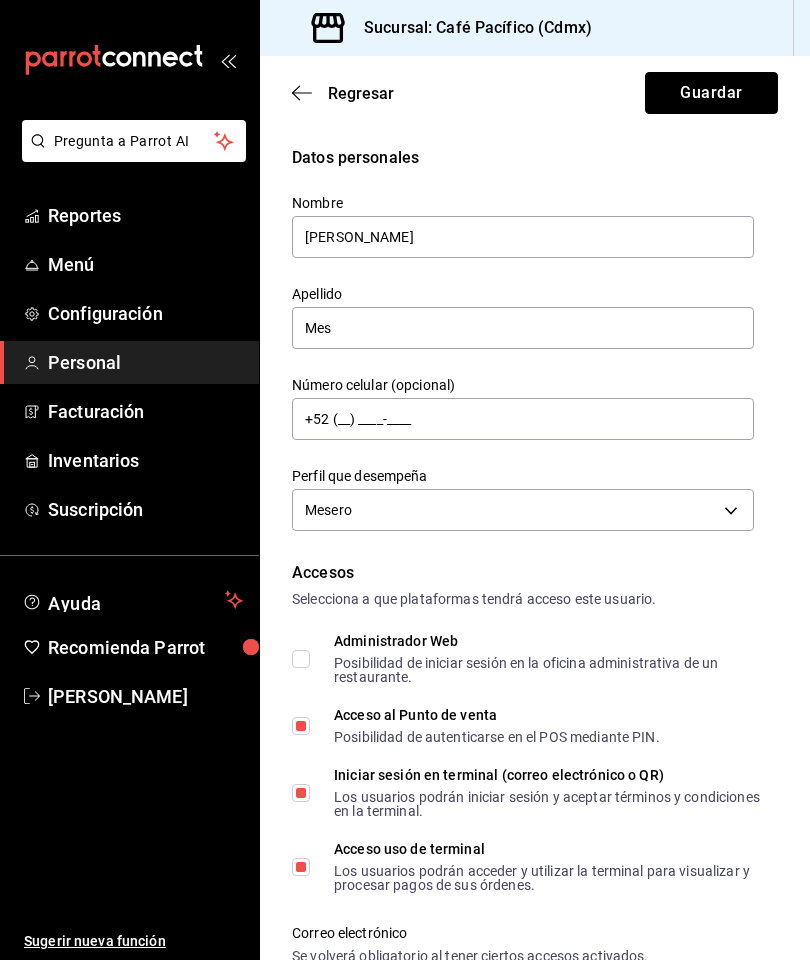 click on "Guardar" at bounding box center (711, 93) 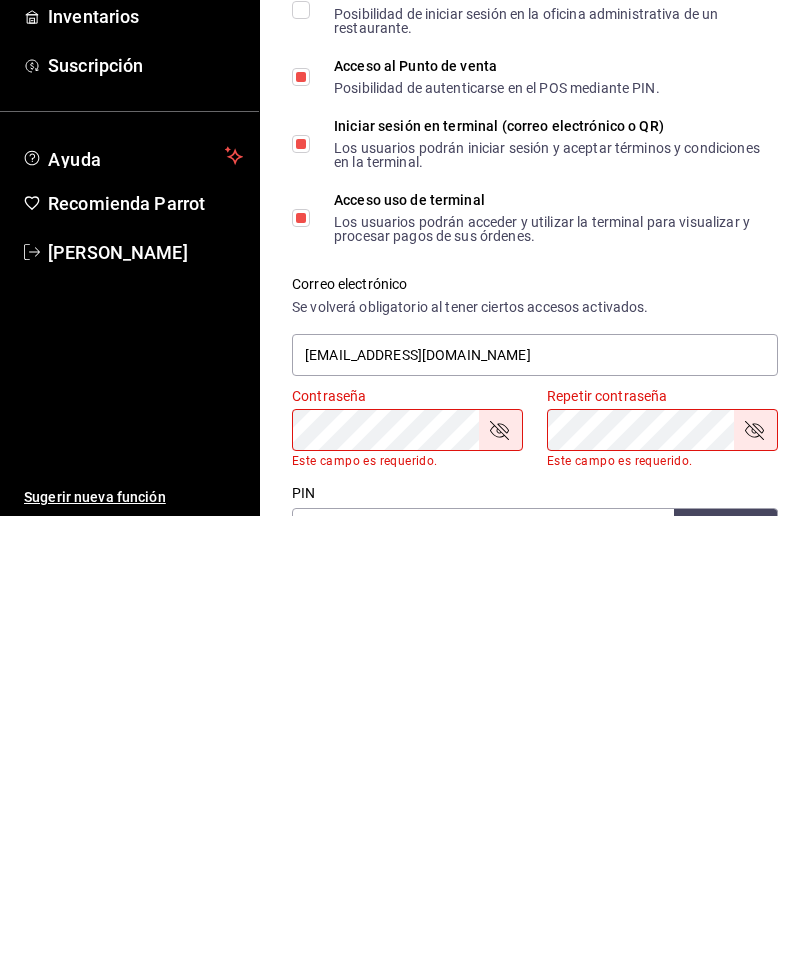 scroll, scrollTop: 133, scrollLeft: 0, axis: vertical 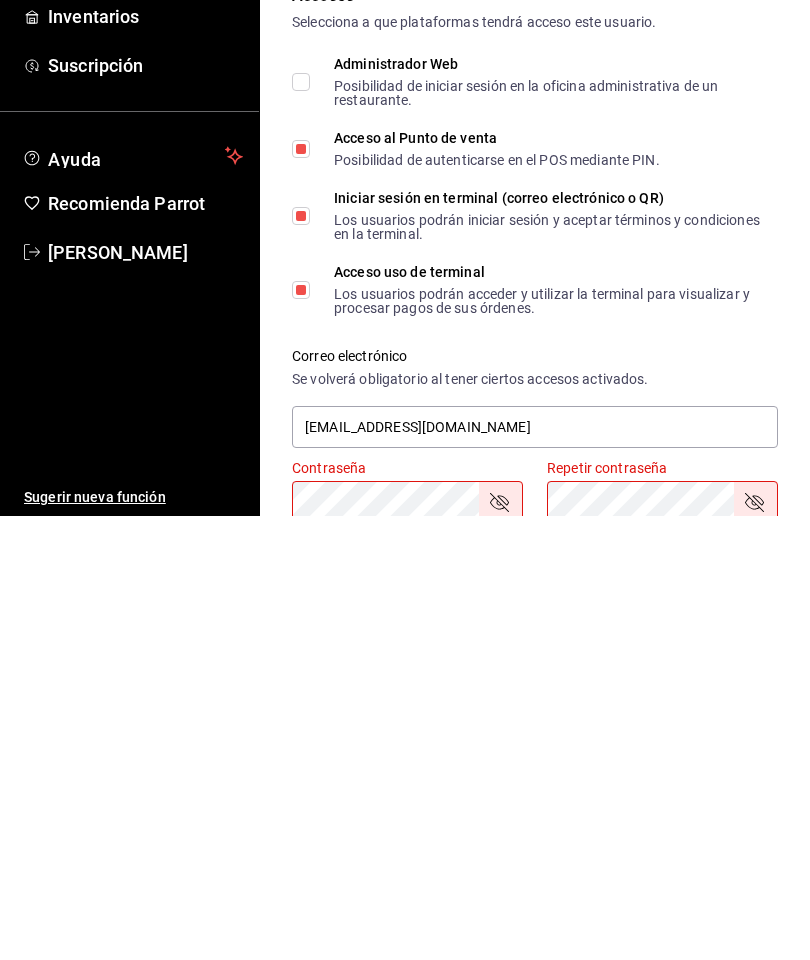 click on "Iniciar sesión en terminal (correo electrónico o QR) Los usuarios podrán iniciar sesión y aceptar términos y condiciones en la terminal." at bounding box center (301, 660) 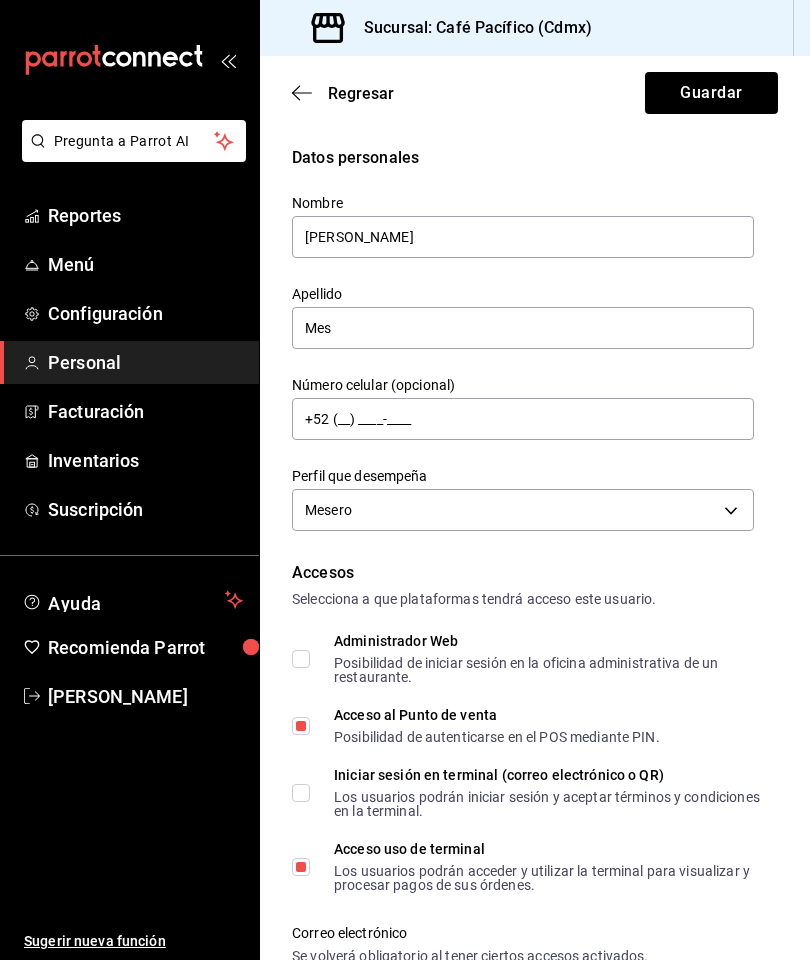 scroll, scrollTop: 0, scrollLeft: 0, axis: both 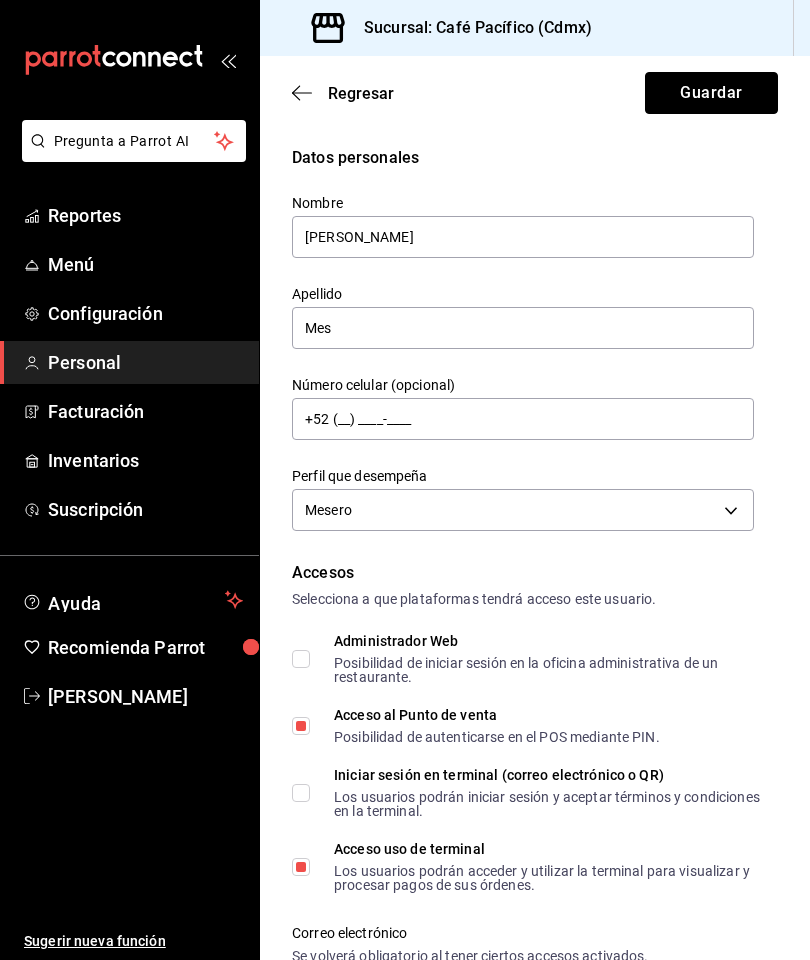 click on "Guardar" at bounding box center (711, 93) 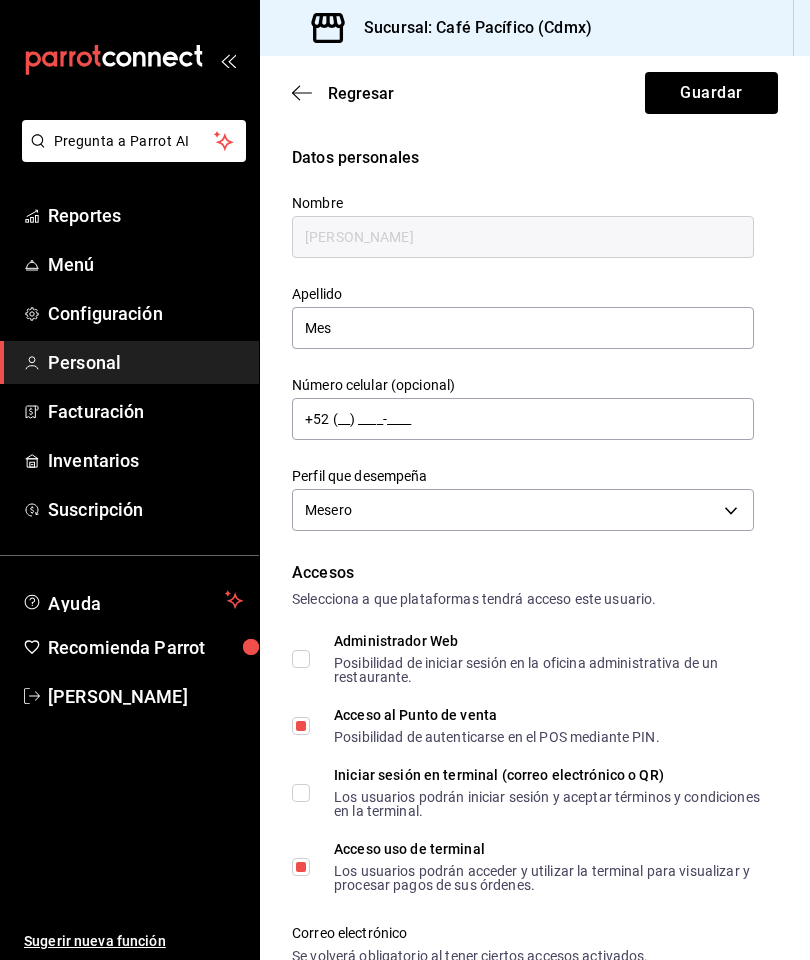 checkbox on "true" 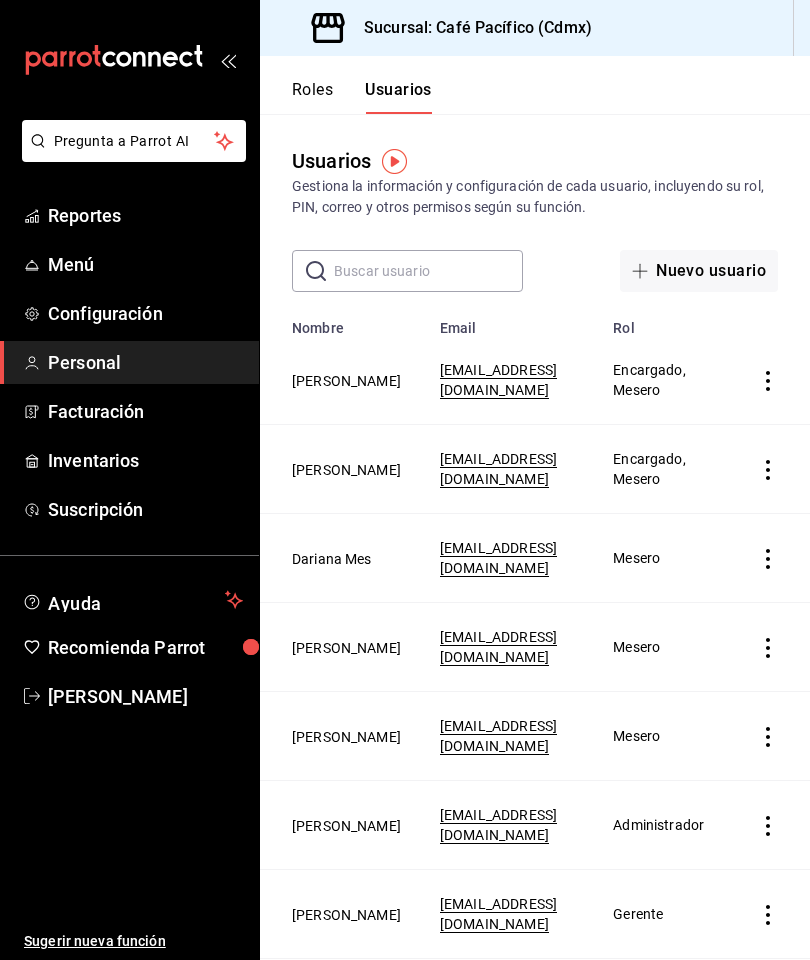 click on "Dariana Mes" at bounding box center [332, 559] 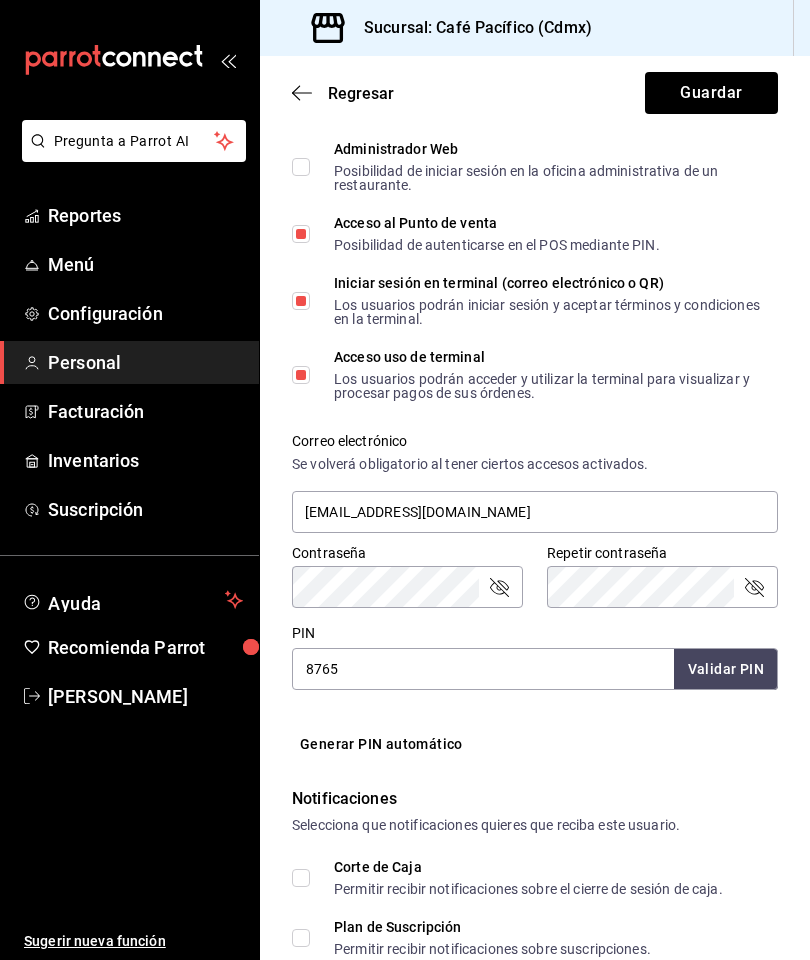 scroll, scrollTop: 496, scrollLeft: 0, axis: vertical 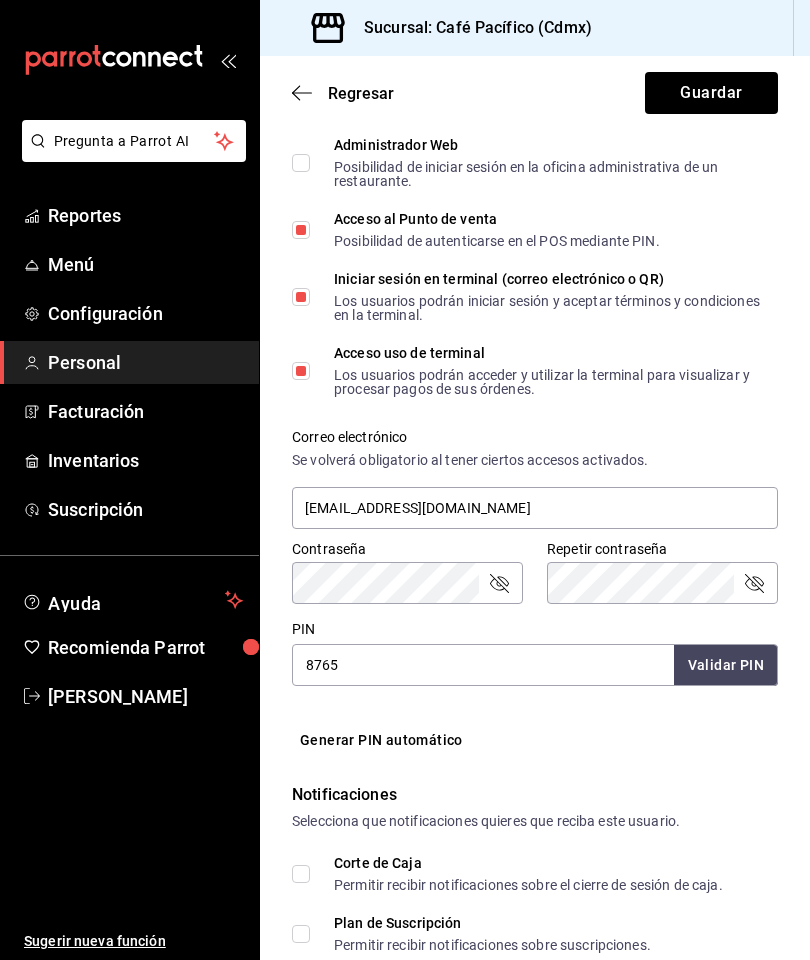 click on "8765" at bounding box center (483, 665) 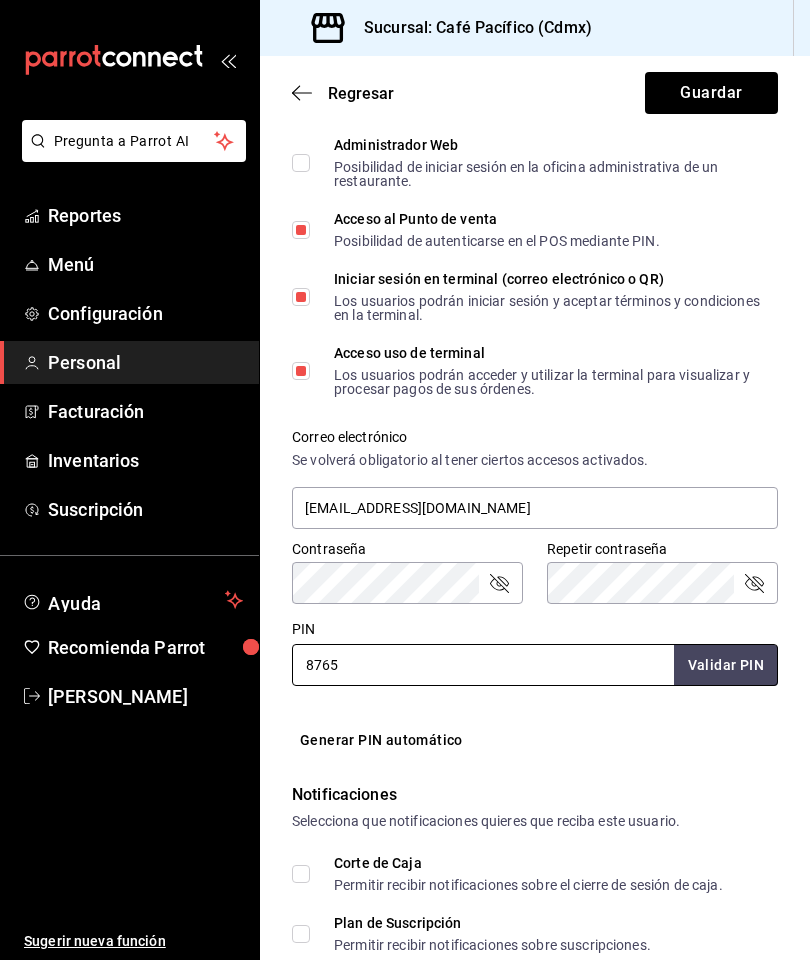 scroll, scrollTop: 3, scrollLeft: 0, axis: vertical 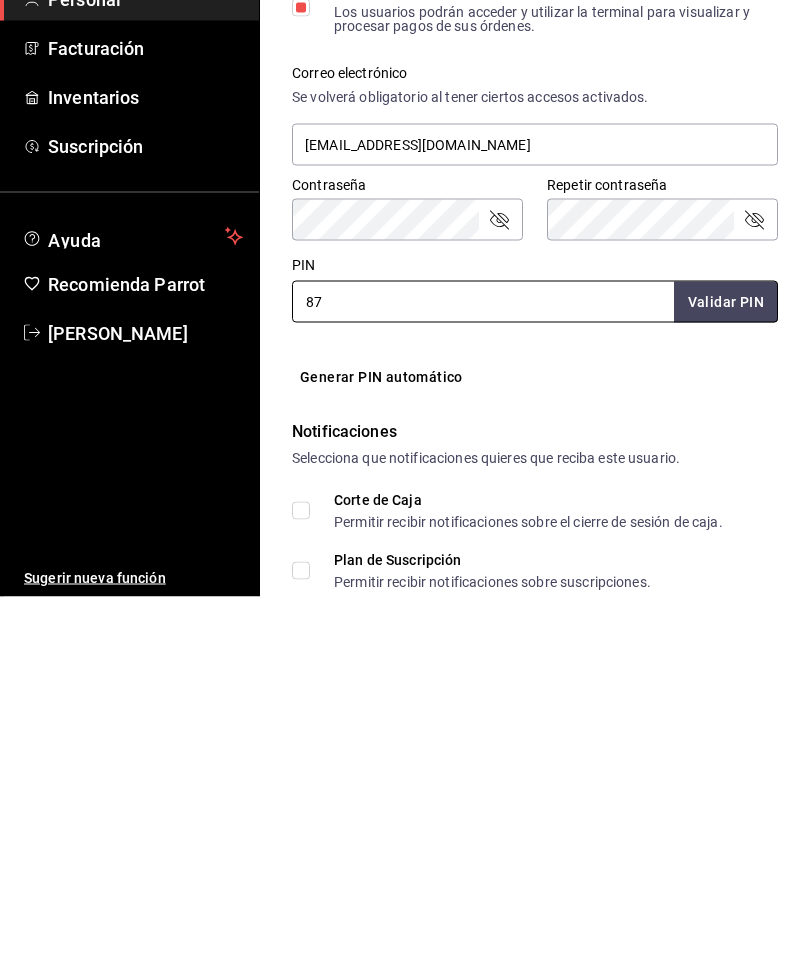 type on "8" 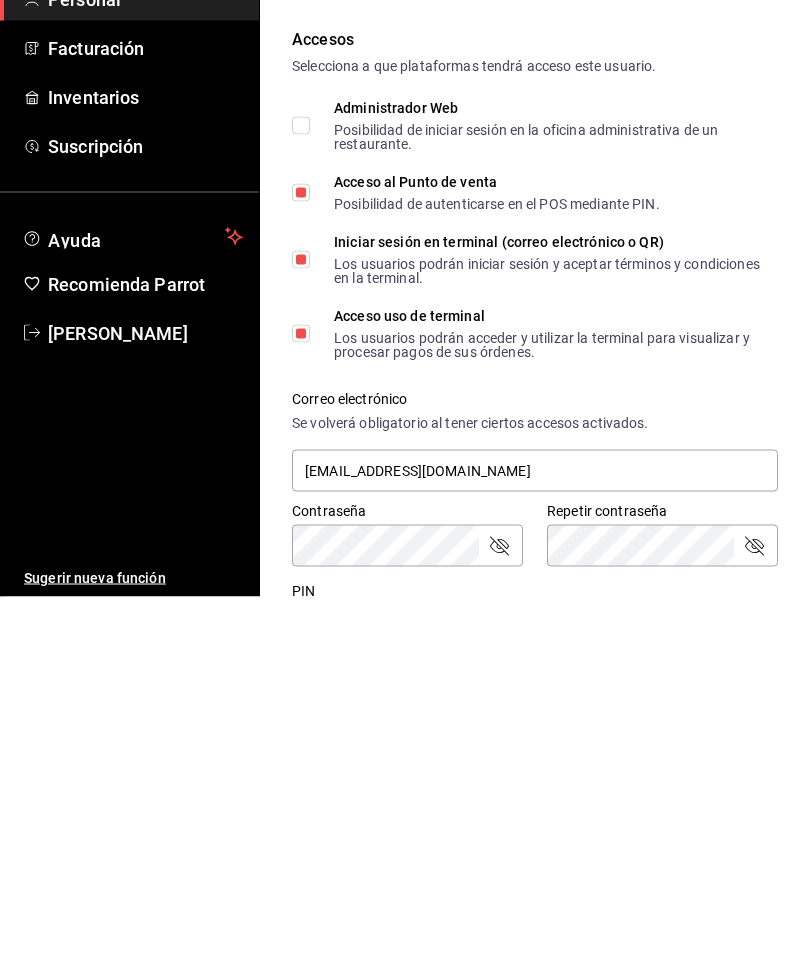 scroll, scrollTop: 169, scrollLeft: 0, axis: vertical 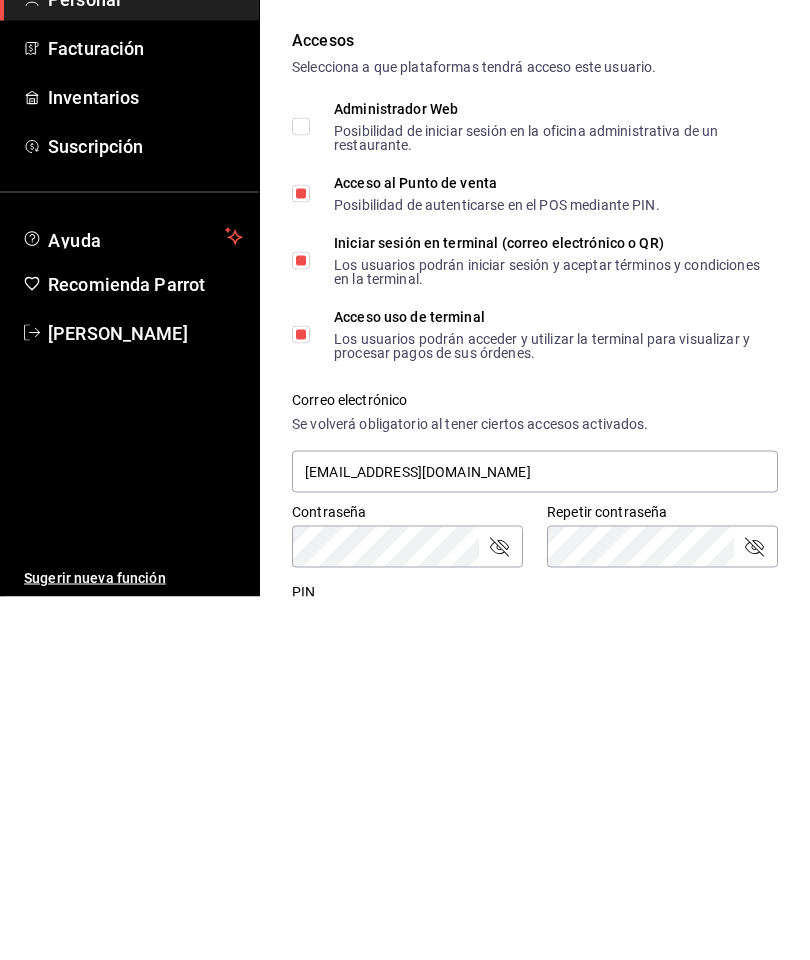 type on "2908" 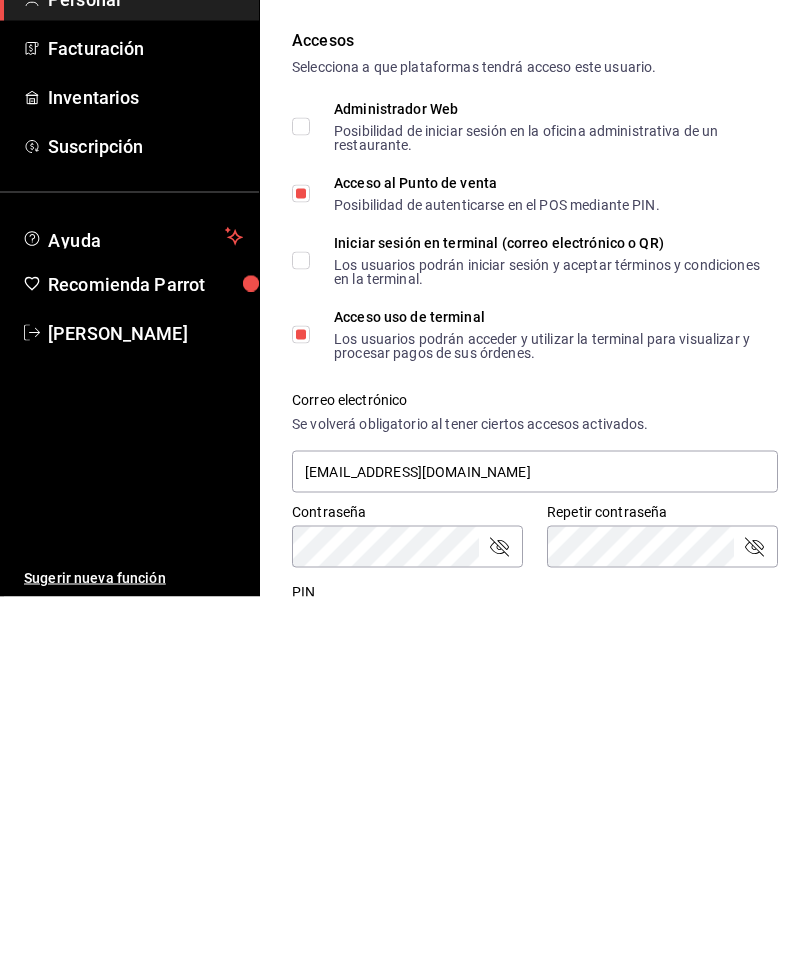 scroll, scrollTop: 80, scrollLeft: 0, axis: vertical 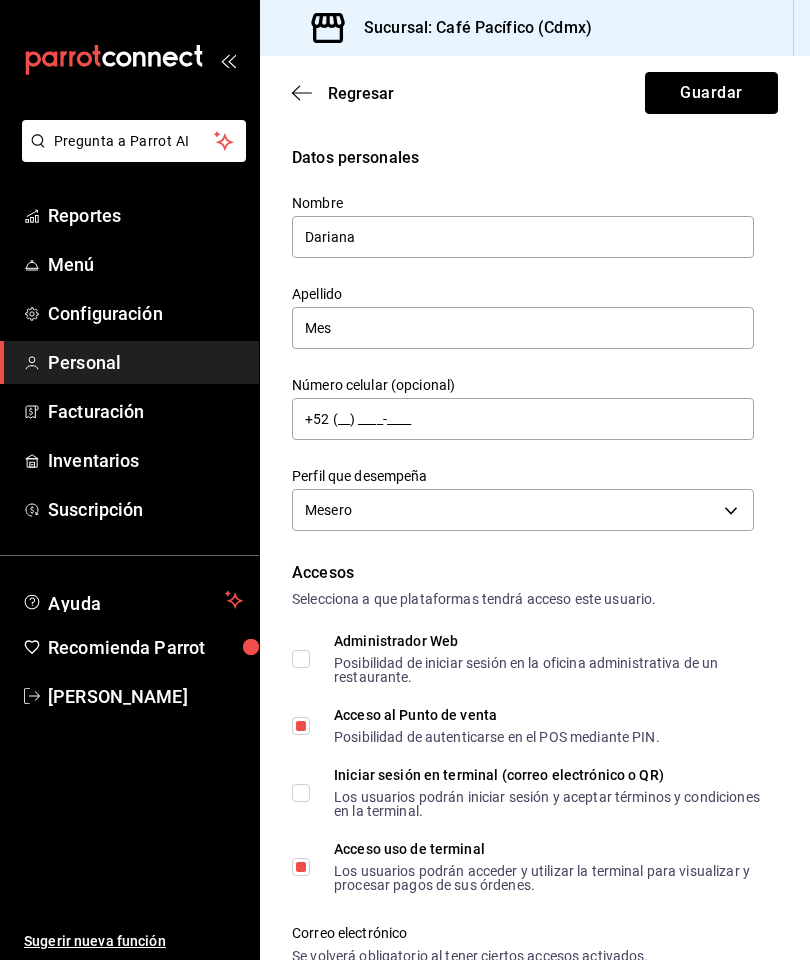 click on "Guardar" at bounding box center [711, 93] 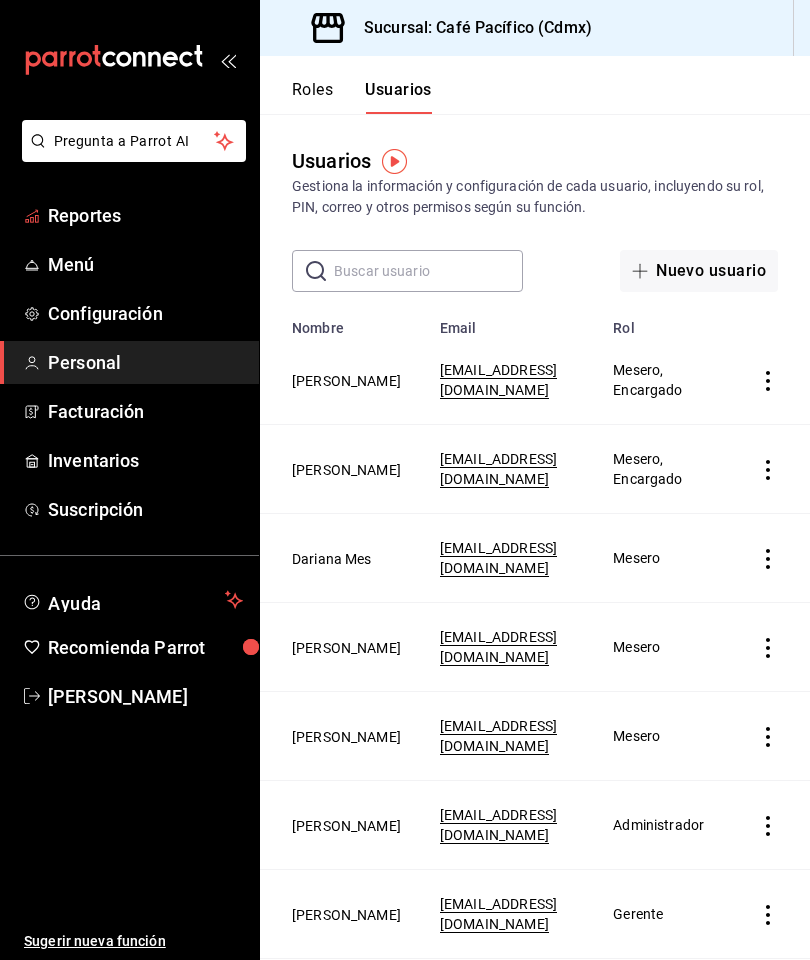 click on "Reportes" at bounding box center (145, 215) 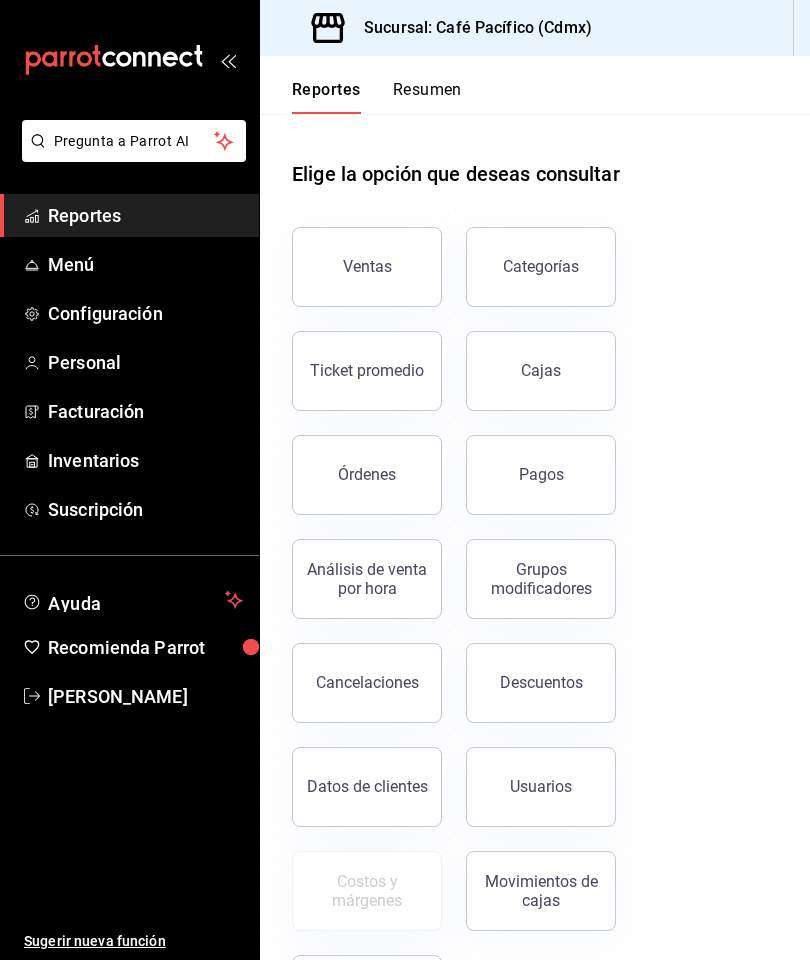 click on "Menú" at bounding box center (145, 264) 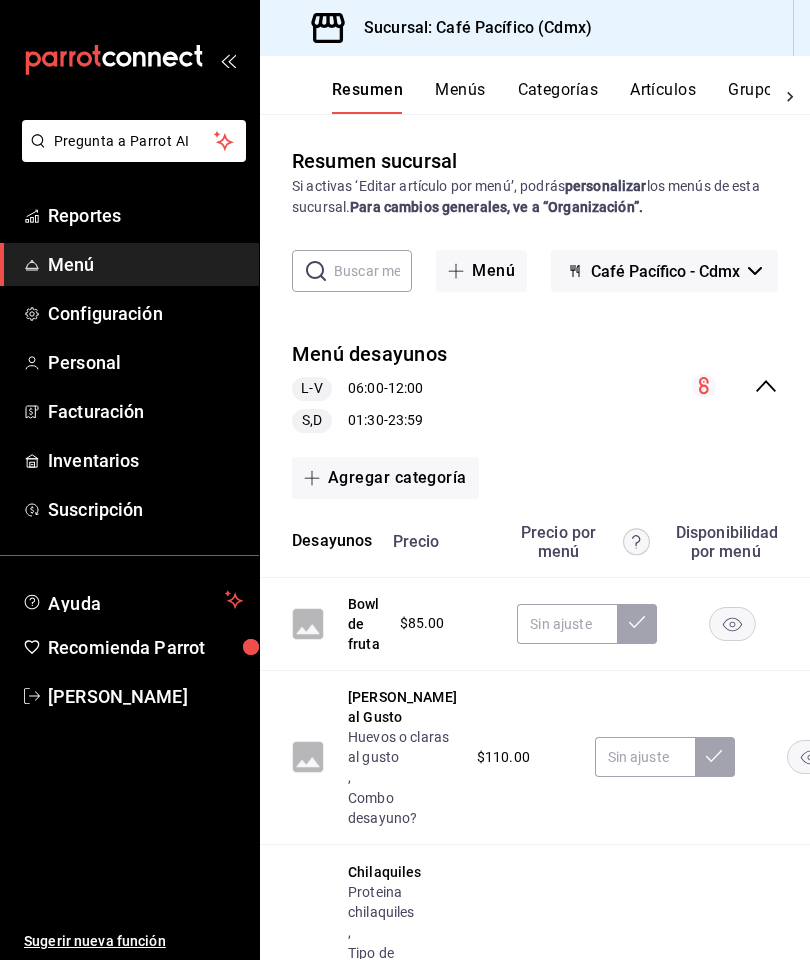 click on "Categorías" at bounding box center [558, 97] 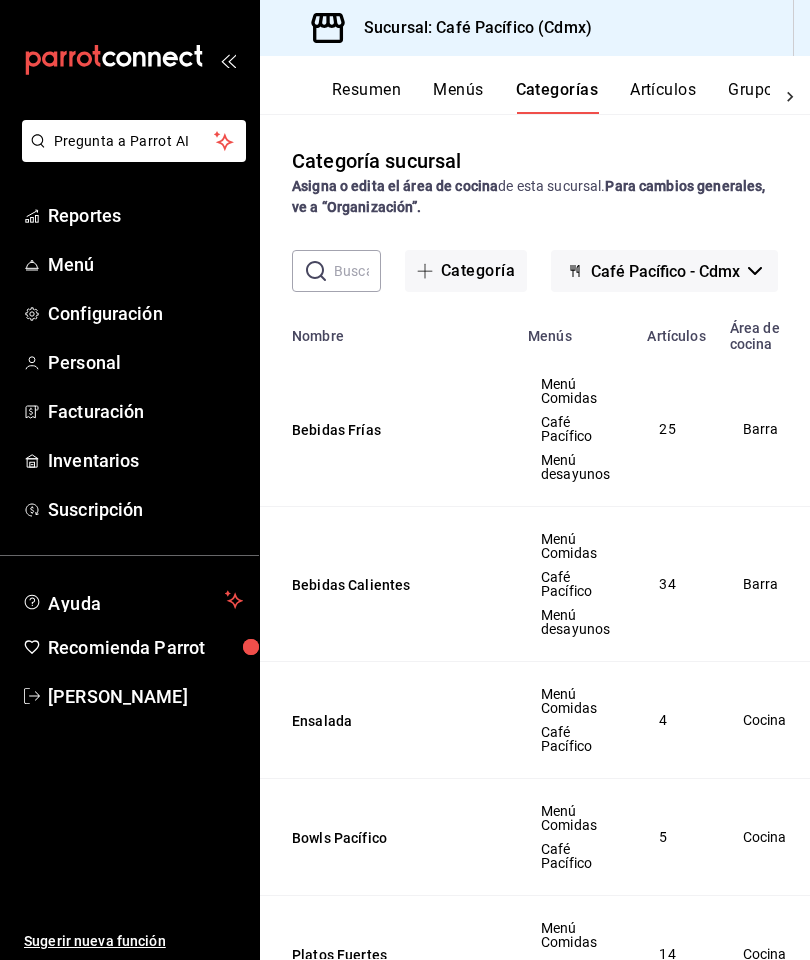 click on "Categoría" at bounding box center [466, 271] 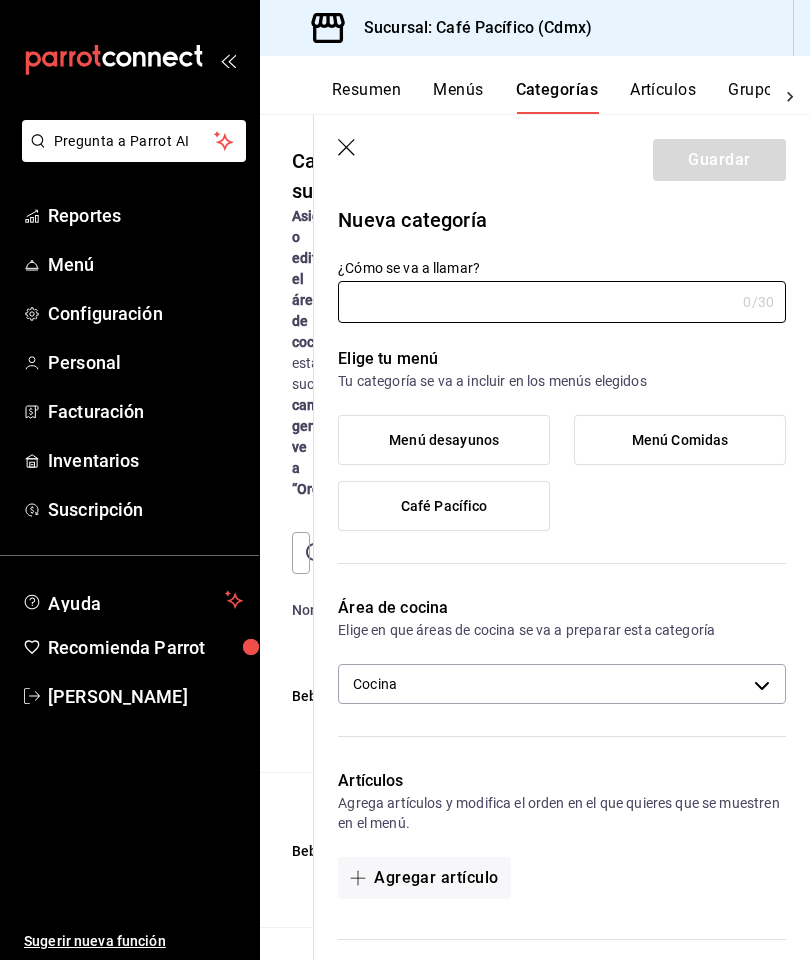 click on "¿Cómo se va a llamar?" at bounding box center (536, 302) 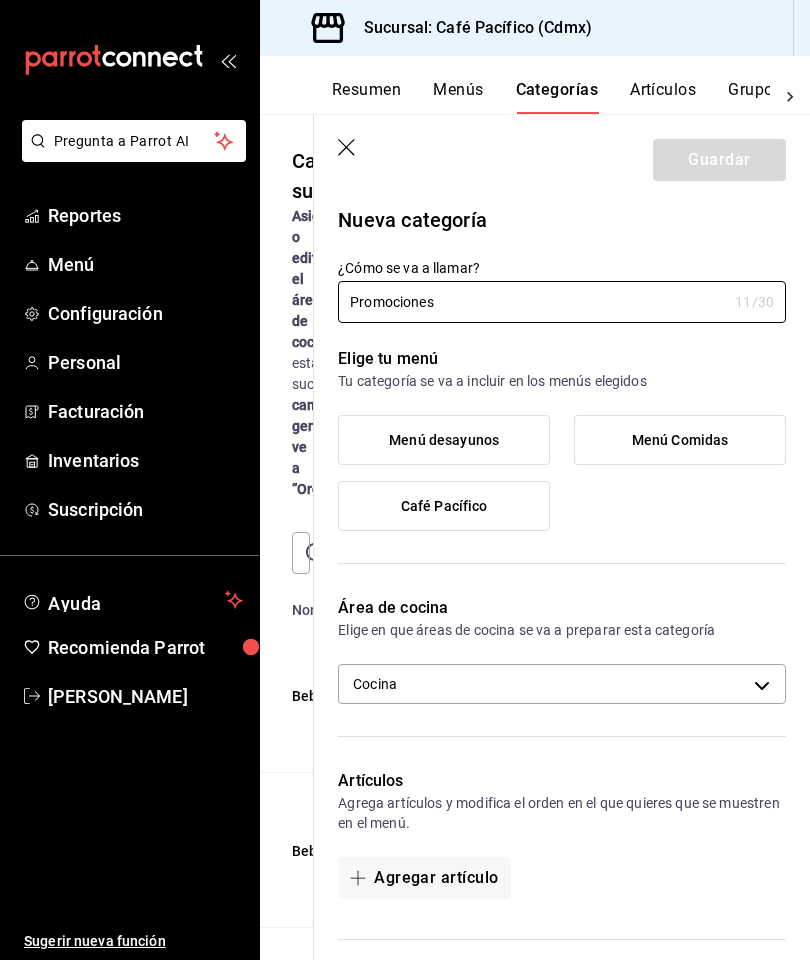 type on "Promociones" 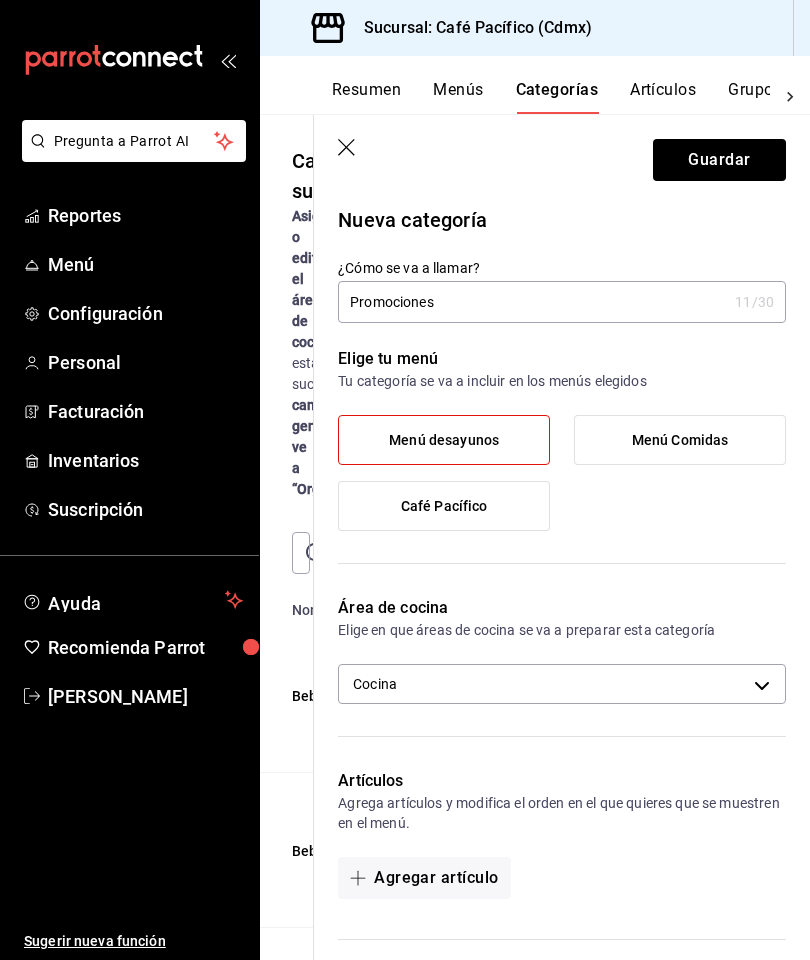 click on "Café Pacífico" at bounding box center (444, 506) 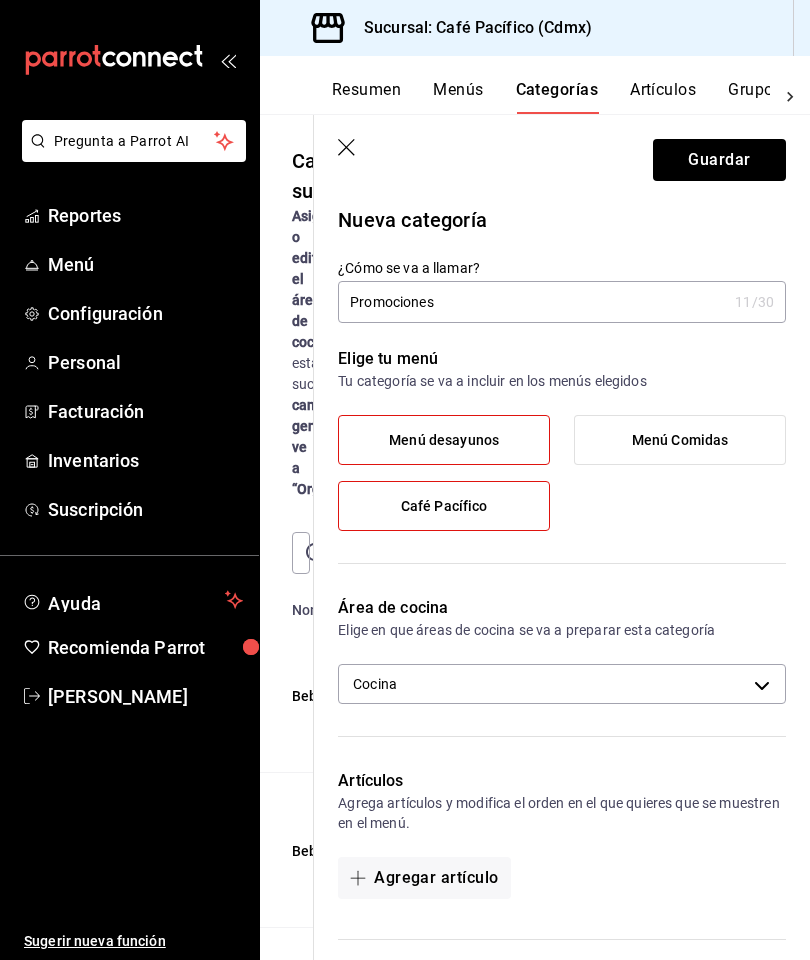 click on "Menú Comidas" at bounding box center (680, 440) 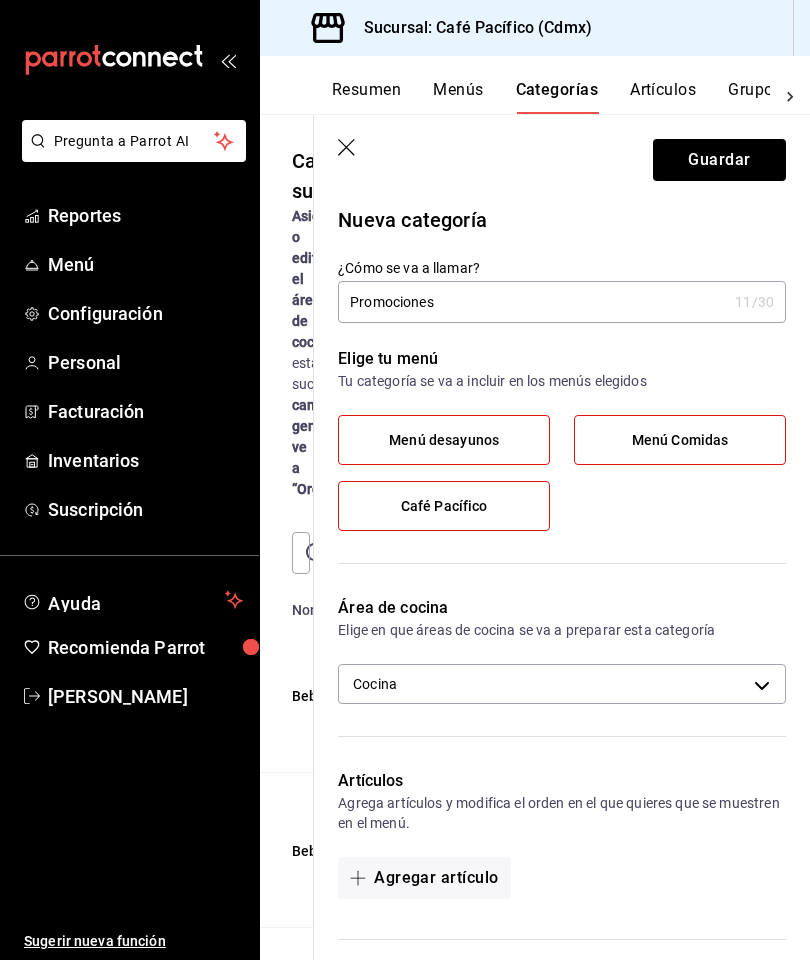 click on "Menú desayunos" at bounding box center [444, 440] 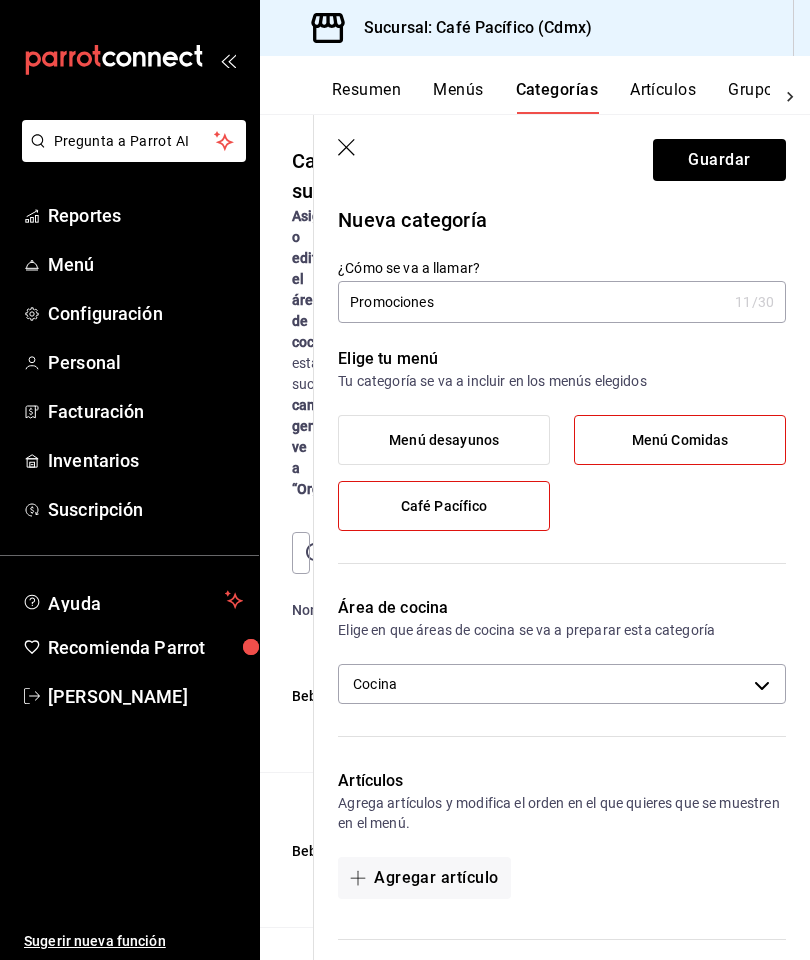 click on "Menú Comidas" at bounding box center (680, 440) 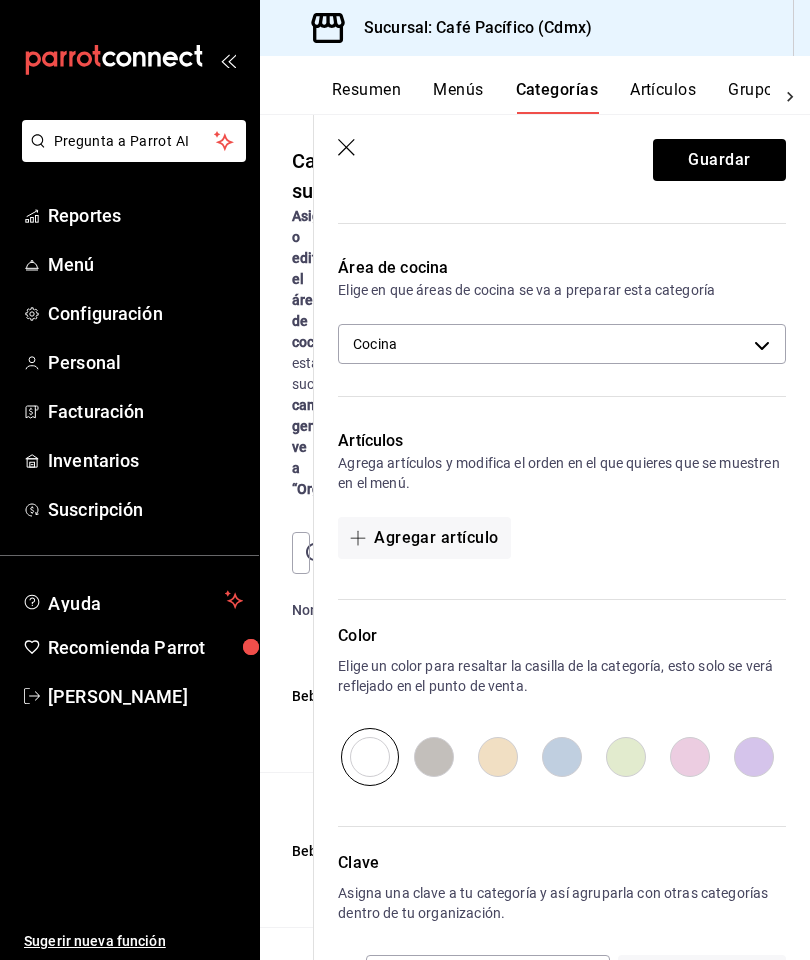scroll, scrollTop: 339, scrollLeft: 0, axis: vertical 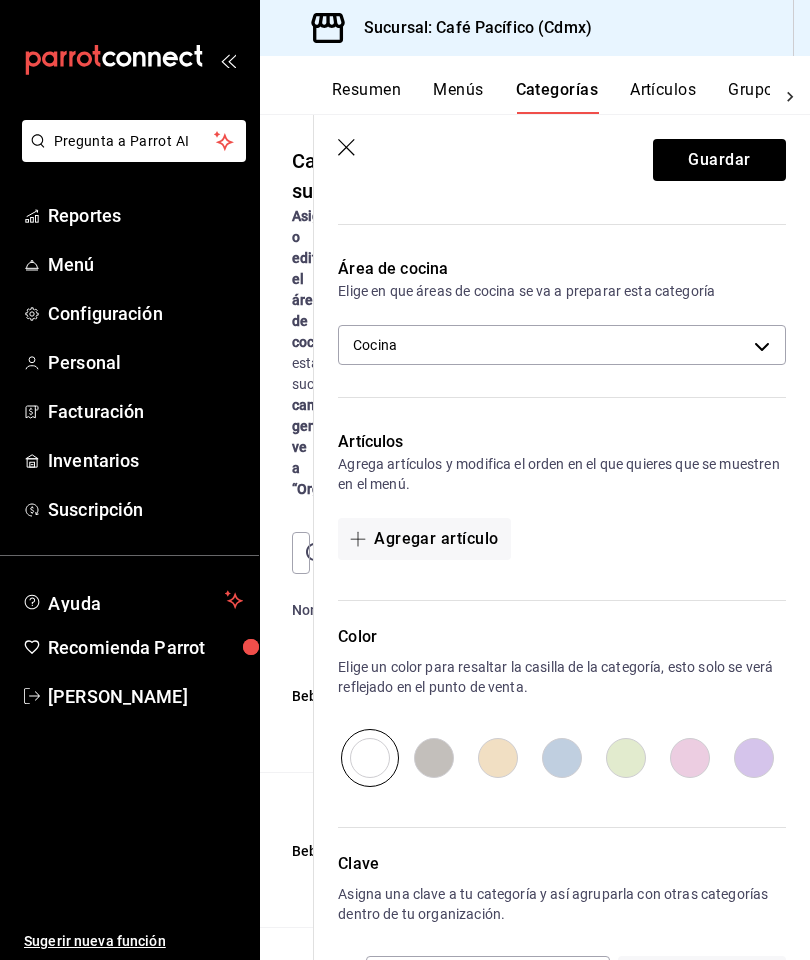 click on "Agregar artículo" at bounding box center [424, 539] 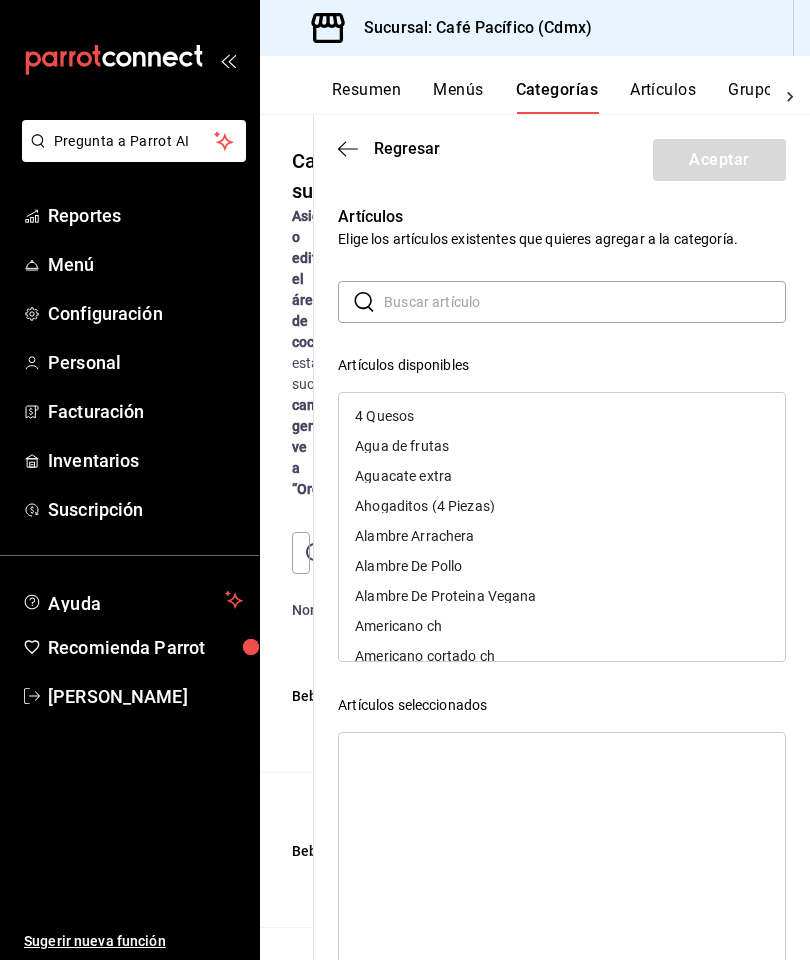 click at bounding box center [585, 302] 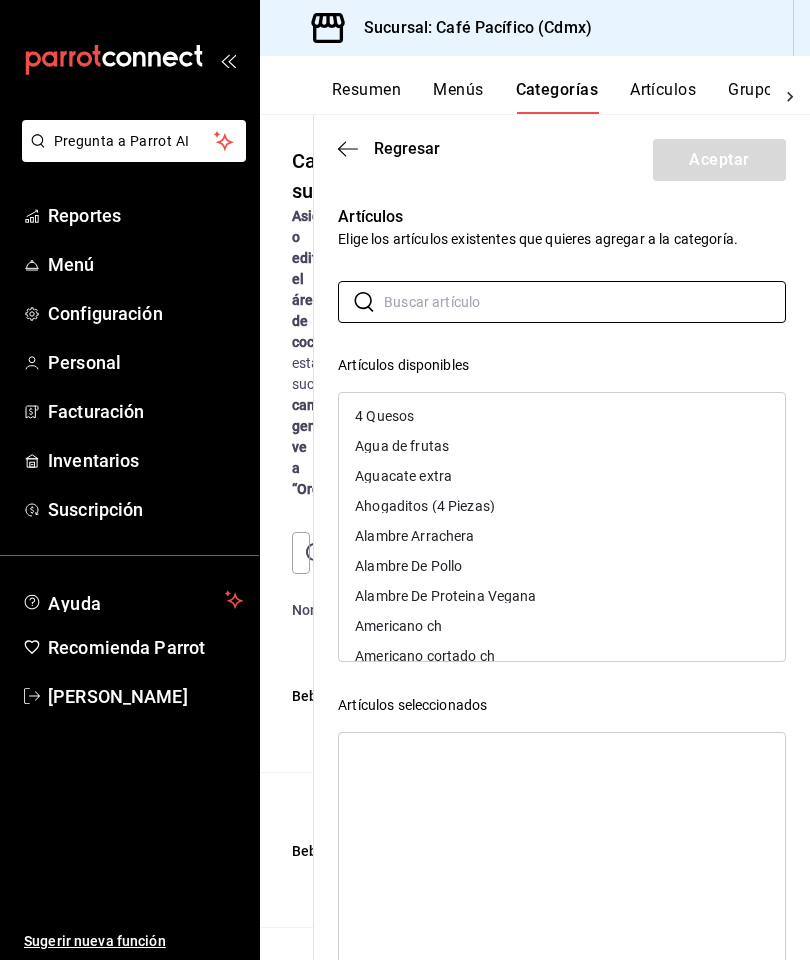 click 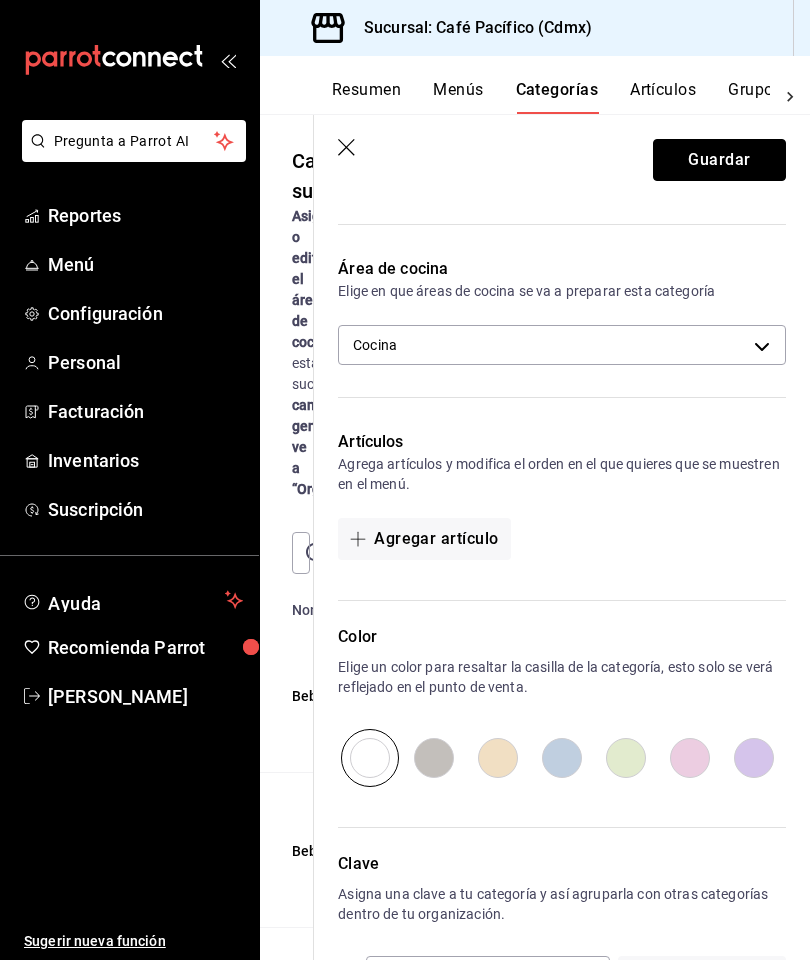 click on "Guardar" at bounding box center (719, 160) 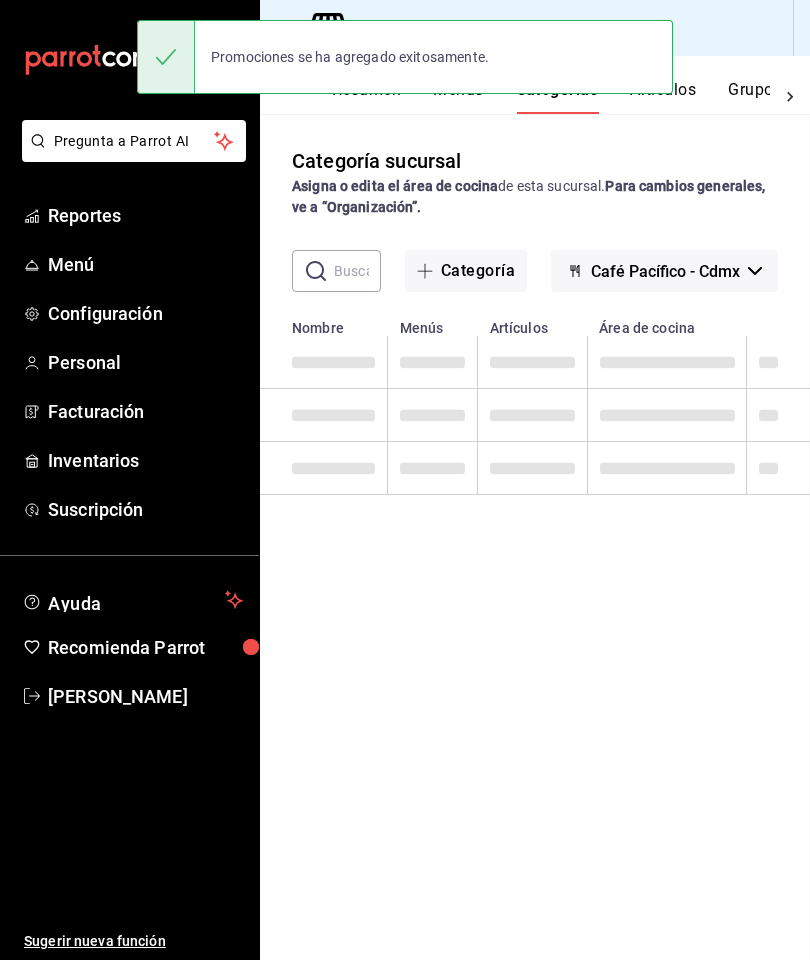 scroll, scrollTop: 0, scrollLeft: 0, axis: both 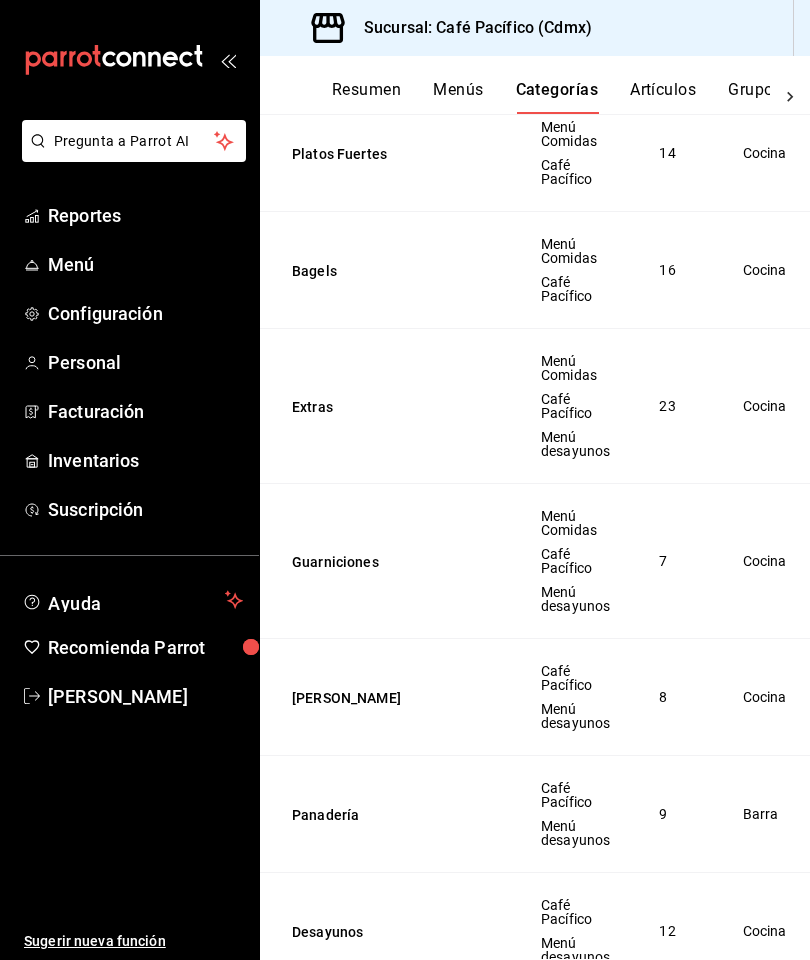 click on "Artículos" at bounding box center (663, 97) 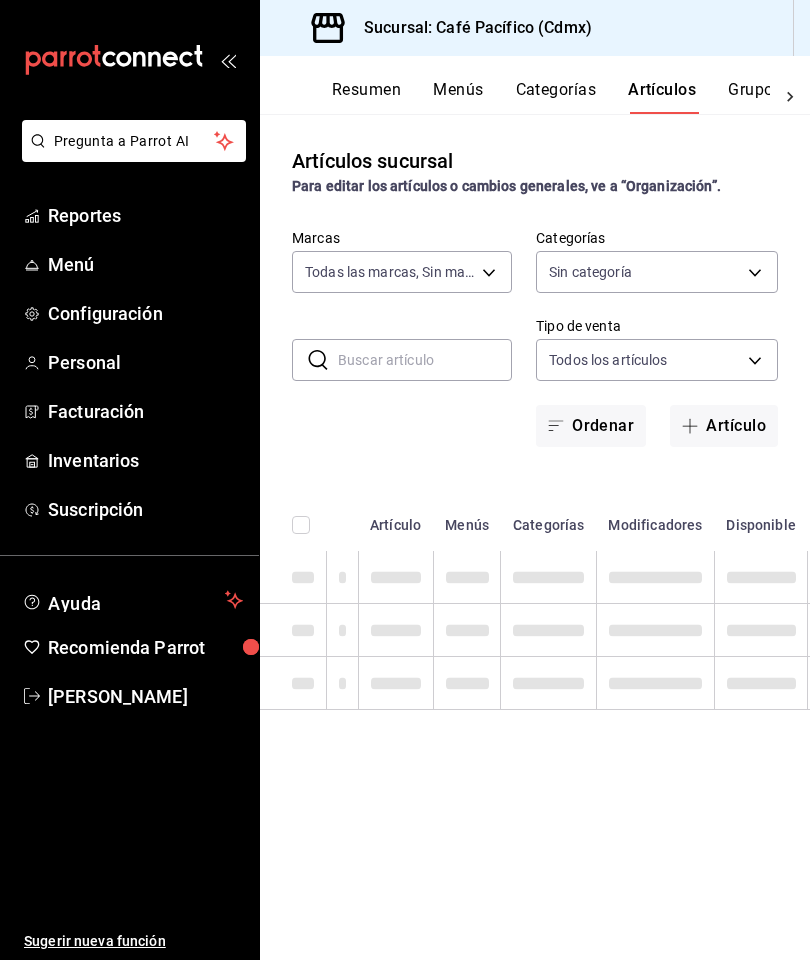 type on "2de98889-d07c-4a90-90dc-7b911a7d41c5" 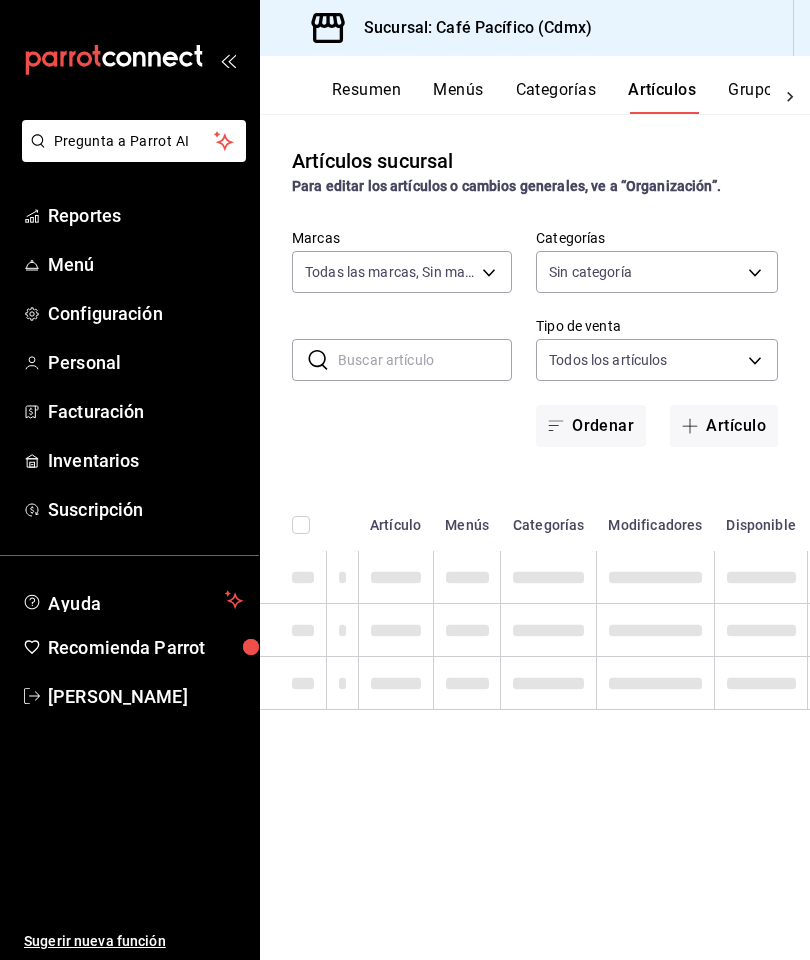 type on "39fc94e0-48be-4f7a-b4f6-0ce303a22cb4,0b59dae4-8c6f-45dd-8133-05a0cc33205b,e06847eb-c447-4c92-88f6-ea405efe2688,608dbfee-f064-496a-94c2-29d4503a0b74,71f9b27b-78c8-44fd-a4c7-95ea6e22f4af,97013c65-47e2-491a-b45f-598a5241a95b,8c1772f7-5578-471d-9bfd-bed6e1702b04,8a1ae067-0f6f-4bc5-a9cf-7e121618b6ca,5a40c92f-c9f3-44df-a9d7-f0f0f1011a1f,ead257b1-462f-4f03-bd09-4d9ba1e3c749,c4260324-4ed4-4dd2-bb9e-1cca7aa2ce8b,729310f6-77f0-4a7b-b675-b98c0dfc156b" 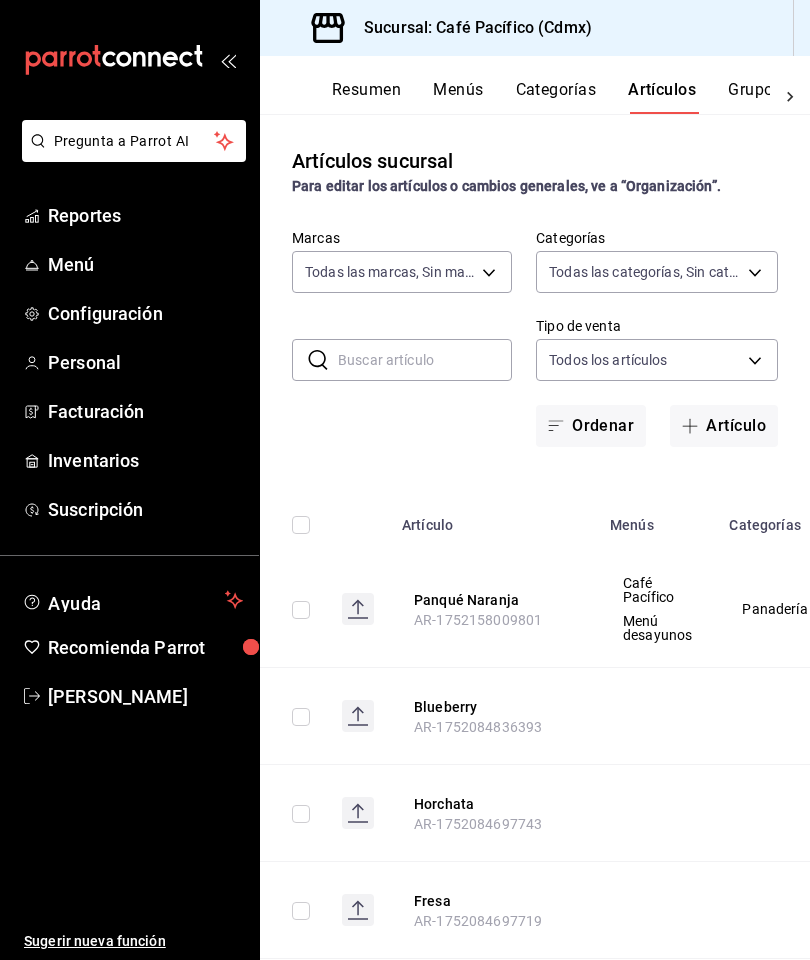 click on "Grupos modificadores" at bounding box center [811, 97] 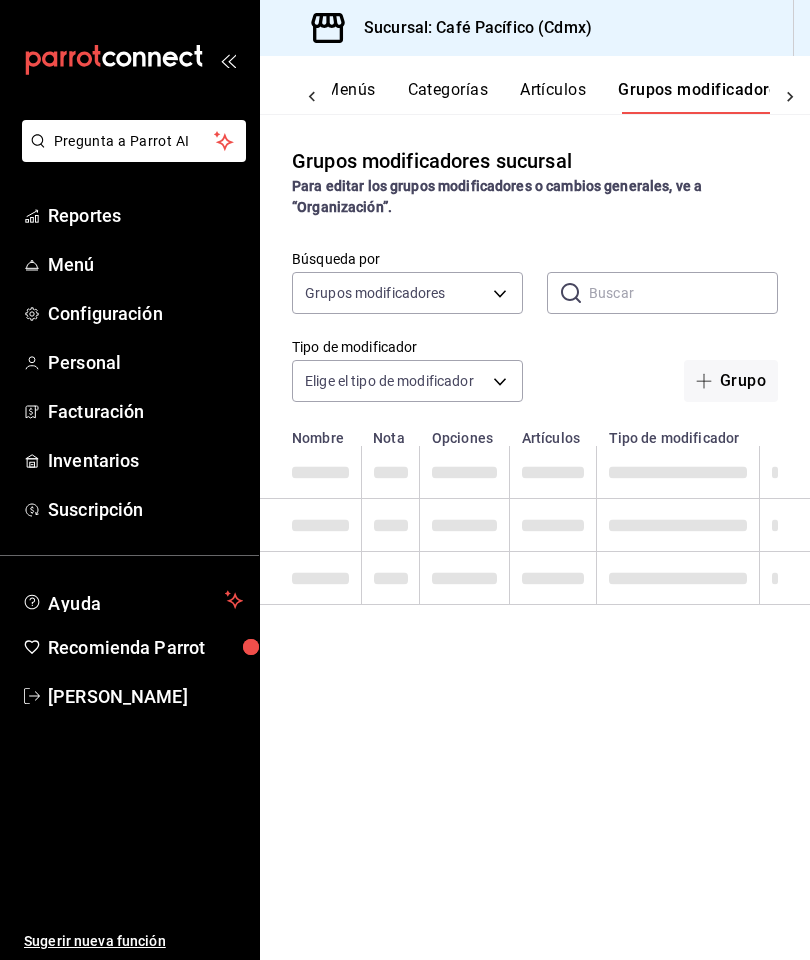 scroll, scrollTop: 0, scrollLeft: 128, axis: horizontal 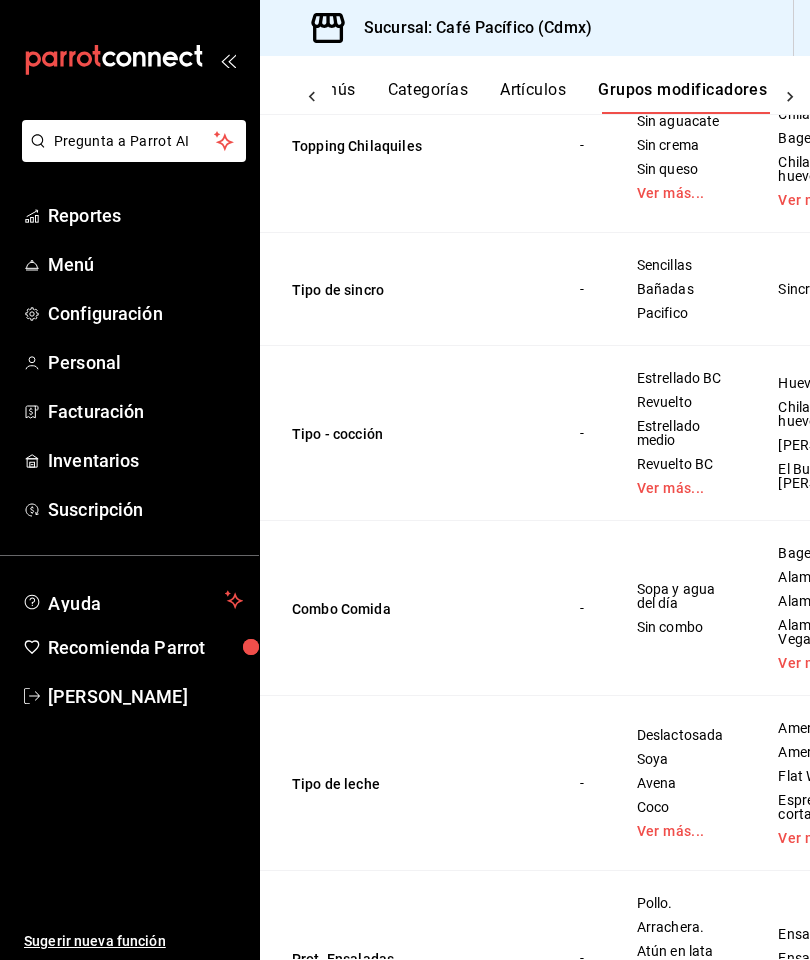 click on "Tipo - cocción" at bounding box center [412, 434] 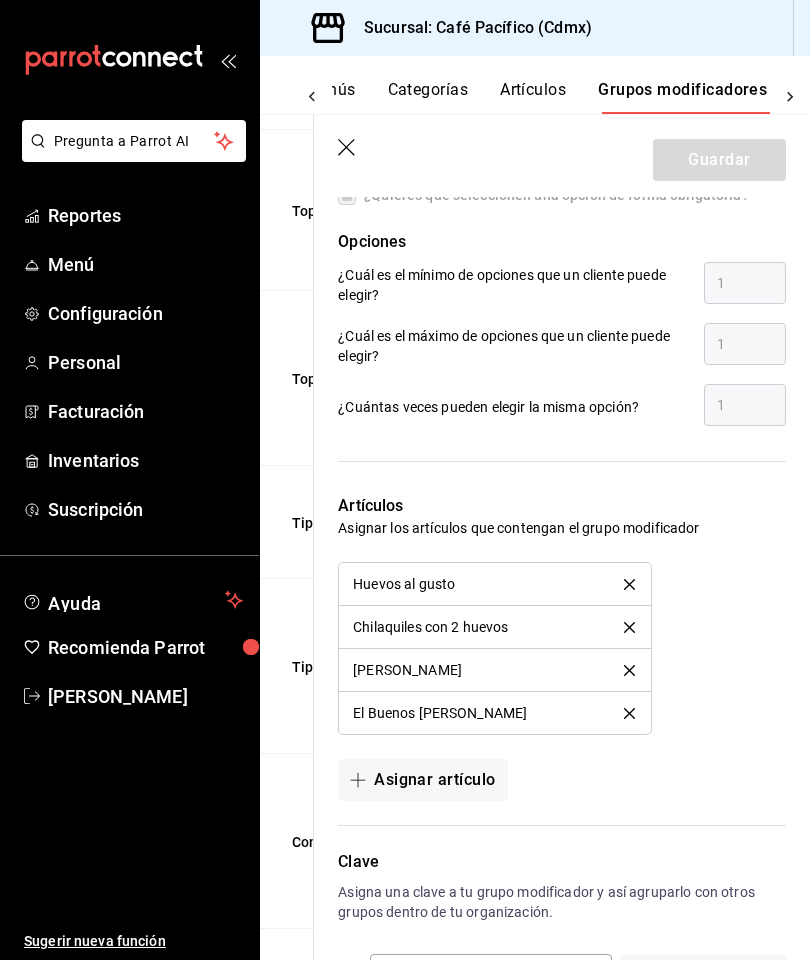 scroll, scrollTop: 1203, scrollLeft: 0, axis: vertical 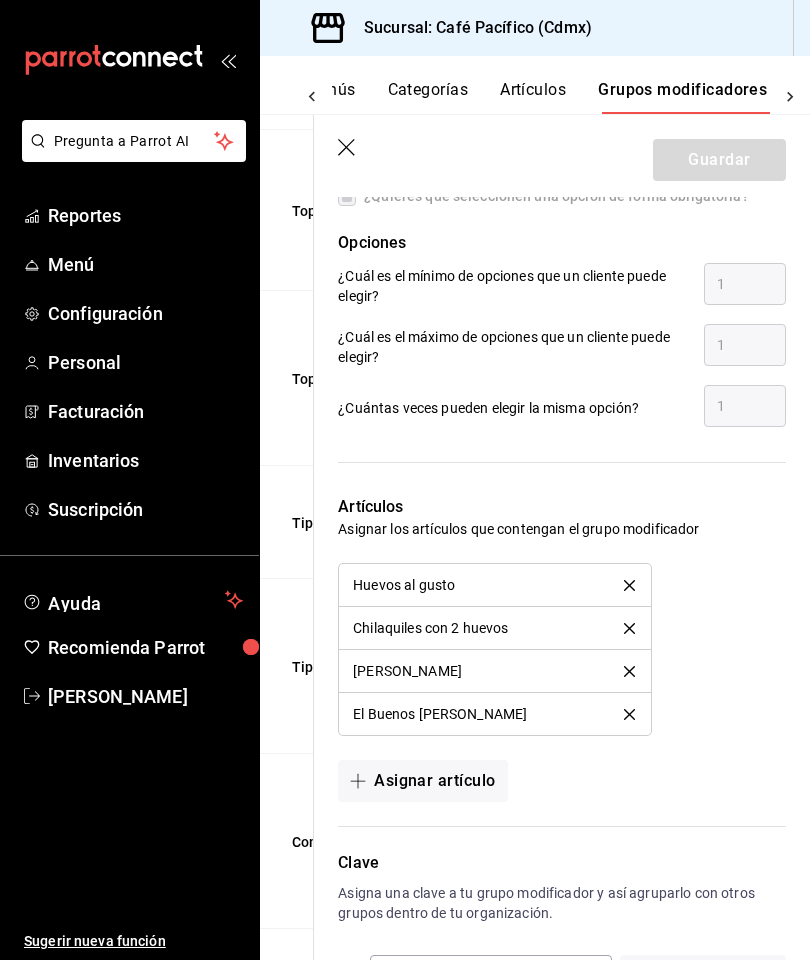 click on "Asignar artículo" at bounding box center [422, 781] 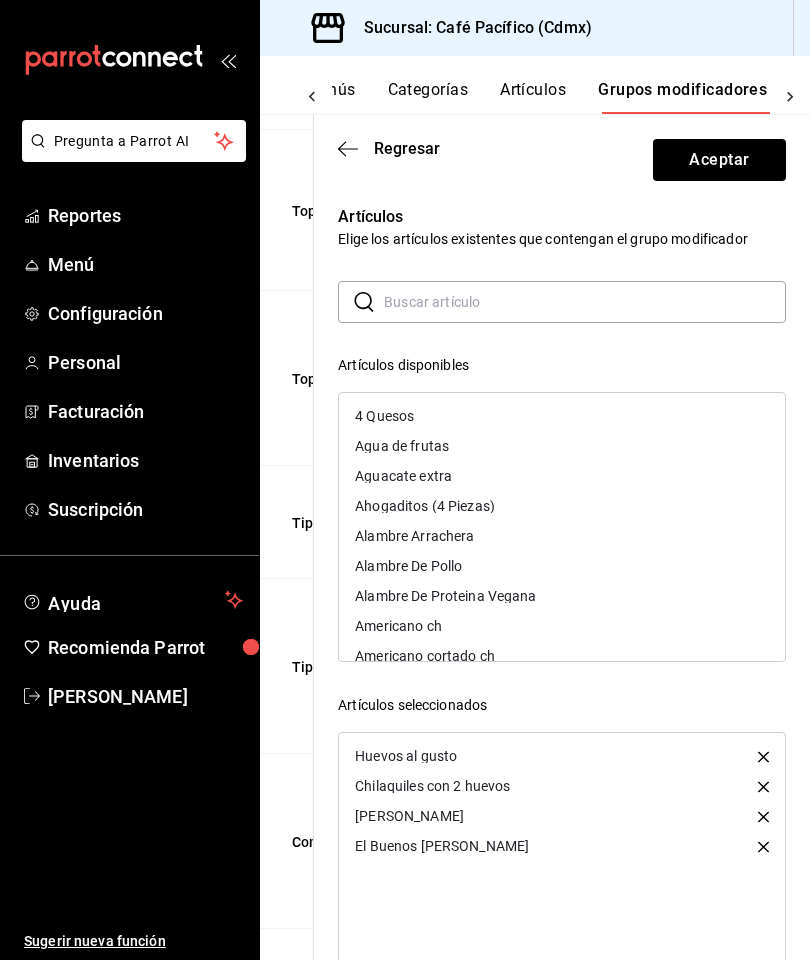 click at bounding box center [585, 302] 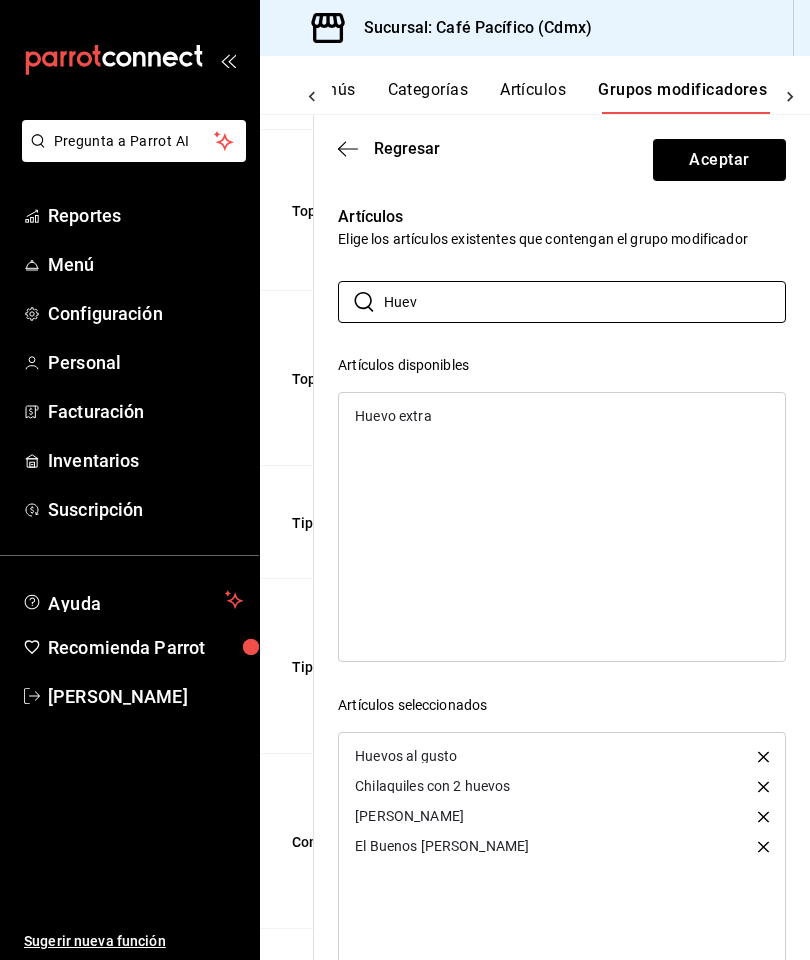 click on "Huevo extra" at bounding box center (393, 416) 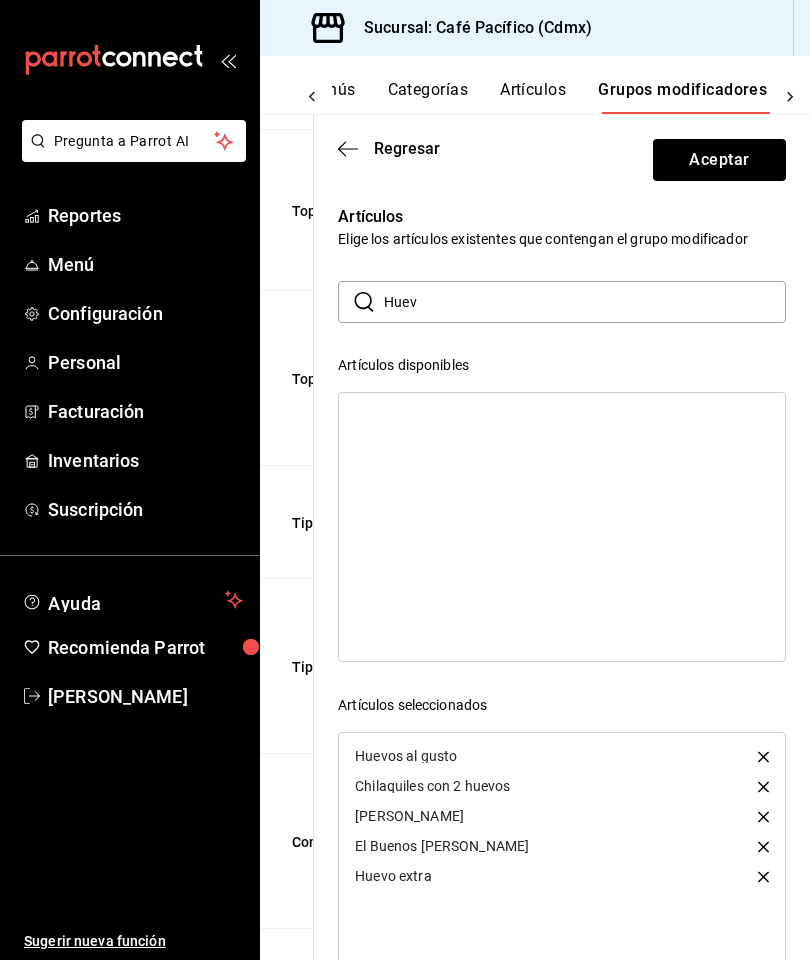 click on "Huev" at bounding box center (585, 302) 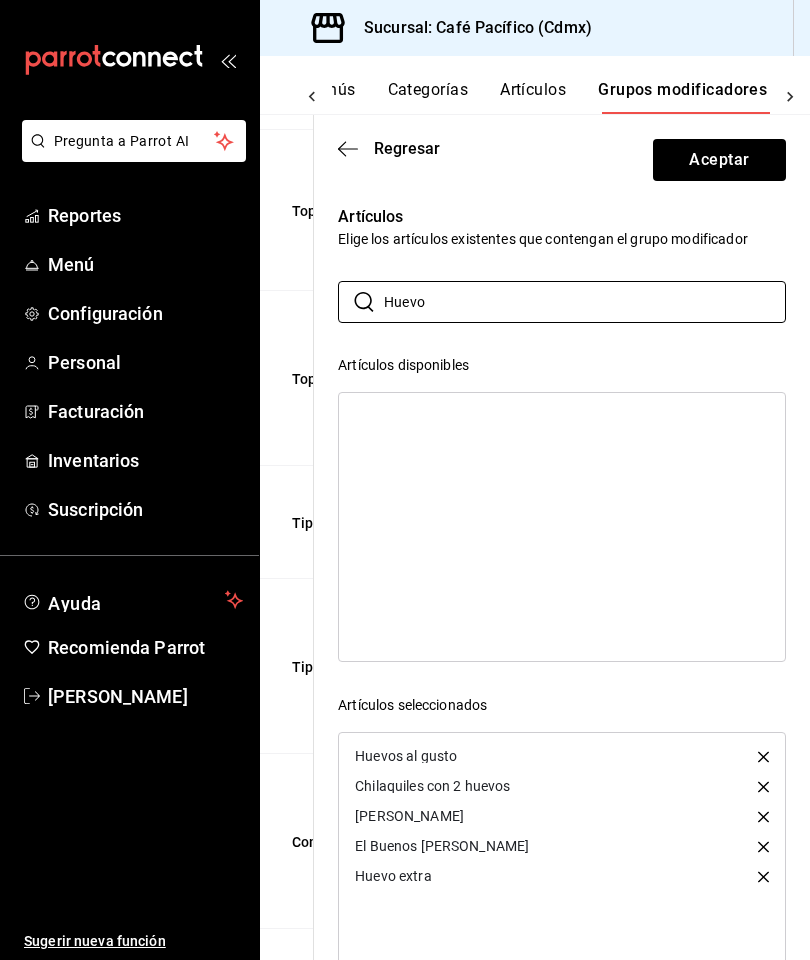 type on "Huevos" 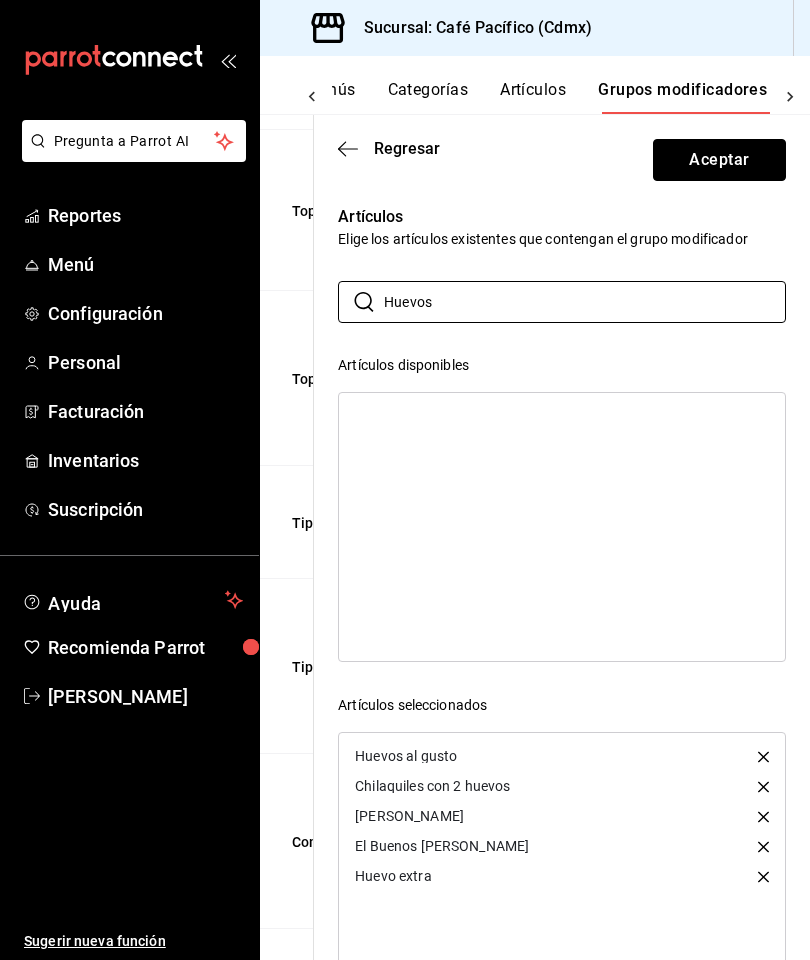 click on "Aceptar" at bounding box center (719, 160) 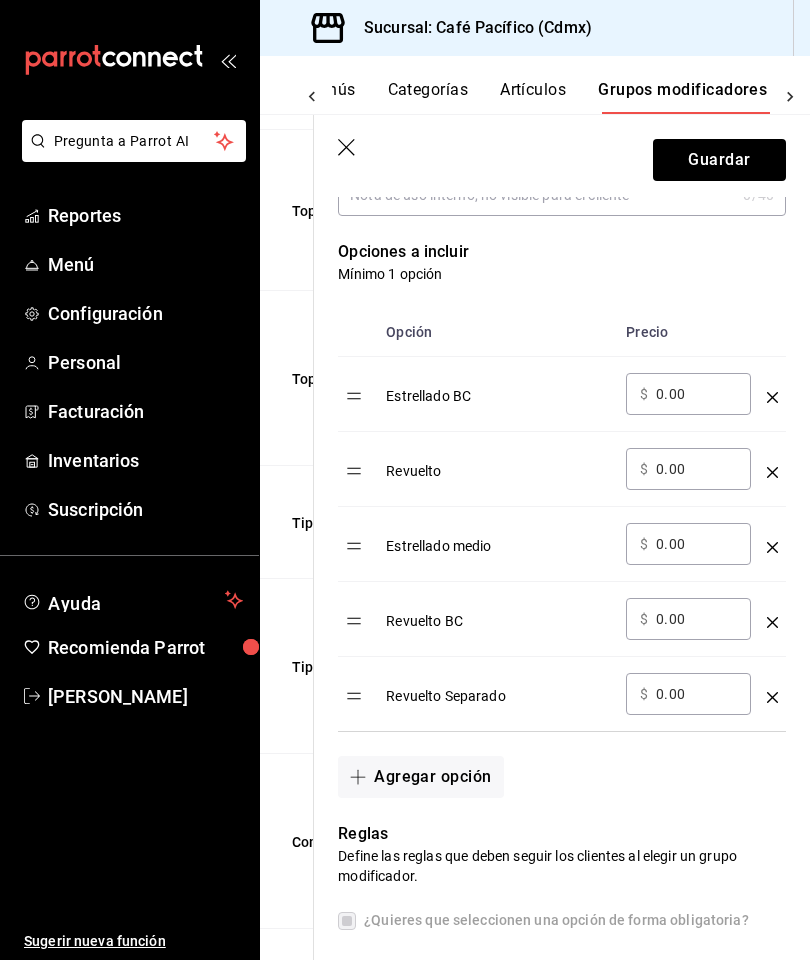 scroll, scrollTop: 468, scrollLeft: 0, axis: vertical 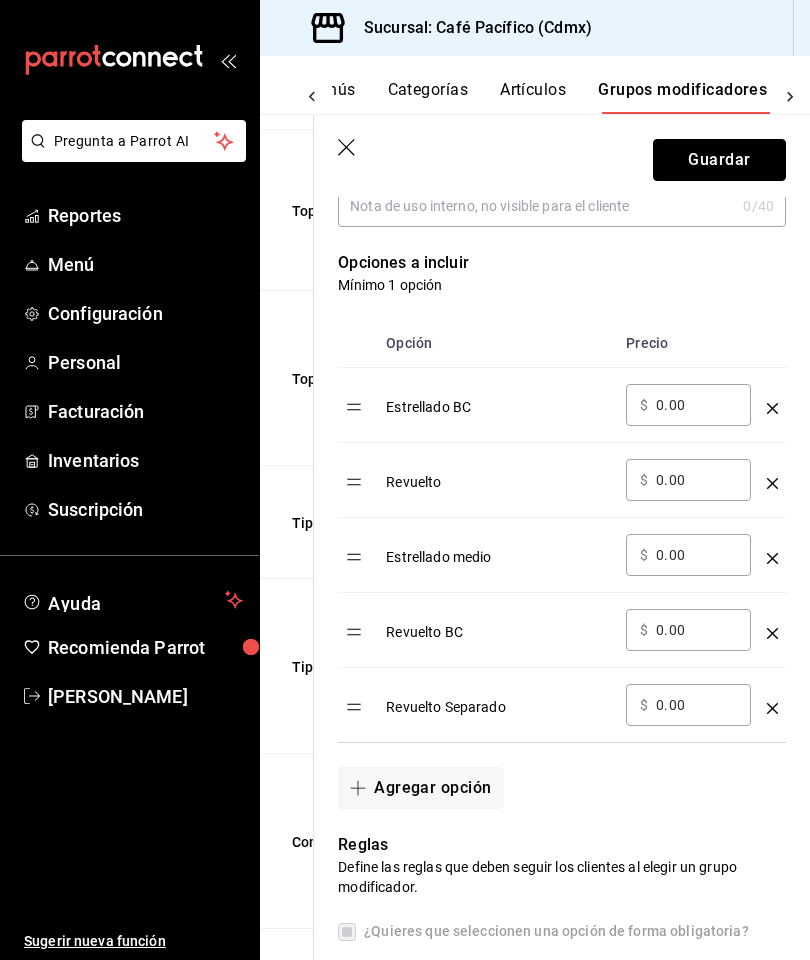 click on "Guardar" at bounding box center (719, 160) 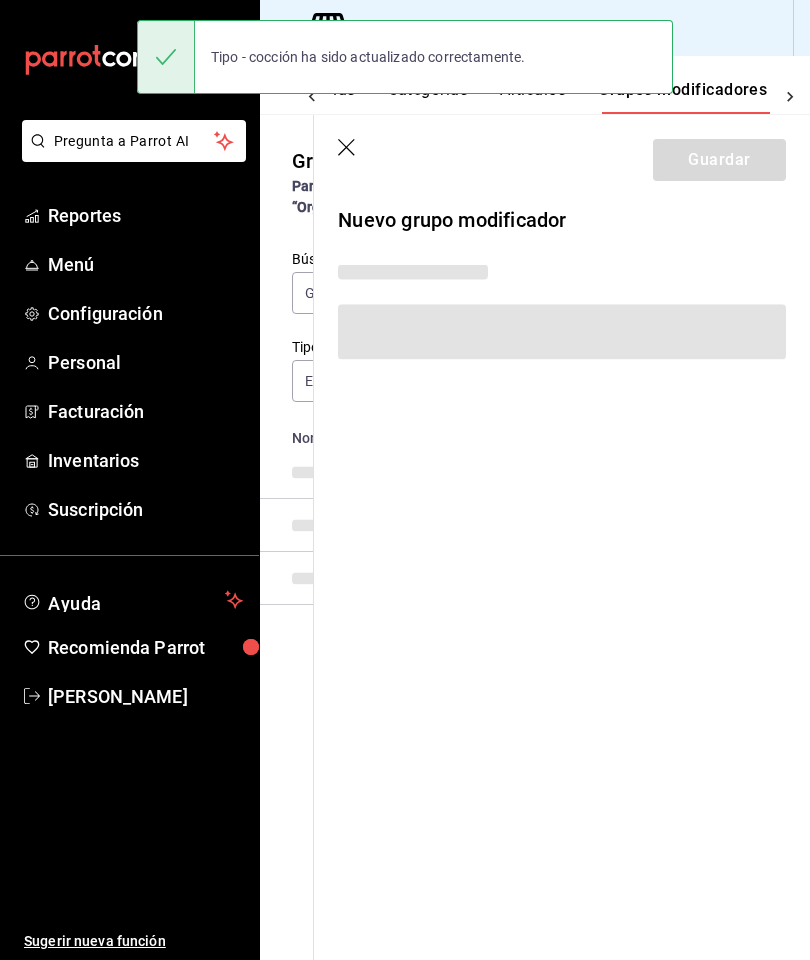 scroll, scrollTop: 0, scrollLeft: 0, axis: both 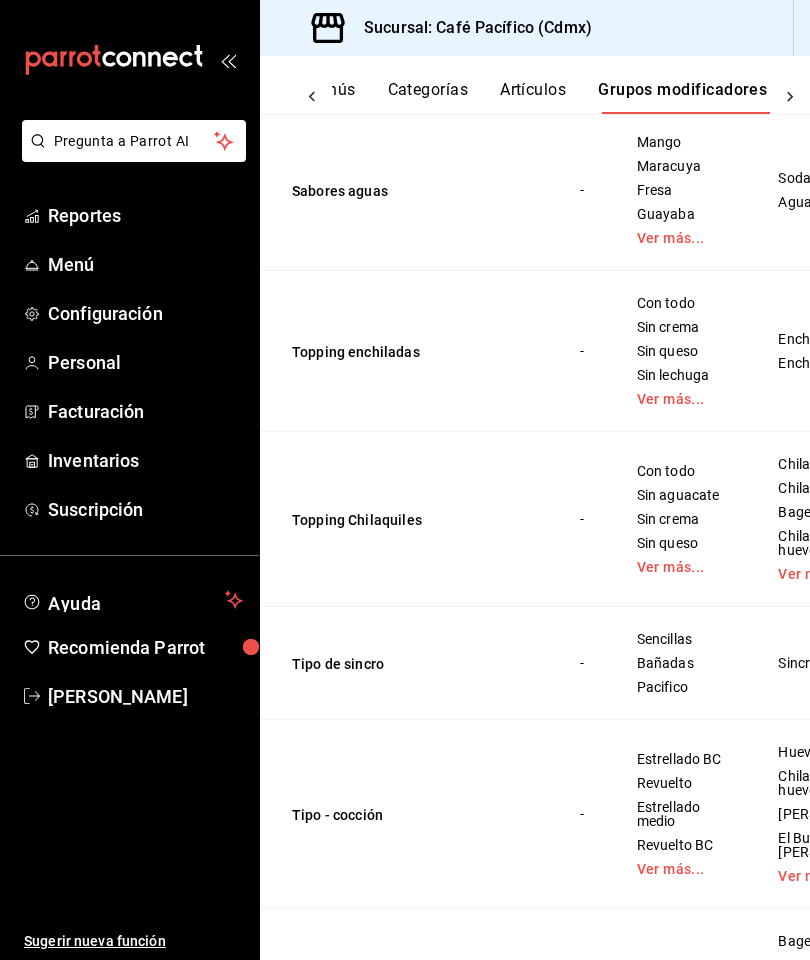 click on "Tipo - cocción" at bounding box center (412, 815) 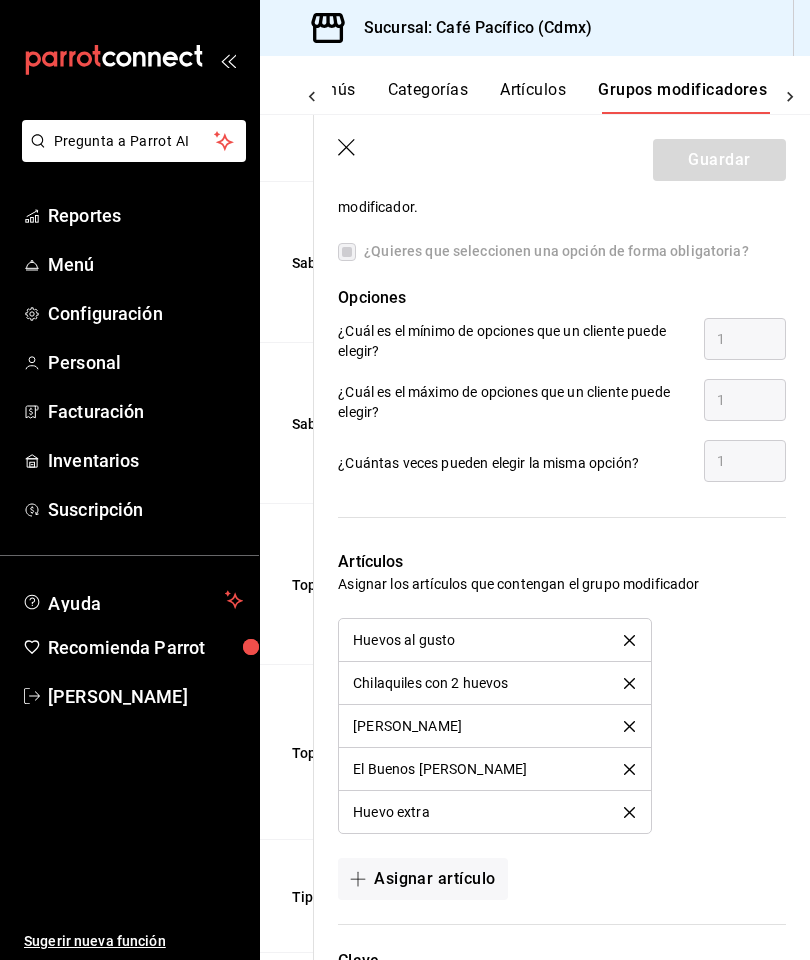 scroll, scrollTop: 1176, scrollLeft: 0, axis: vertical 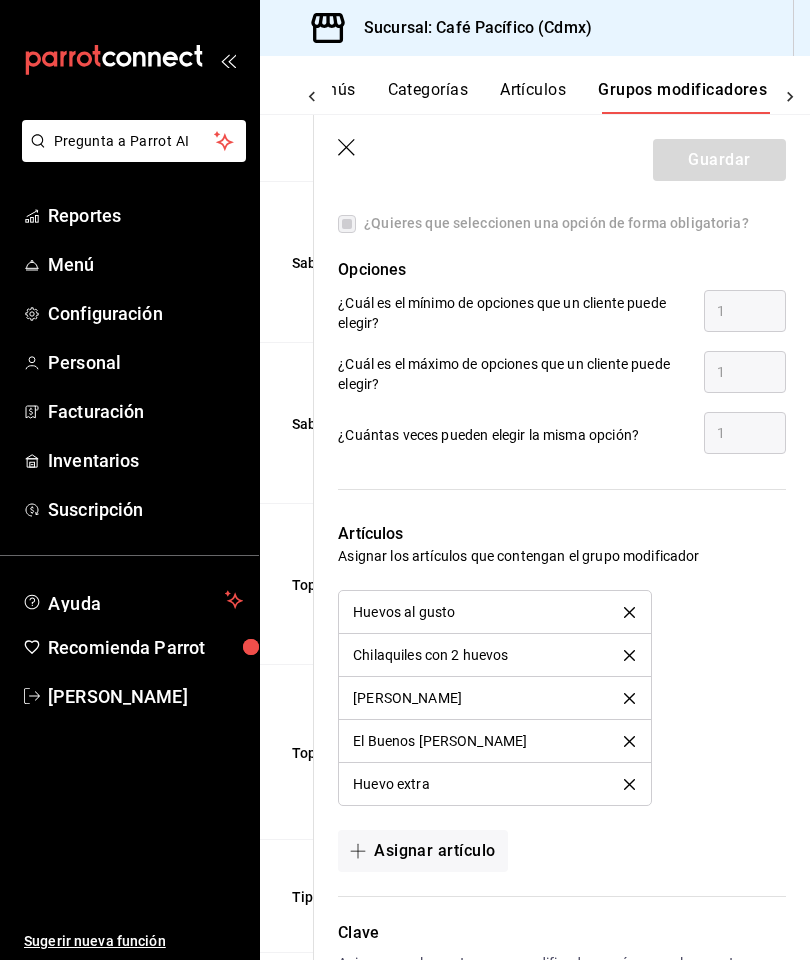 click on "Asignar artículo" at bounding box center [422, 851] 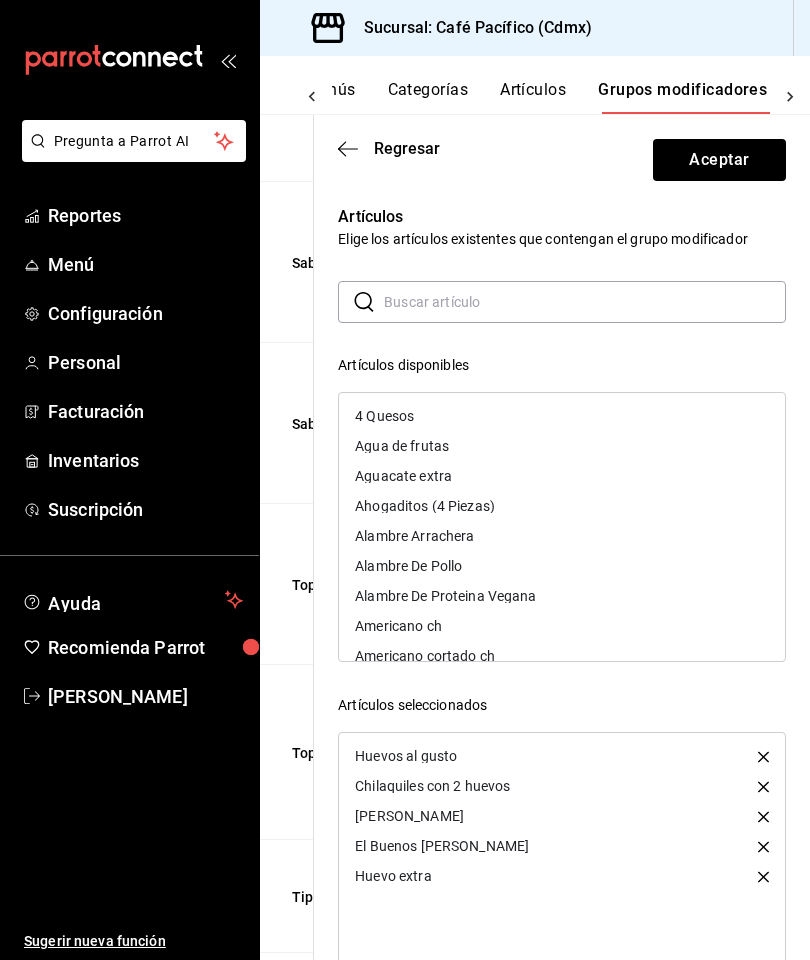 click at bounding box center (585, 302) 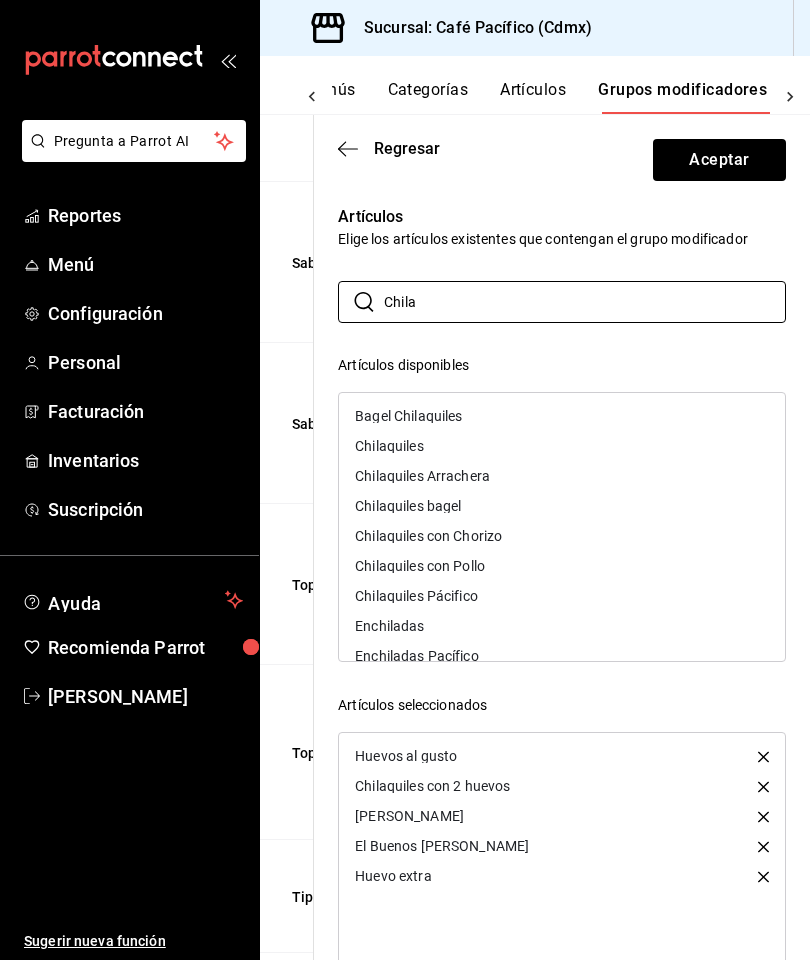 type on "Chila" 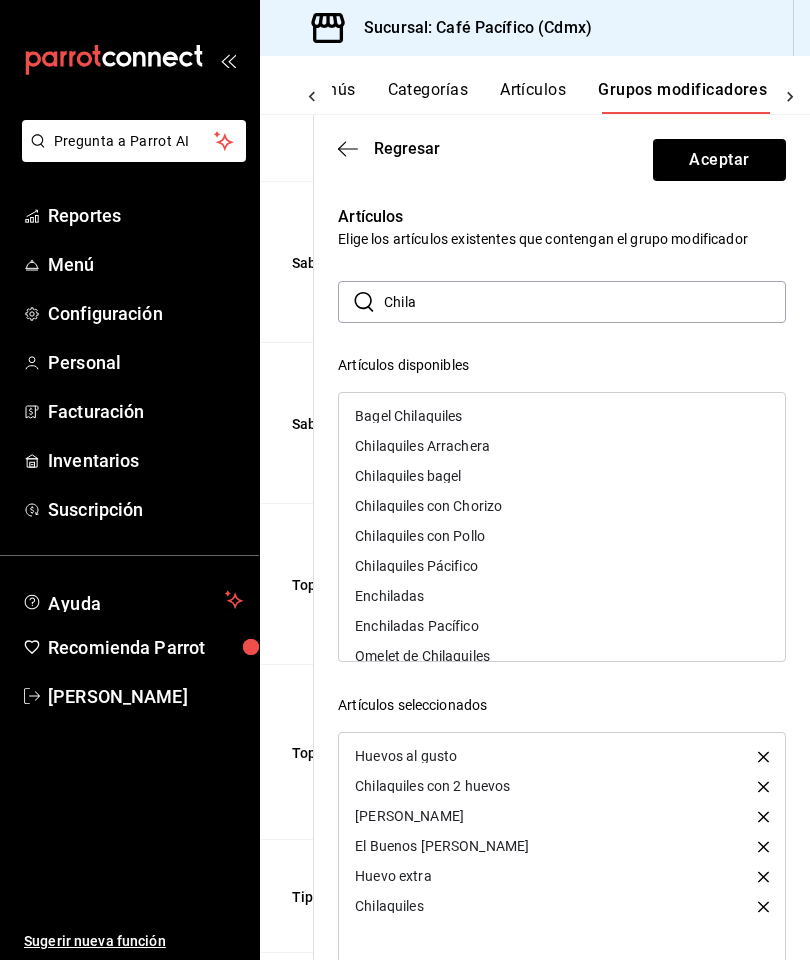 scroll, scrollTop: 0, scrollLeft: 0, axis: both 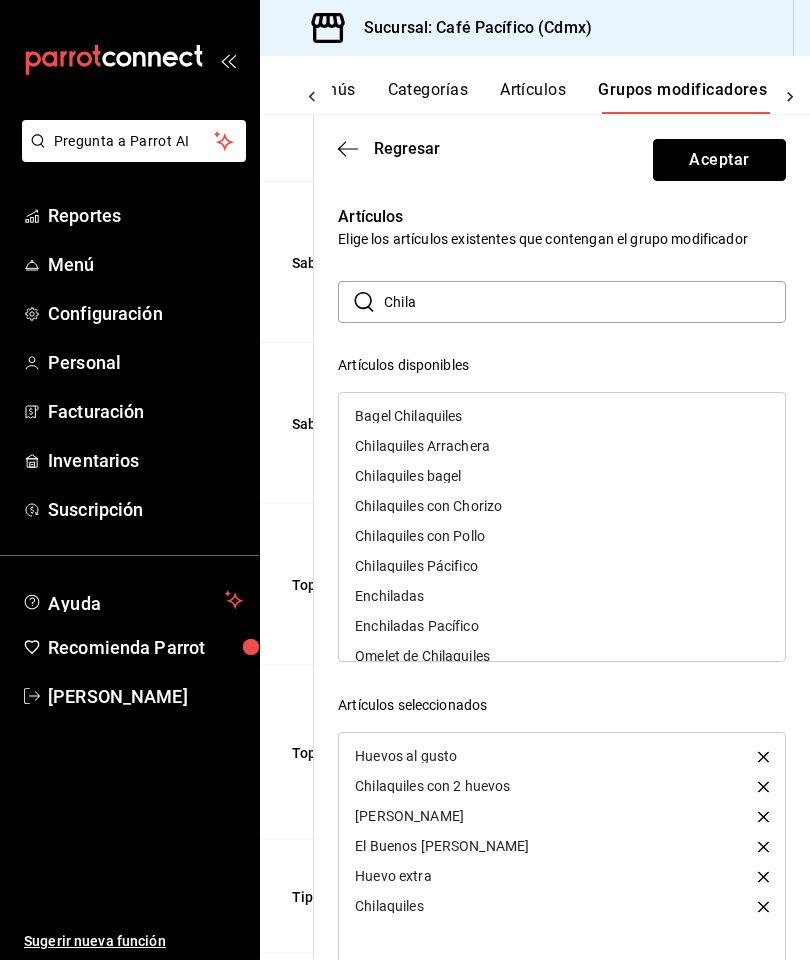 click on "Aceptar" at bounding box center (719, 160) 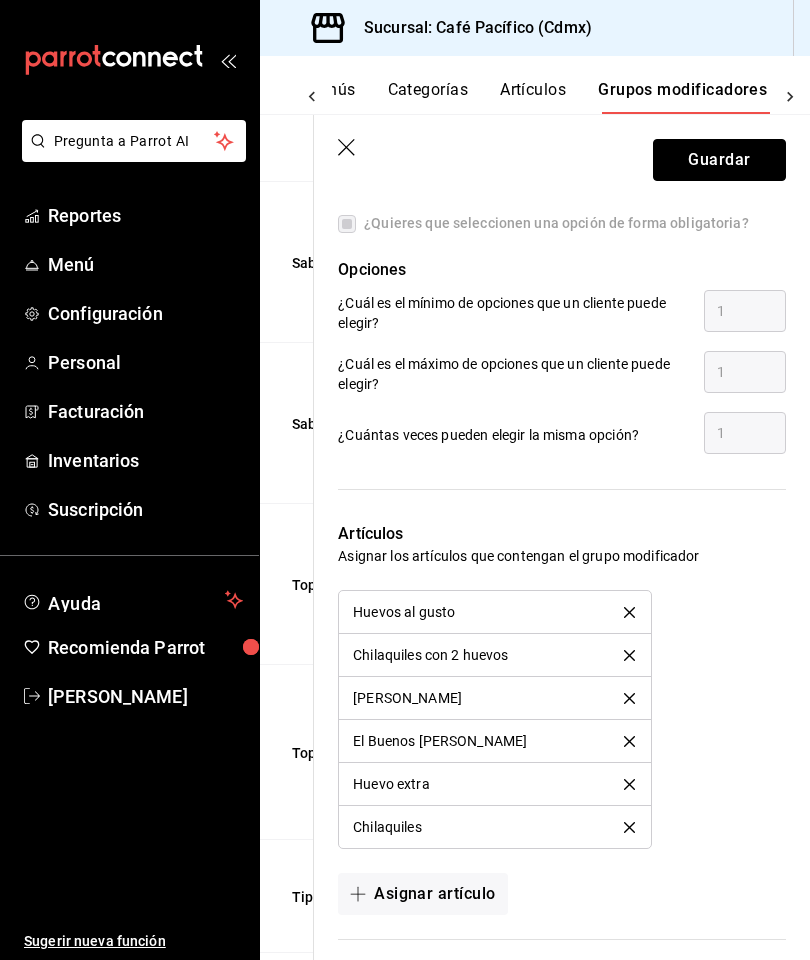 click on "Guardar" at bounding box center [719, 160] 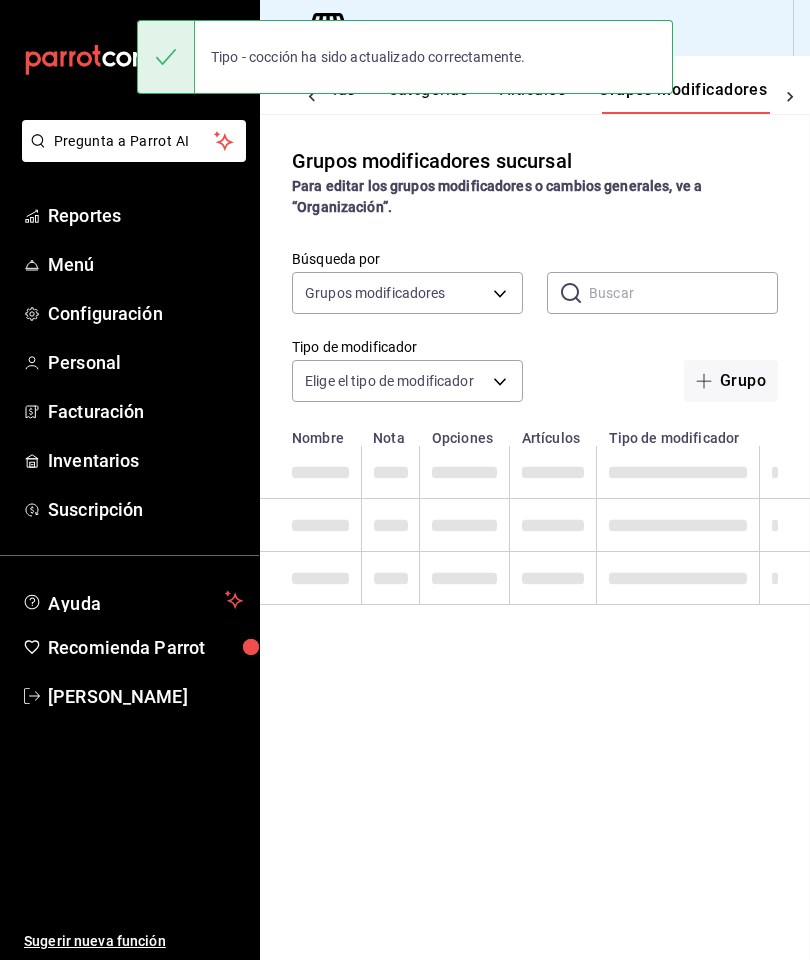 scroll, scrollTop: 0, scrollLeft: 0, axis: both 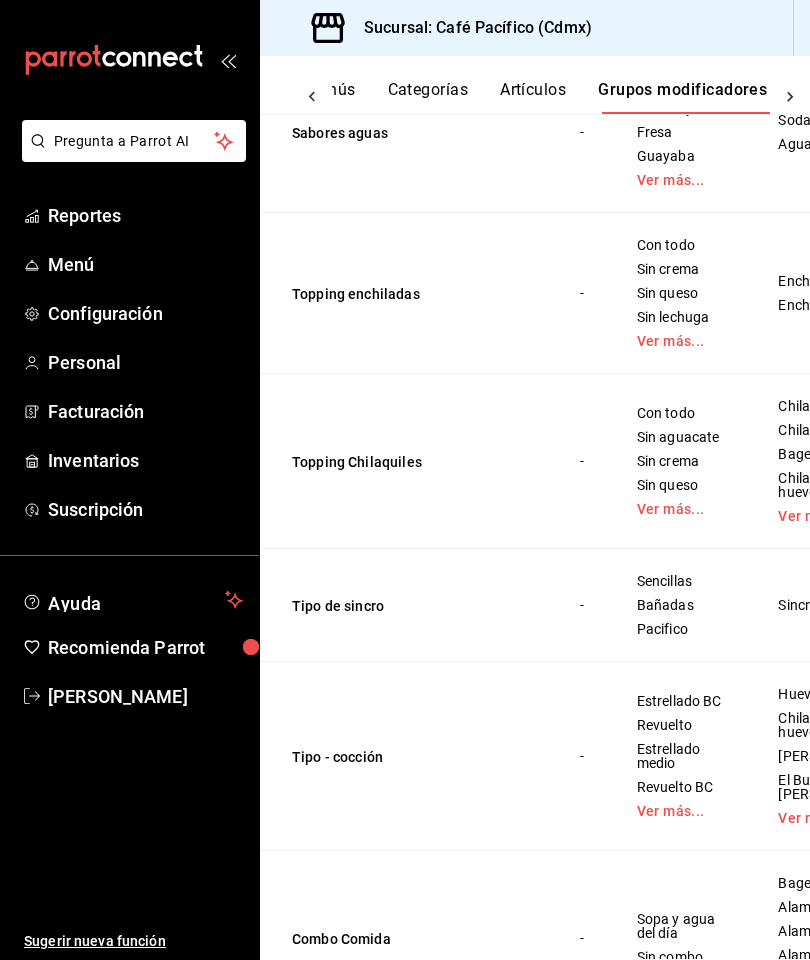 click on "Tipo - cocción" at bounding box center (412, 757) 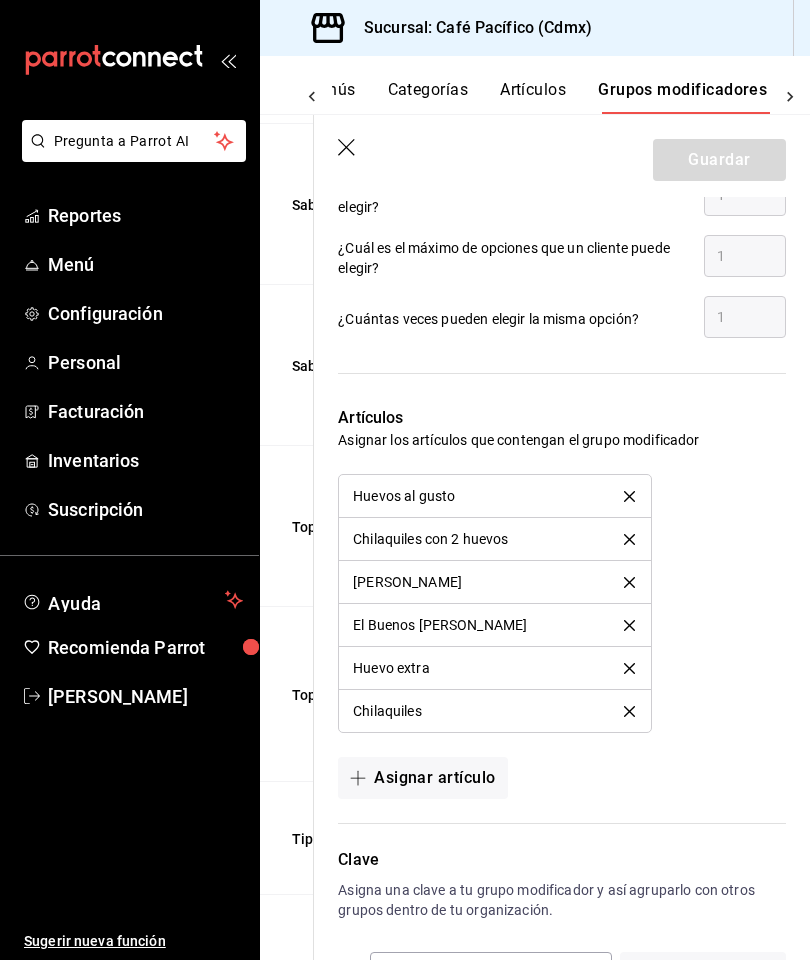 scroll, scrollTop: 1289, scrollLeft: 0, axis: vertical 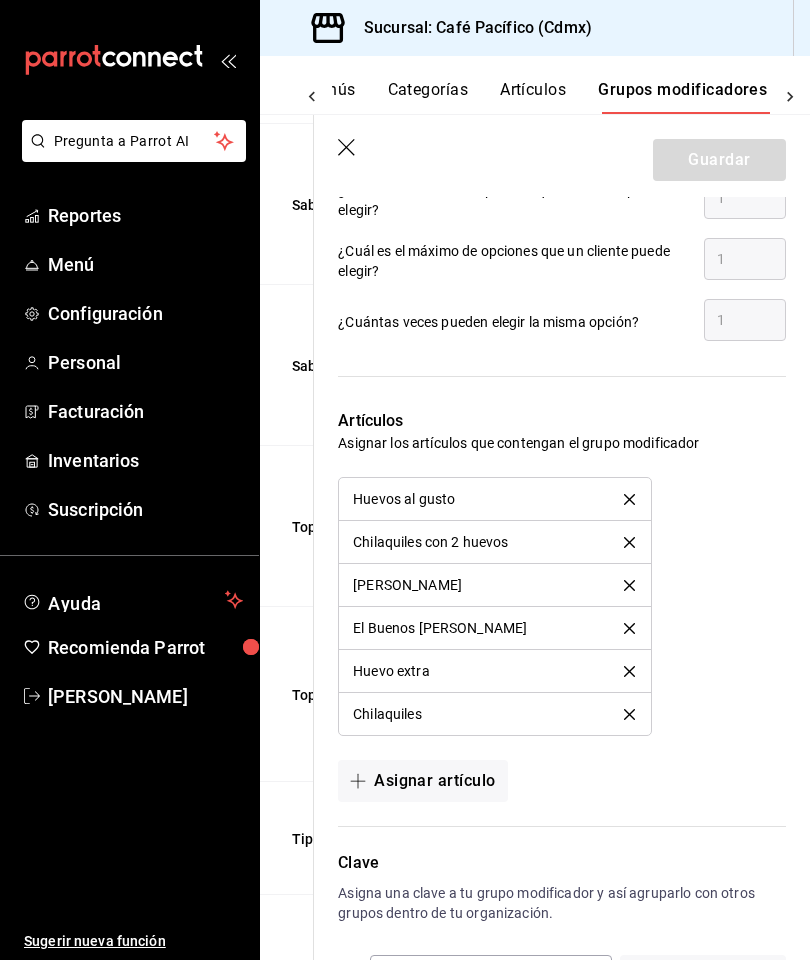 click on "Resumen Menús Categorías Artículos Grupos modificadores Publicar" at bounding box center [535, 85] 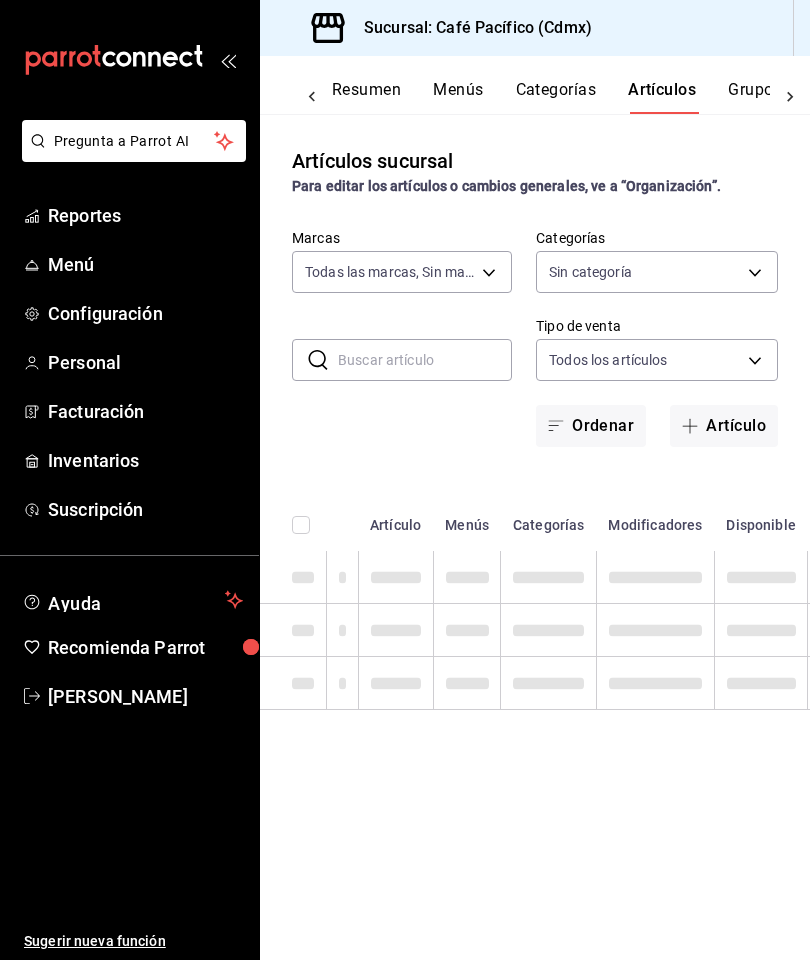 type on "2de98889-d07c-4a90-90dc-7b911a7d41c5" 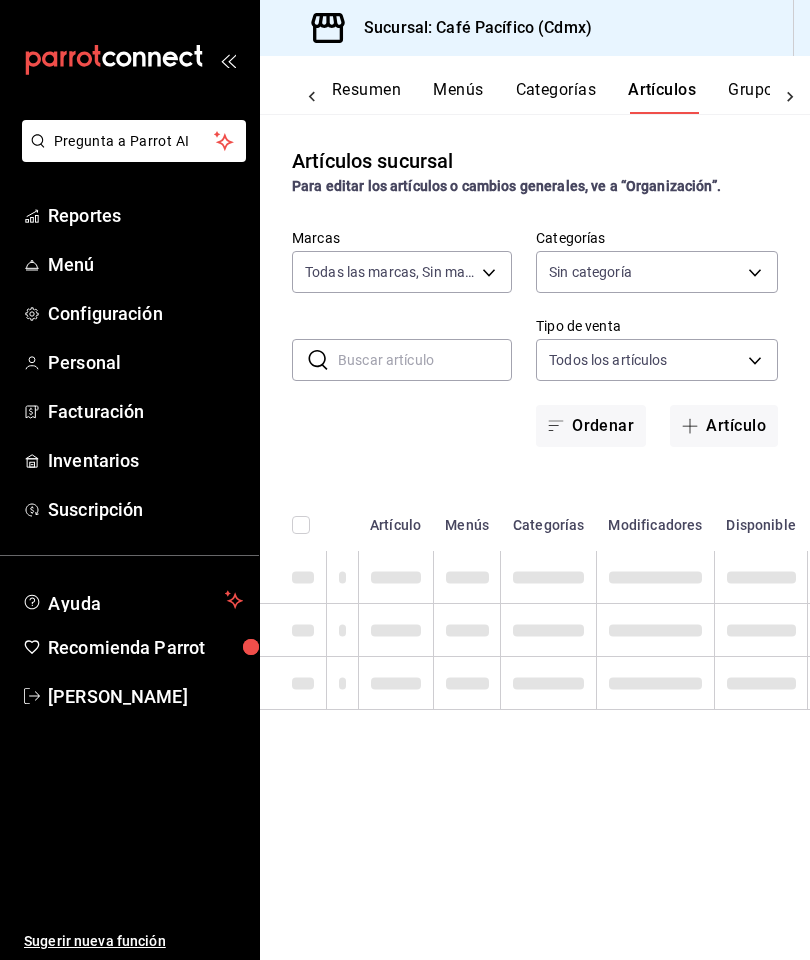 type on "39fc94e0-48be-4f7a-b4f6-0ce303a22cb4,0b59dae4-8c6f-45dd-8133-05a0cc33205b,e06847eb-c447-4c92-88f6-ea405efe2688,608dbfee-f064-496a-94c2-29d4503a0b74,71f9b27b-78c8-44fd-a4c7-95ea6e22f4af,97013c65-47e2-491a-b45f-598a5241a95b,8c1772f7-5578-471d-9bfd-bed6e1702b04,8a1ae067-0f6f-4bc5-a9cf-7e121618b6ca,5a40c92f-c9f3-44df-a9d7-f0f0f1011a1f,ead257b1-462f-4f03-bd09-4d9ba1e3c749,c4260324-4ed4-4dd2-bb9e-1cca7aa2ce8b,729310f6-77f0-4a7b-b675-b98c0dfc156b" 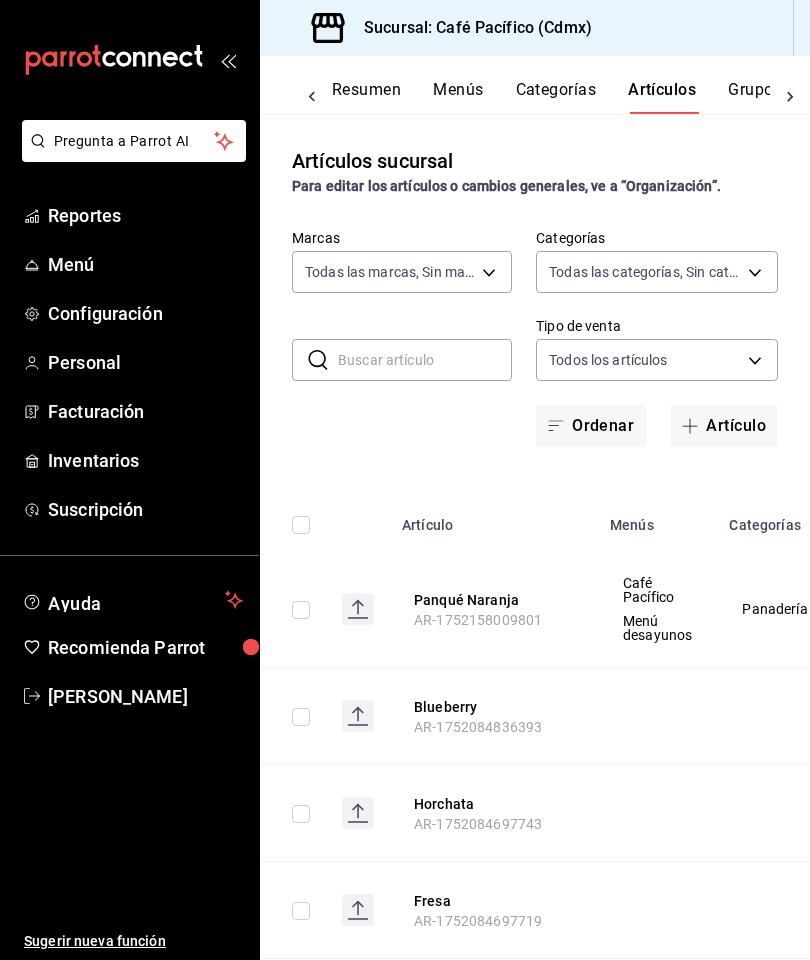 scroll, scrollTop: 0, scrollLeft: 48, axis: horizontal 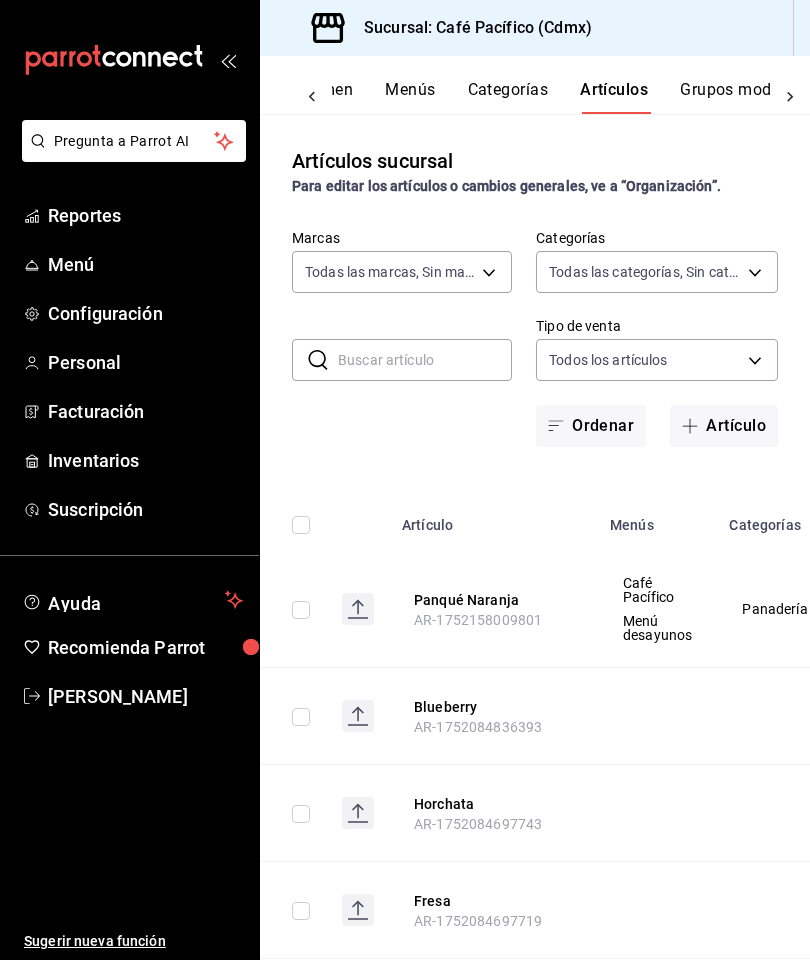 click at bounding box center [425, 360] 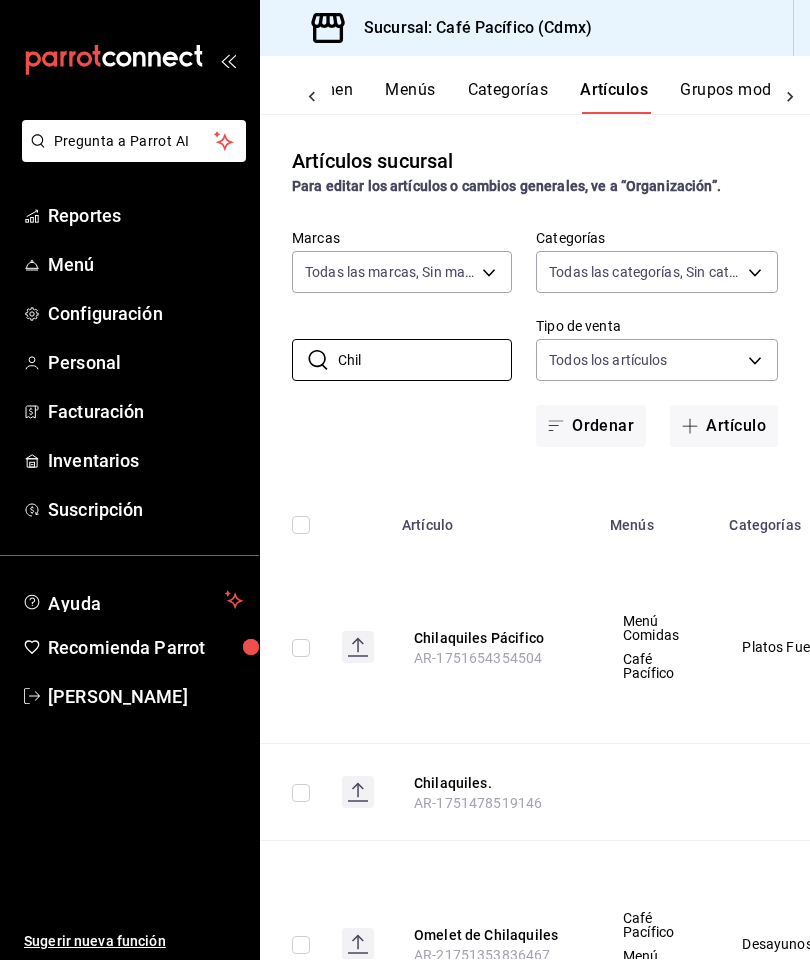 type on "Chil" 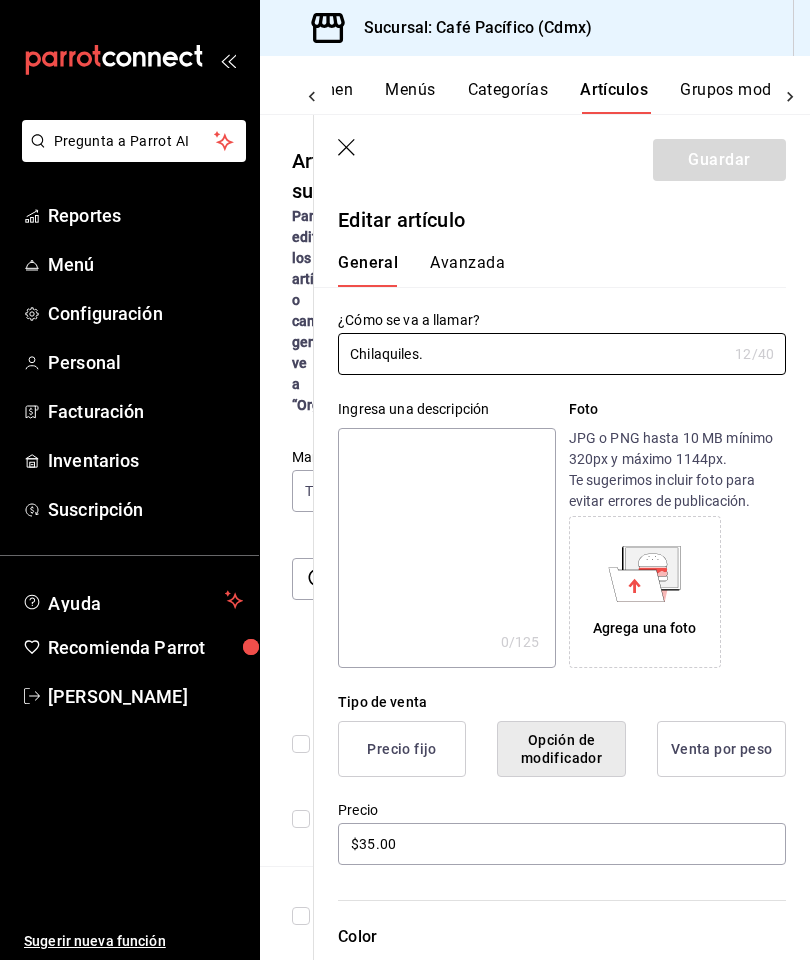 scroll, scrollTop: 0, scrollLeft: 0, axis: both 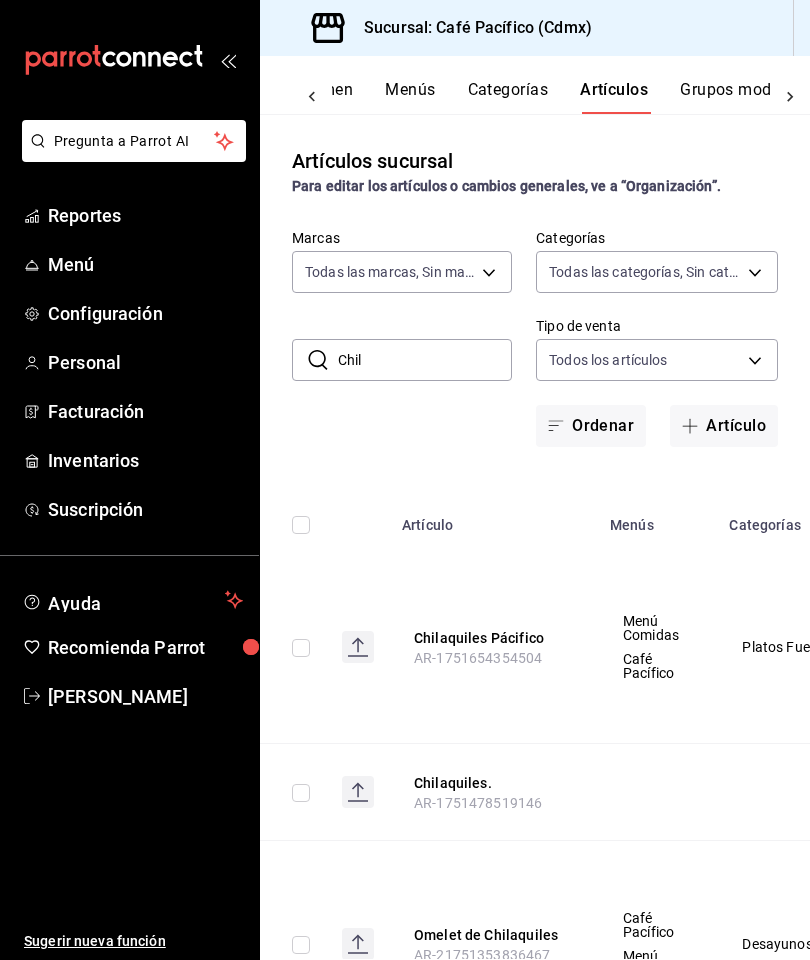 click on "Artículos sucursal Para editar los artículos o cambios generales, ve a “Organización”. ​ Chil ​ Marcas Todas las marcas, Sin marca 2de98889-d07c-4a90-90dc-7b911a7d41c5 Categorías Todas las categorías, Sin categoría 39fc94e0-48be-4f7a-b4f6-0ce303a22cb4,0b59dae4-8c6f-45dd-8133-05a0cc33205b,e06847eb-c447-4c92-88f6-ea405efe2688,608dbfee-f064-496a-94c2-29d4503a0b74,71f9b27b-78c8-44fd-a4c7-95ea6e22f4af,97013c65-47e2-491a-b45f-598a5241a95b,8c1772f7-5578-471d-9bfd-bed6e1702b04,8a1ae067-0f6f-4bc5-a9cf-7e121618b6ca,5a40c92f-c9f3-44df-a9d7-f0f0f1011a1f,ead257b1-462f-4f03-bd09-4d9ba1e3c749,c4260324-4ed4-4dd2-bb9e-1cca7aa2ce8b,729310f6-77f0-4a7b-b675-b98c0dfc156b Tipo de venta Todos los artículos ALL Ordenar Artículo Artículo Menús Categorías Modificadores Disponible Precio Chilaquiles Pácifico AR-1751654354504 Menú Comidas Café Pacífico Platos Fuertes Proteina chilaquiles Tipo de Salsa Combo Comida Topping Chilaquiles $ 150.00 Chilaquiles. AR-1751478519146 $ 35.00 Omelet de Chilaquiles Desayunos $" at bounding box center (535, 536) 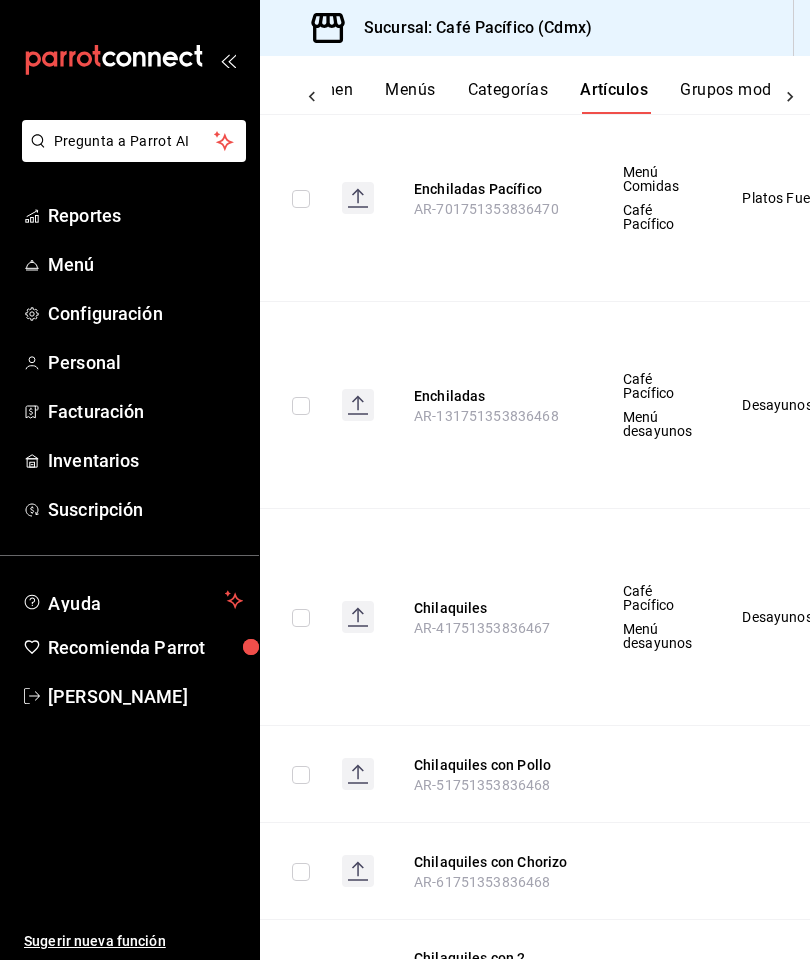 scroll, scrollTop: 962, scrollLeft: 0, axis: vertical 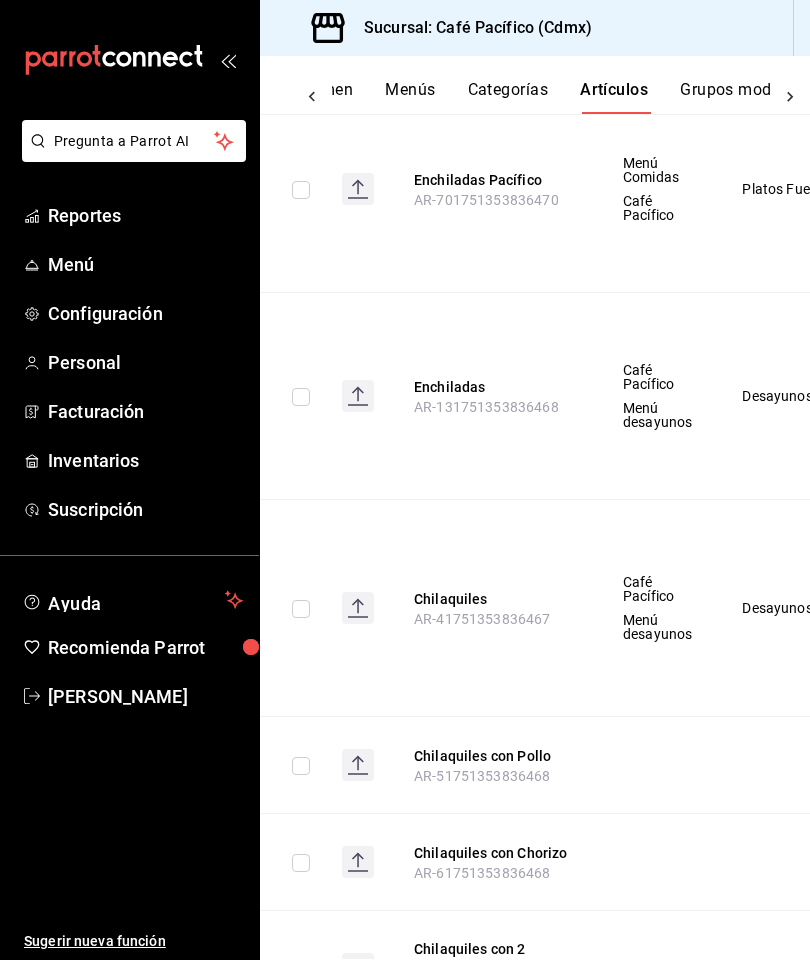 click on "Chilaquiles" at bounding box center (494, 599) 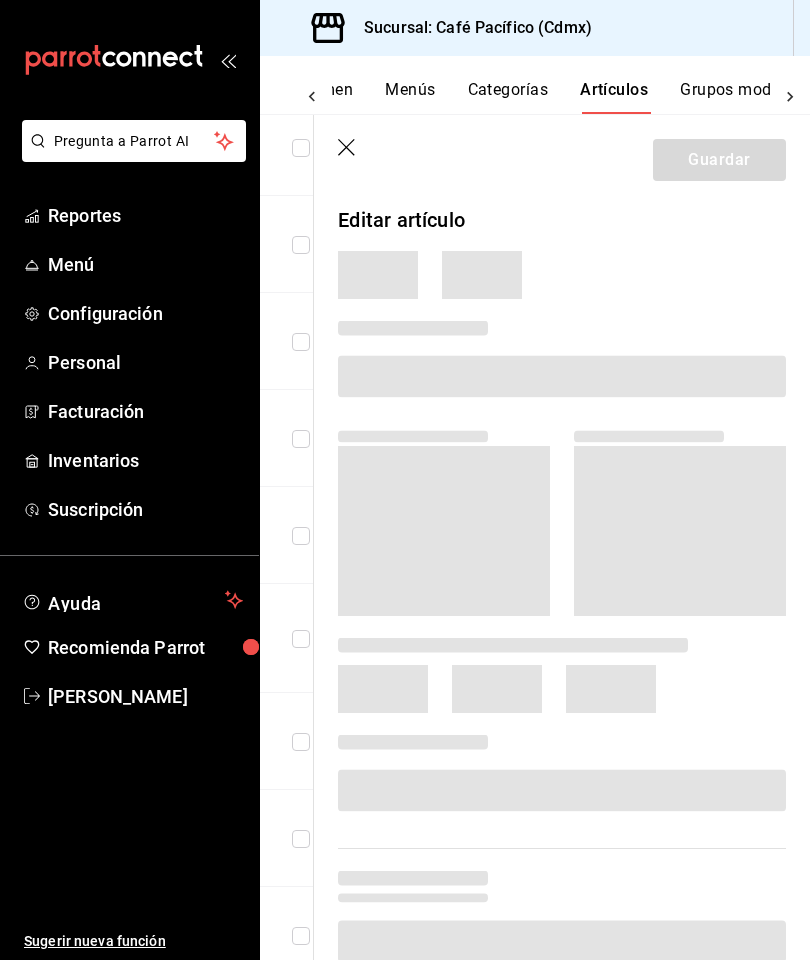 scroll, scrollTop: 723, scrollLeft: 0, axis: vertical 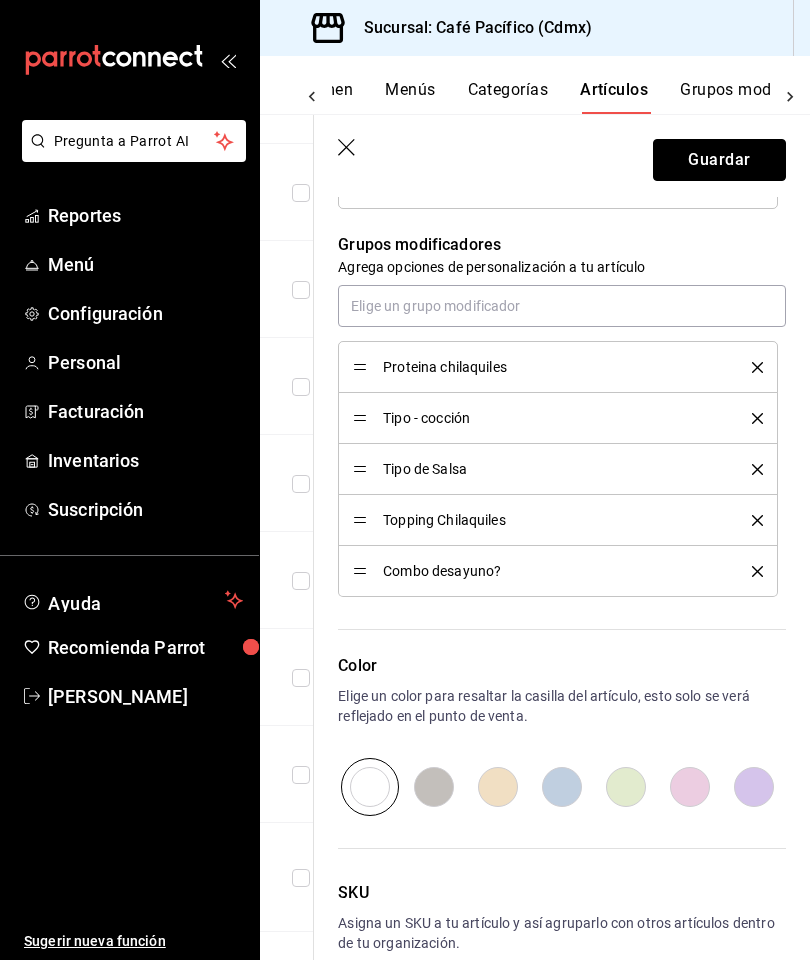 click on "Guardar" at bounding box center [719, 160] 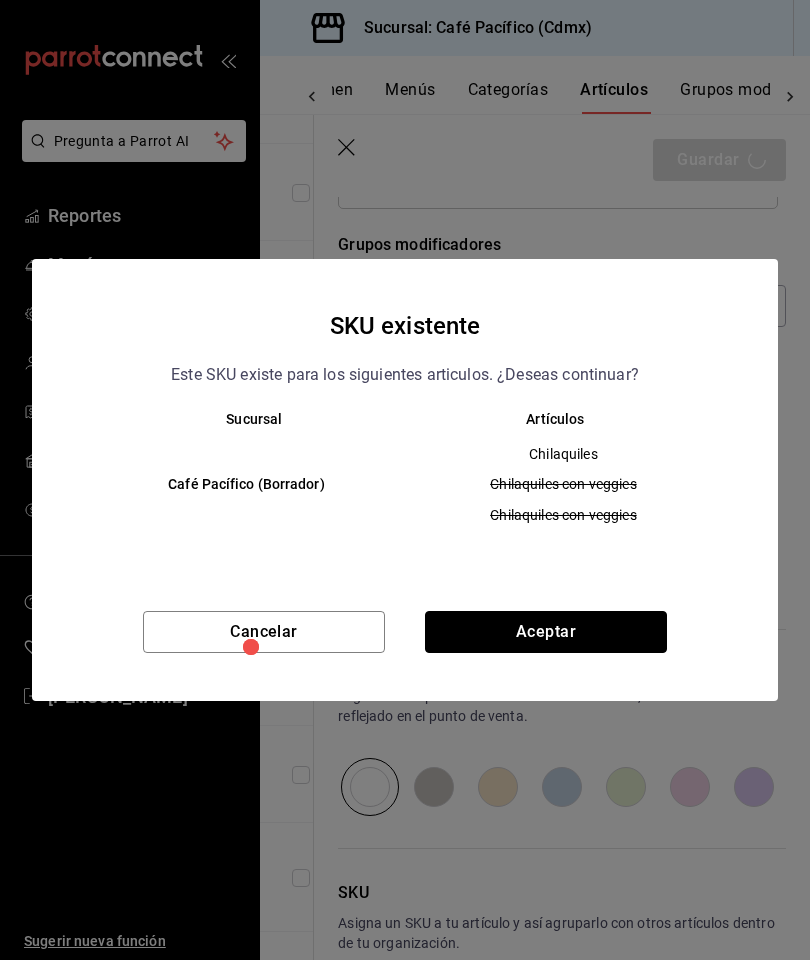 click on "Aceptar" at bounding box center [546, 632] 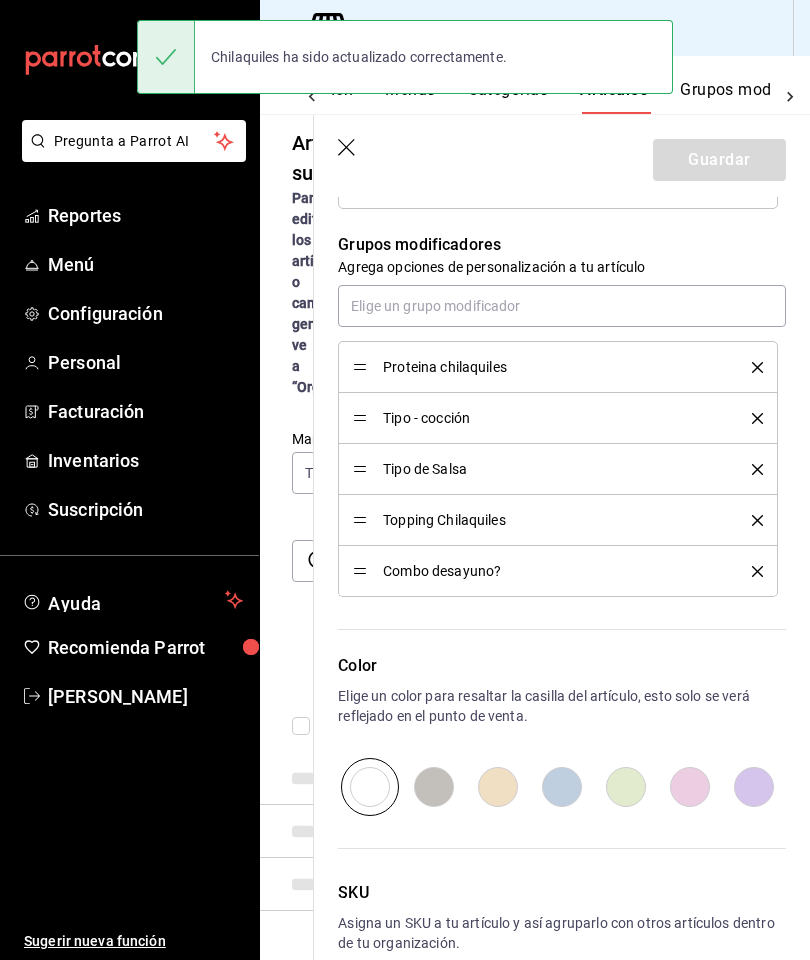 scroll, scrollTop: 0, scrollLeft: 0, axis: both 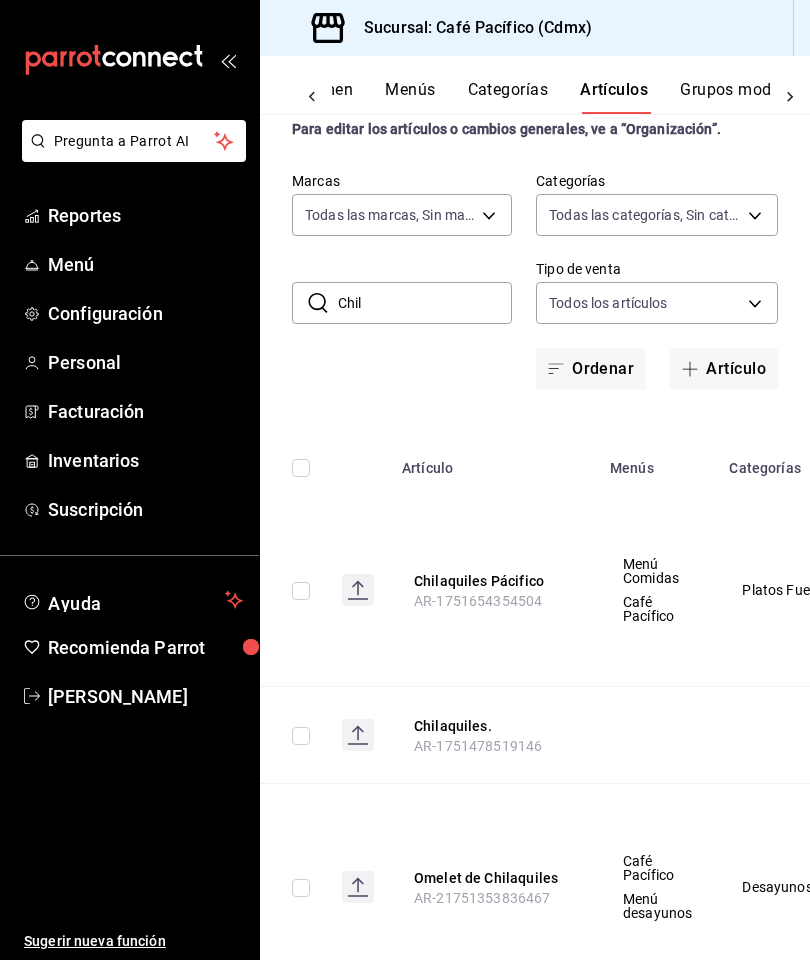 click on "Grupos modificadores" at bounding box center (763, 97) 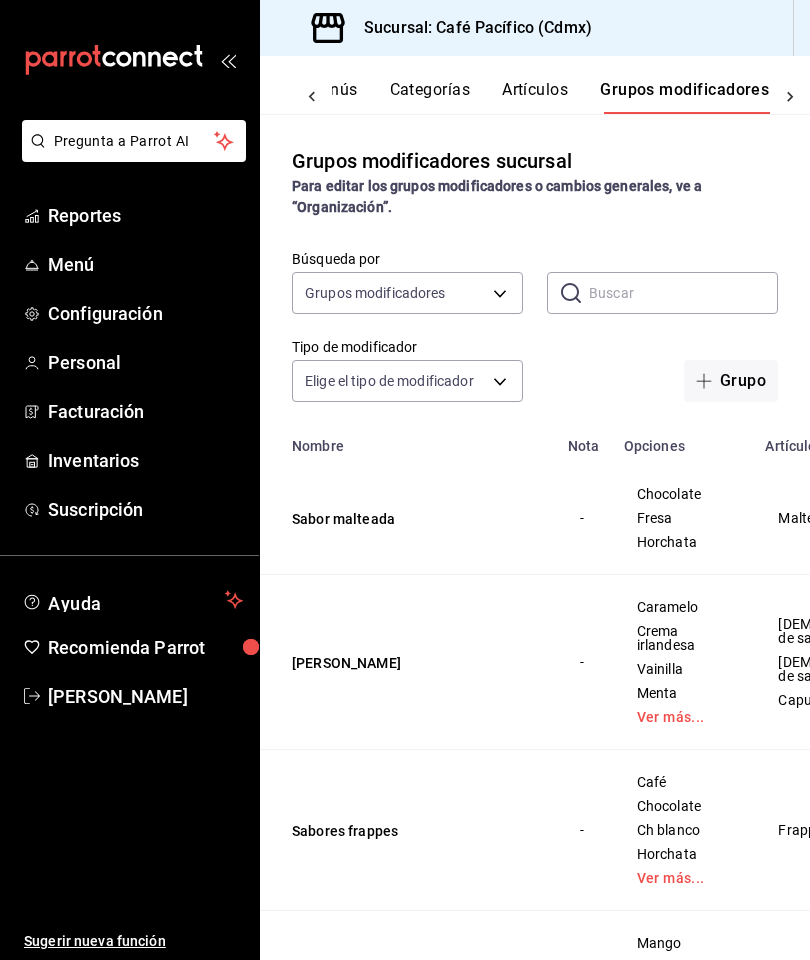 scroll, scrollTop: 0, scrollLeft: 128, axis: horizontal 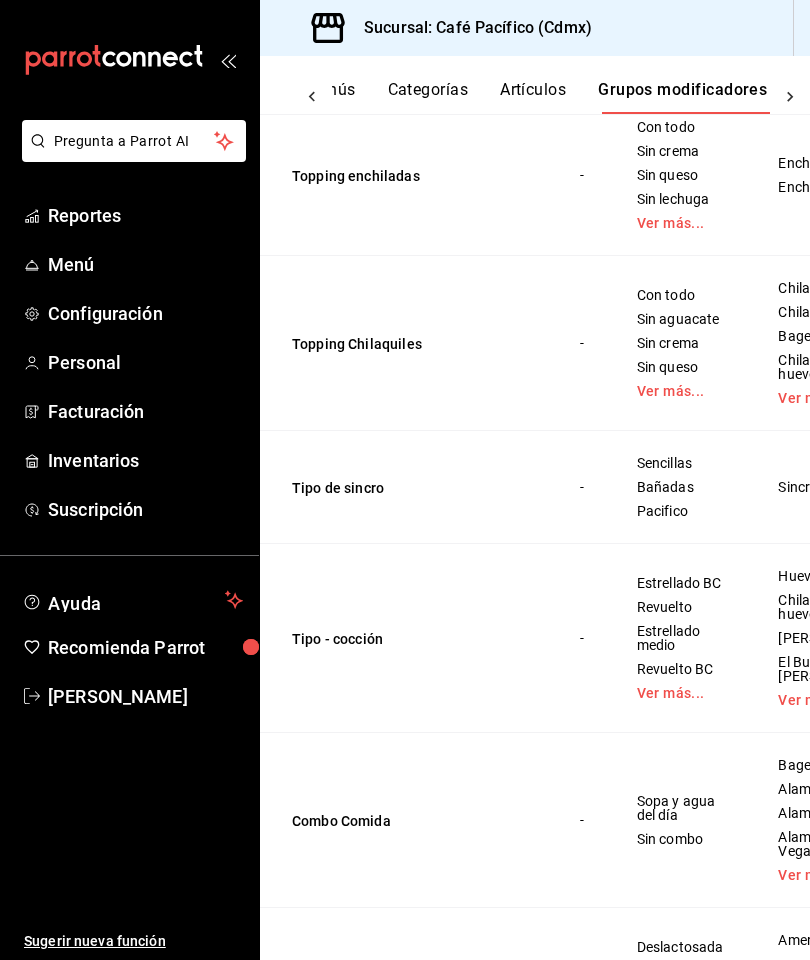 click on "Topping Chilaquiles" at bounding box center (412, 344) 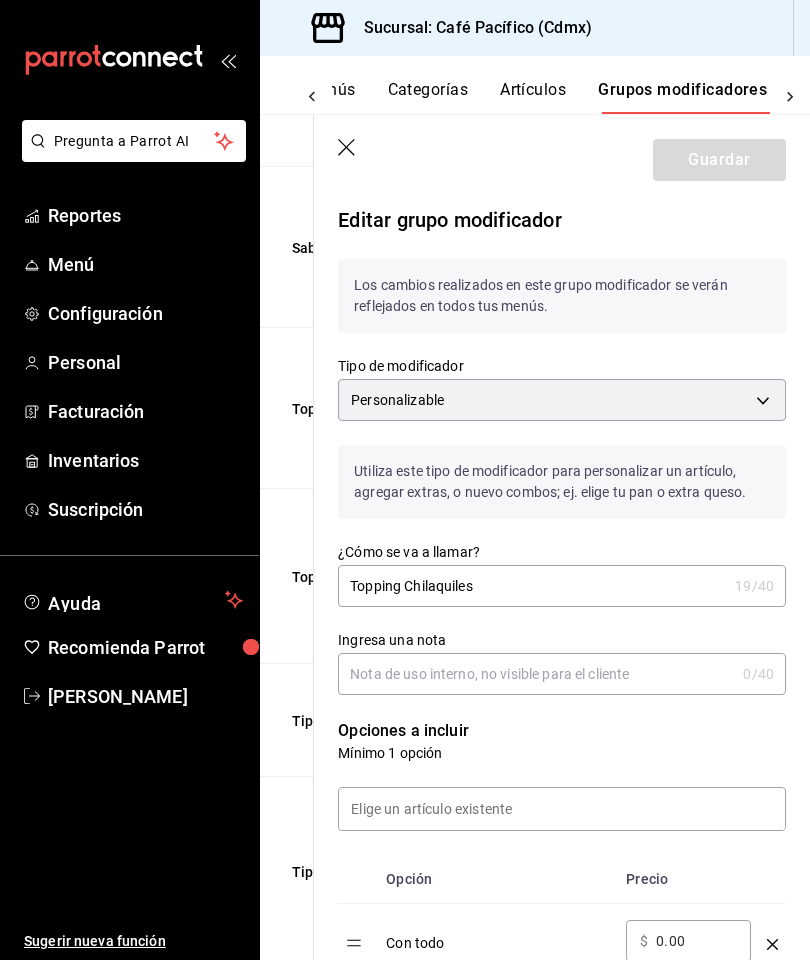 click 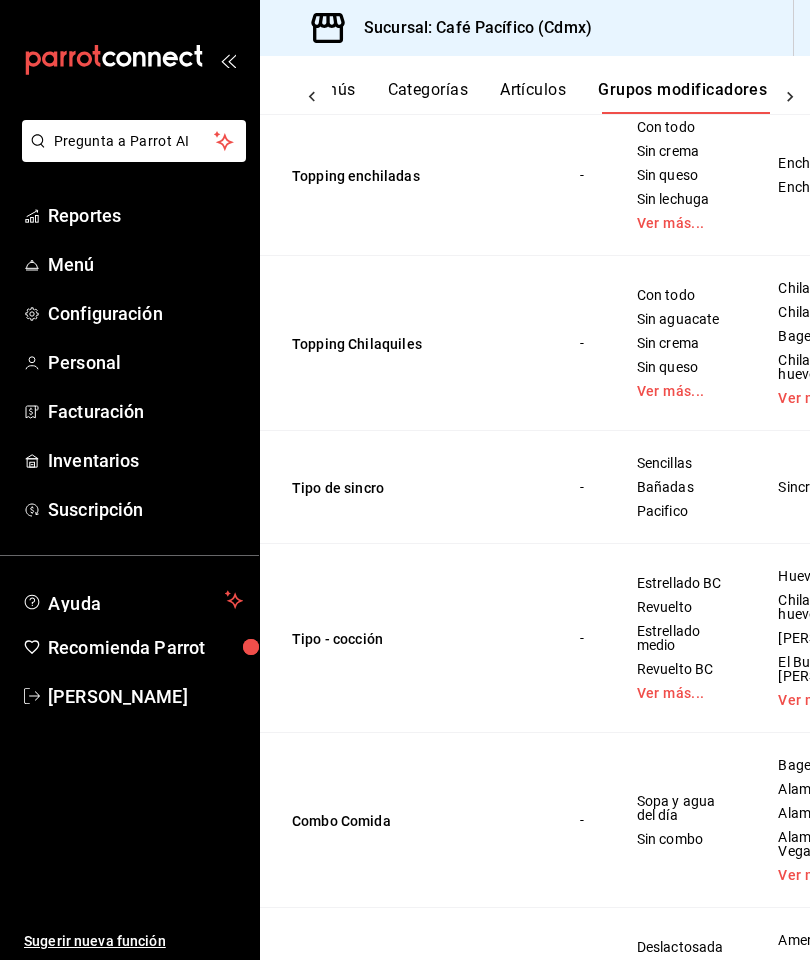 scroll, scrollTop: 0, scrollLeft: 0, axis: both 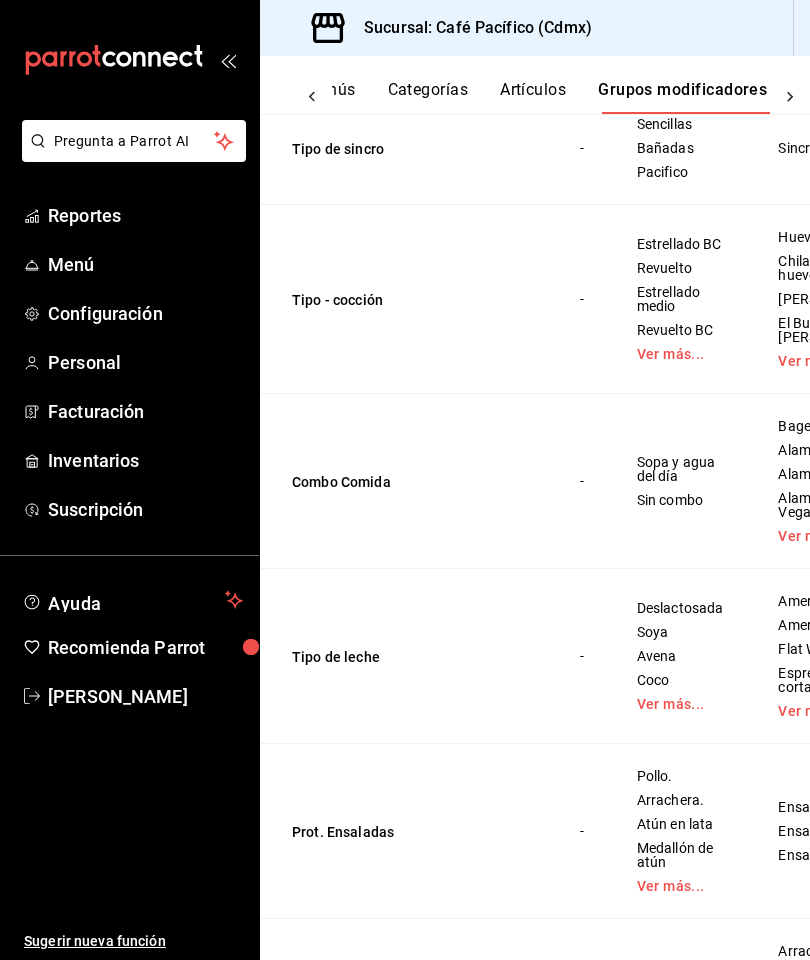 click on "Tipo - cocción" at bounding box center (412, 300) 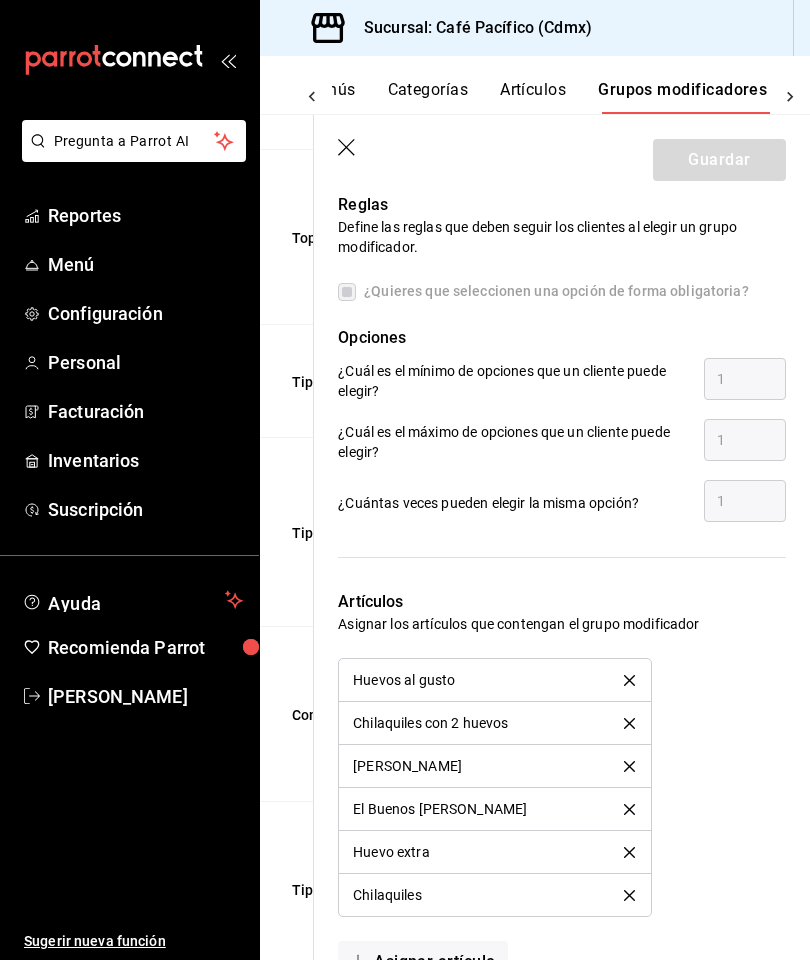 scroll, scrollTop: 1144, scrollLeft: 0, axis: vertical 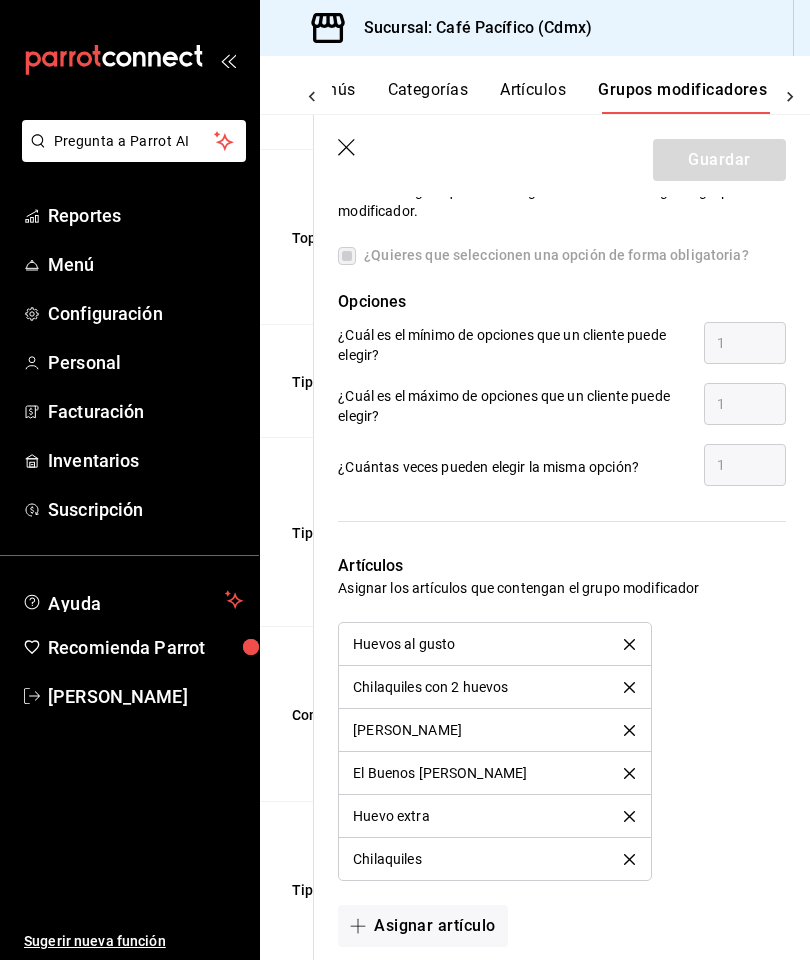 click at bounding box center [550, 509] 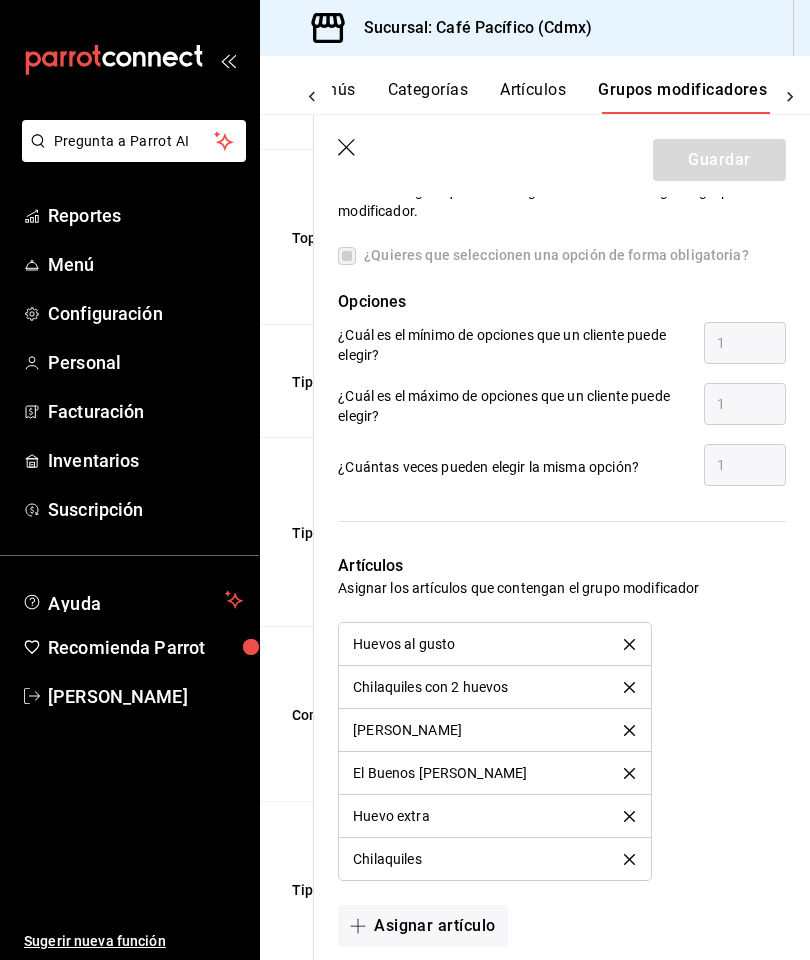 click on "¿Quieres que seleccionen una opción de forma obligatoria?" at bounding box center (543, 255) 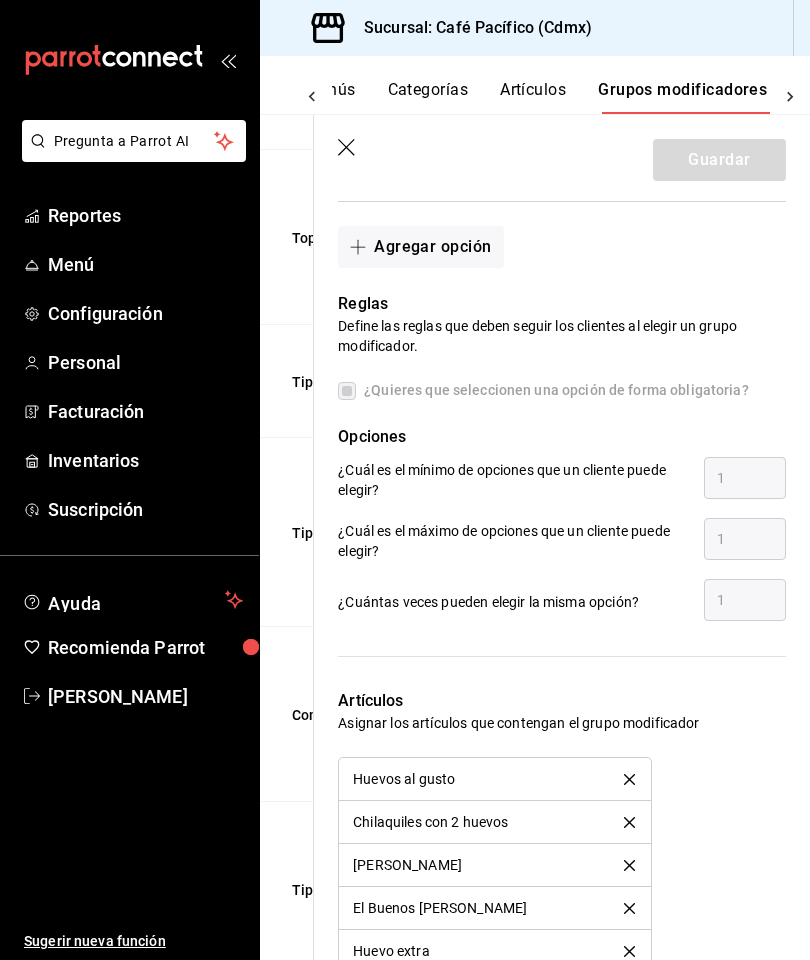 scroll, scrollTop: 1007, scrollLeft: 0, axis: vertical 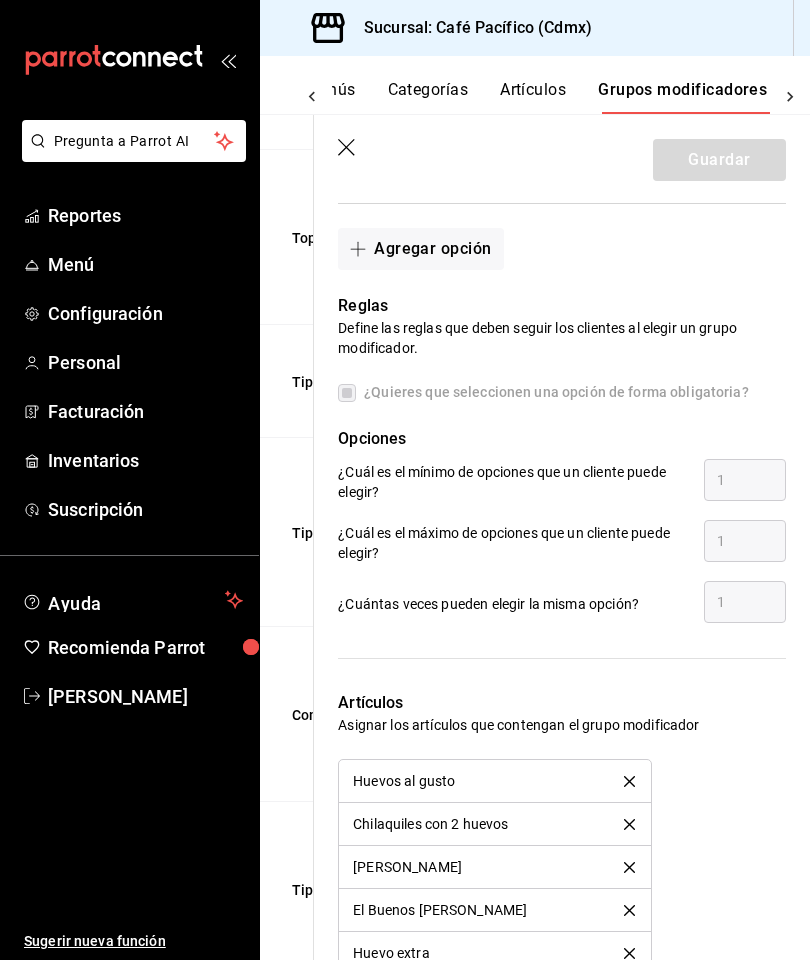 click on "¿Quieres que seleccionen una opción de forma obligatoria?" at bounding box center (543, 392) 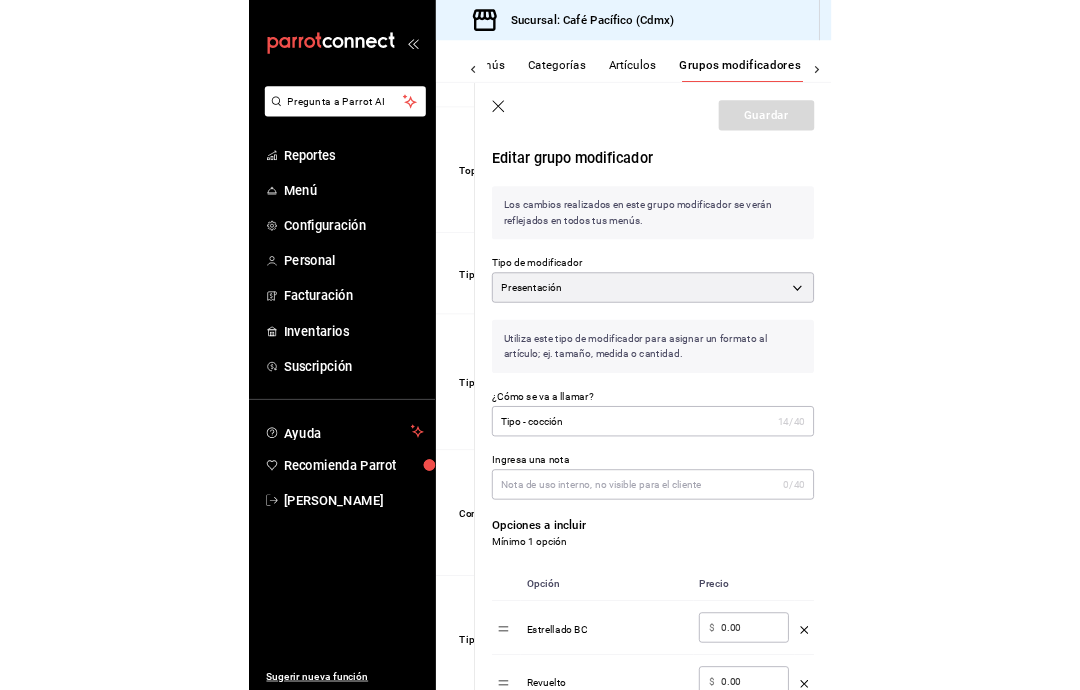 scroll, scrollTop: 0, scrollLeft: 0, axis: both 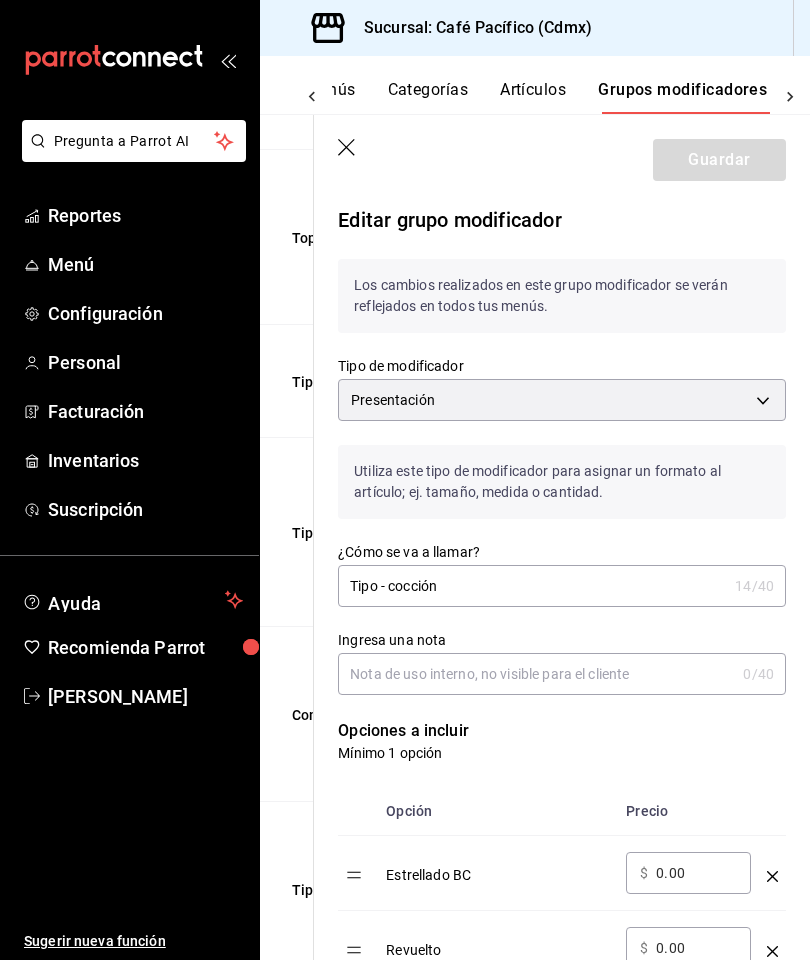 click on "Pregunta a Parrot AI Reportes   Menú   Configuración   Personal   Facturación   Inventarios   Suscripción   Ayuda Recomienda Parrot   [PERSON_NAME]   Sugerir nueva función   Sucursal: Café Pacífico (Cdmx) Resumen Menús Categorías Artículos Grupos modificadores Publicar Grupos modificadores sucursal Para editar los grupos modificadores o cambios generales, ve a “Organización”. Búsqueda por Grupos modificadores GROUP ​ ​ Tipo de modificador Elige el tipo de modificador Nombre Opciones Artículos Sabor malteada Chocolate Fresa Horchata Malteadas Sabor capuchino Caramelo Crema irlandesa Vainilla Menta Ver más... Capuchino de sabor ch Capuchino de sabor gde Capuchino sabor frío Sabores frappes Café Chocolate Ch blanco Horchata Ver más... Frappés Sabores aguas Mango Maracuya Fresa Guayaba Ver más... Soda Italiana Agua de frutas Topping enchiladas Con todo Sin crema Sin queso Sin lechuga Ver más... Enchiladas Enchiladas [PERSON_NAME] Chilaquiles Con todo Sin aguacate Sin crema Soya" at bounding box center (405, 480) 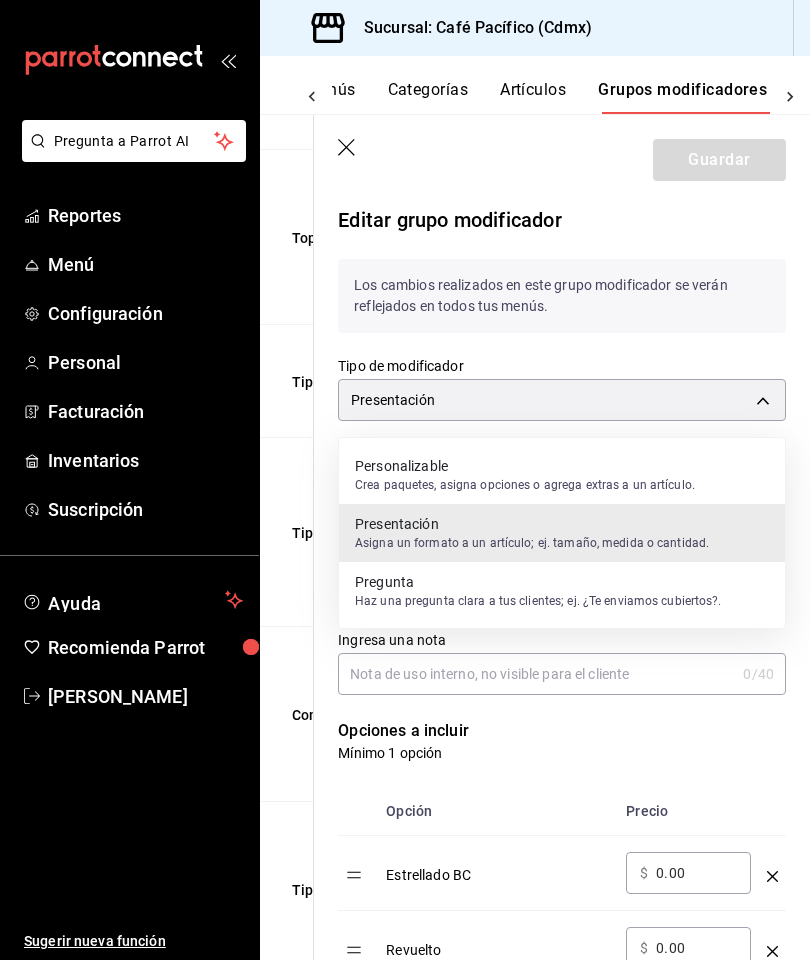 click on "Personalizable" at bounding box center (525, 466) 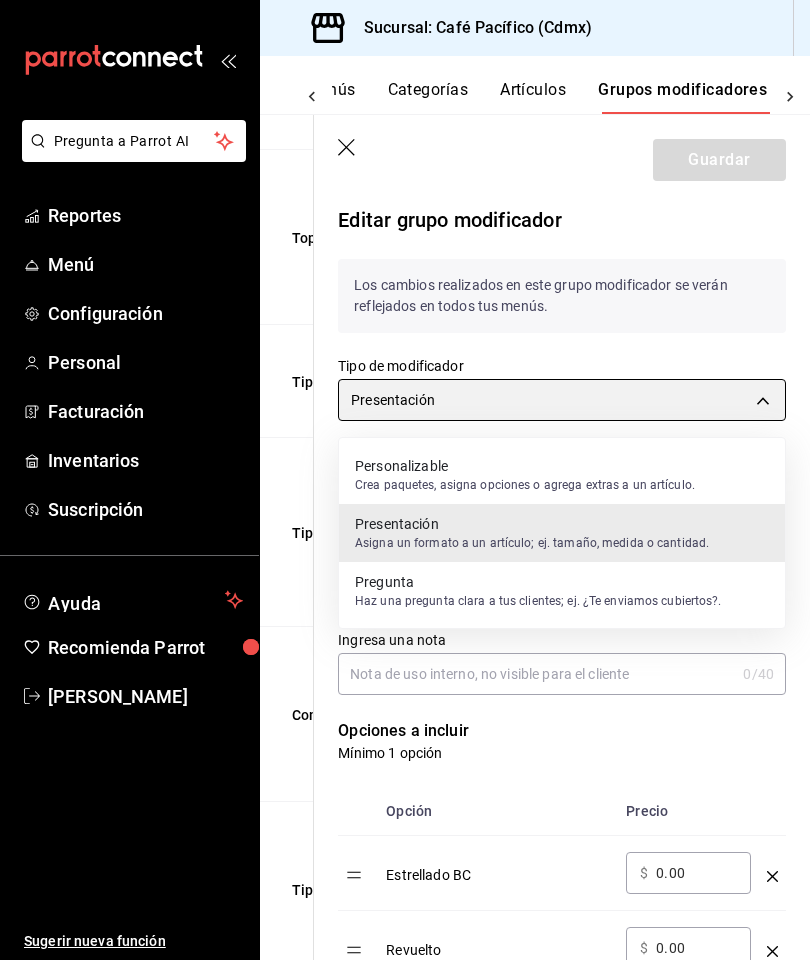 type on "PRESENTATION" 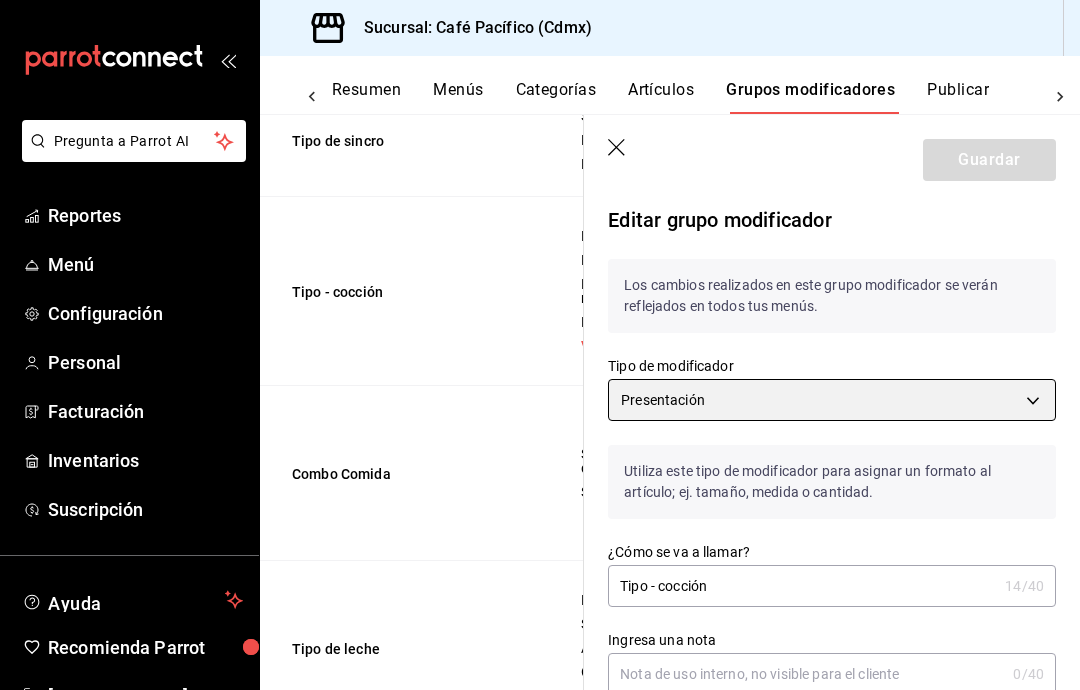 scroll, scrollTop: 0, scrollLeft: 0, axis: both 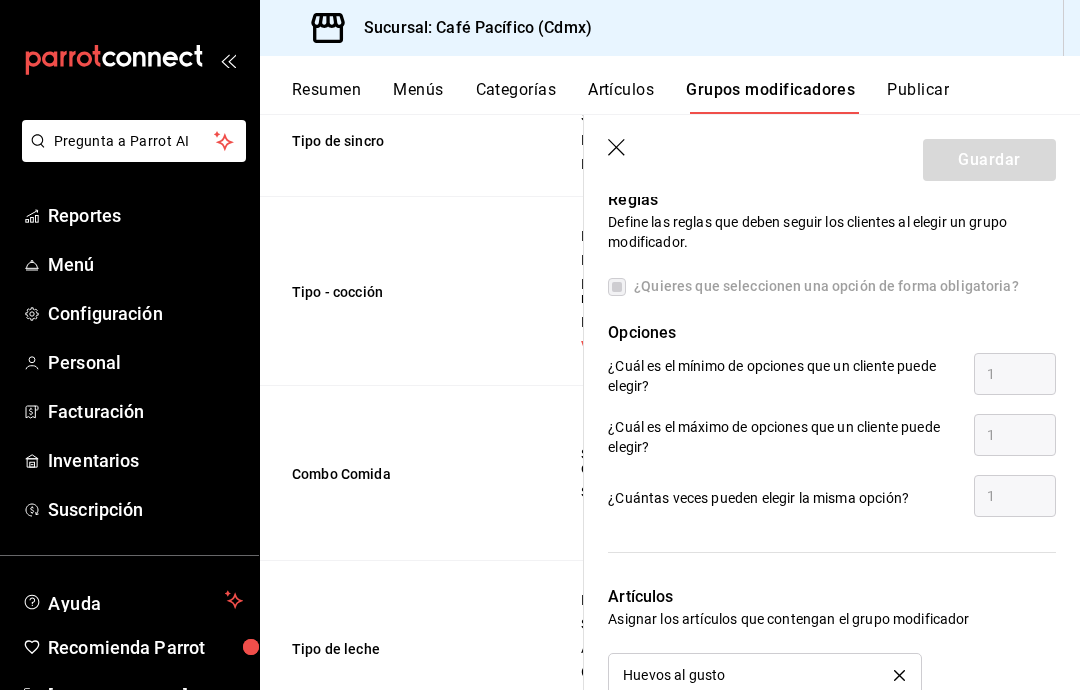 click on "¿Quieres que seleccionen una opción de forma obligatoria?" at bounding box center (822, 286) 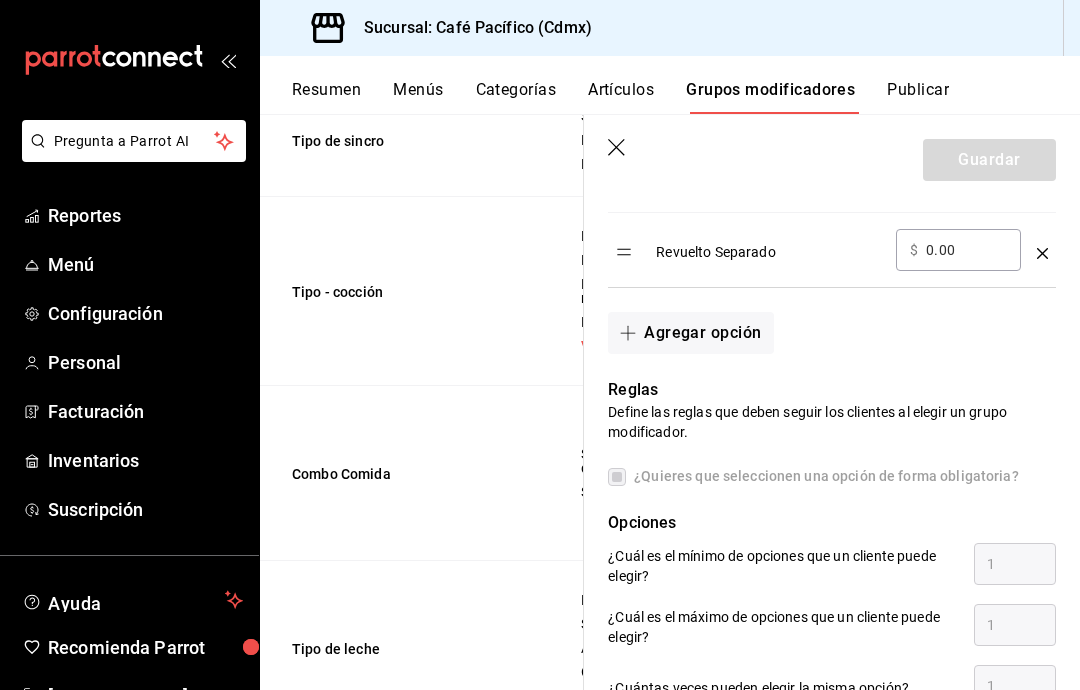 scroll, scrollTop: 906, scrollLeft: 0, axis: vertical 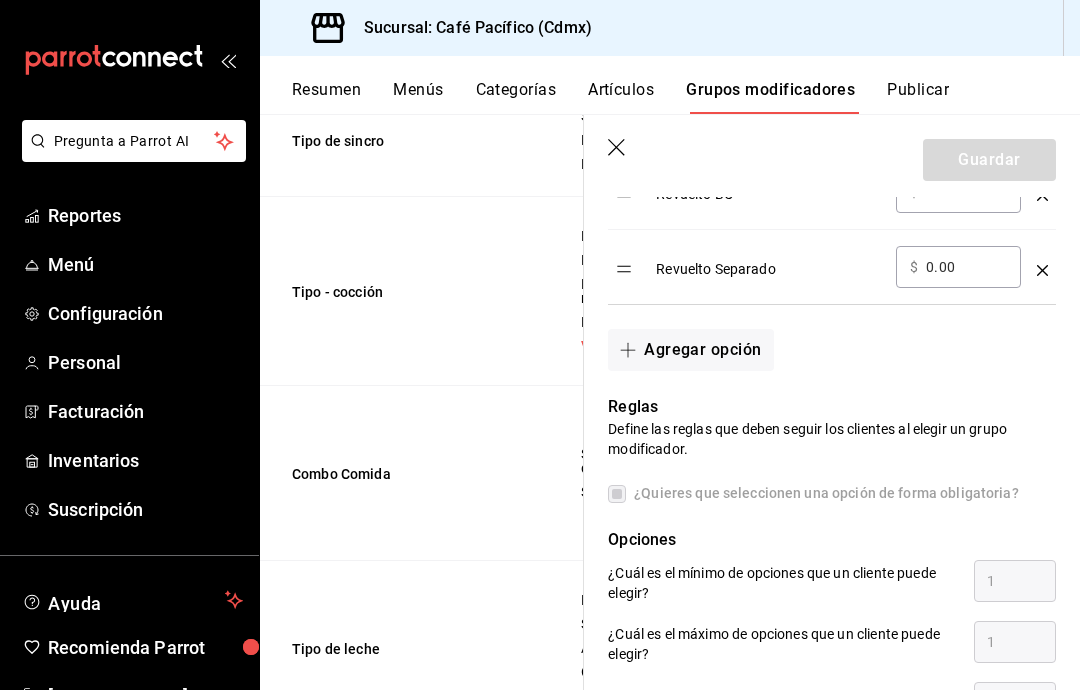 click 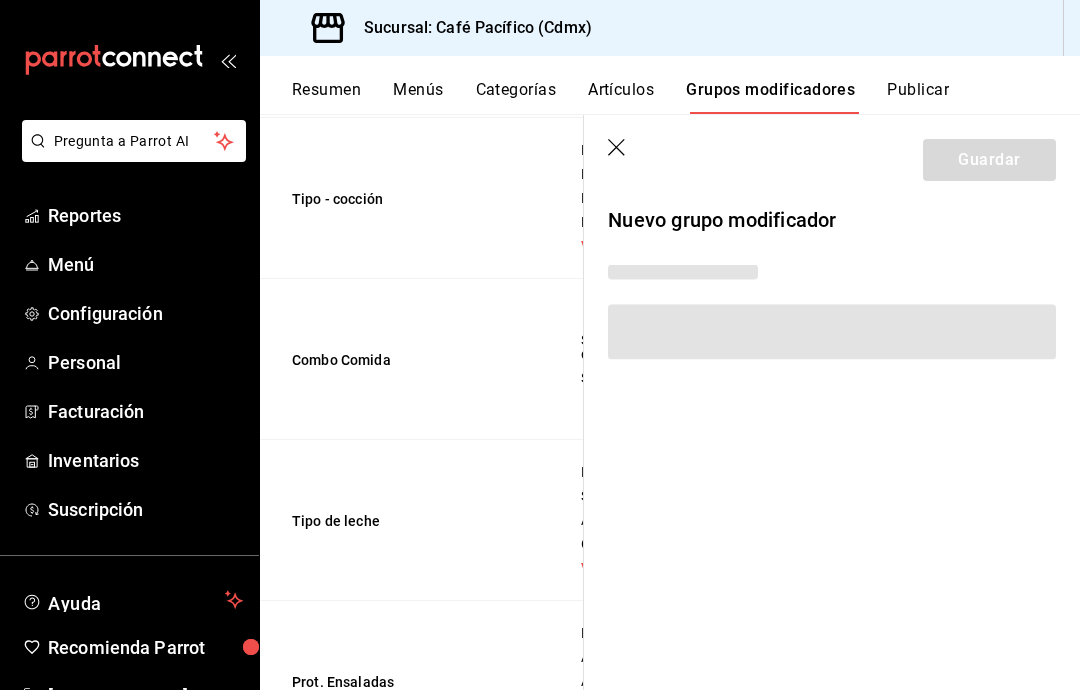 scroll, scrollTop: 0, scrollLeft: 0, axis: both 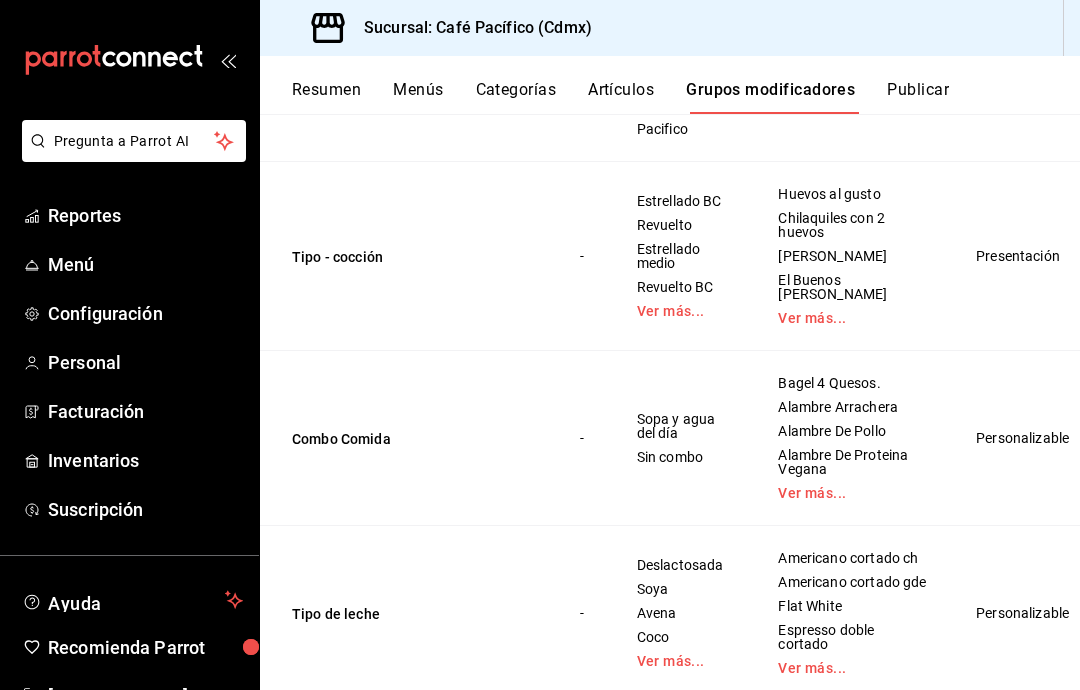 click on "Tipo - cocción" at bounding box center (412, 257) 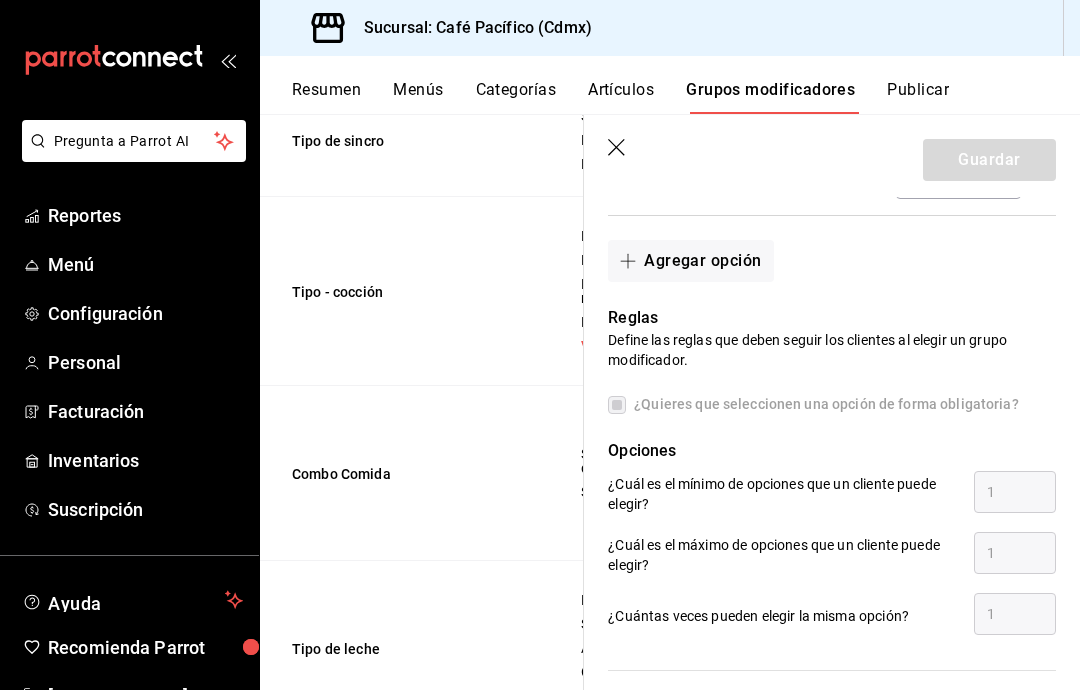 scroll, scrollTop: 996, scrollLeft: 0, axis: vertical 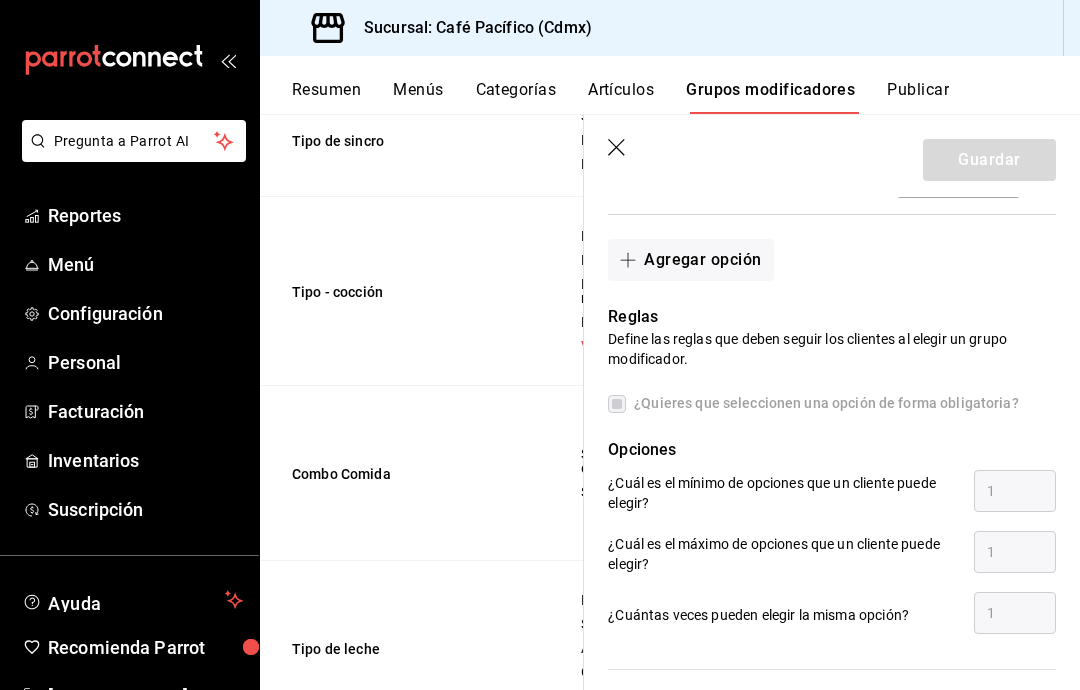 click on "Reglas Define las reglas que deben seguir los clientes al elegir un grupo modificador. ¿Quieres que seleccionen una opción de forma obligatoria? Opciones  ¿Cuál es el mínimo de opciones que un cliente puede elegir? 1 ¿Cuál es el máximo de opciones que un cliente puede elegir? 1 ¿Cuántas veces pueden elegir la misma opción? 1" at bounding box center [820, 459] 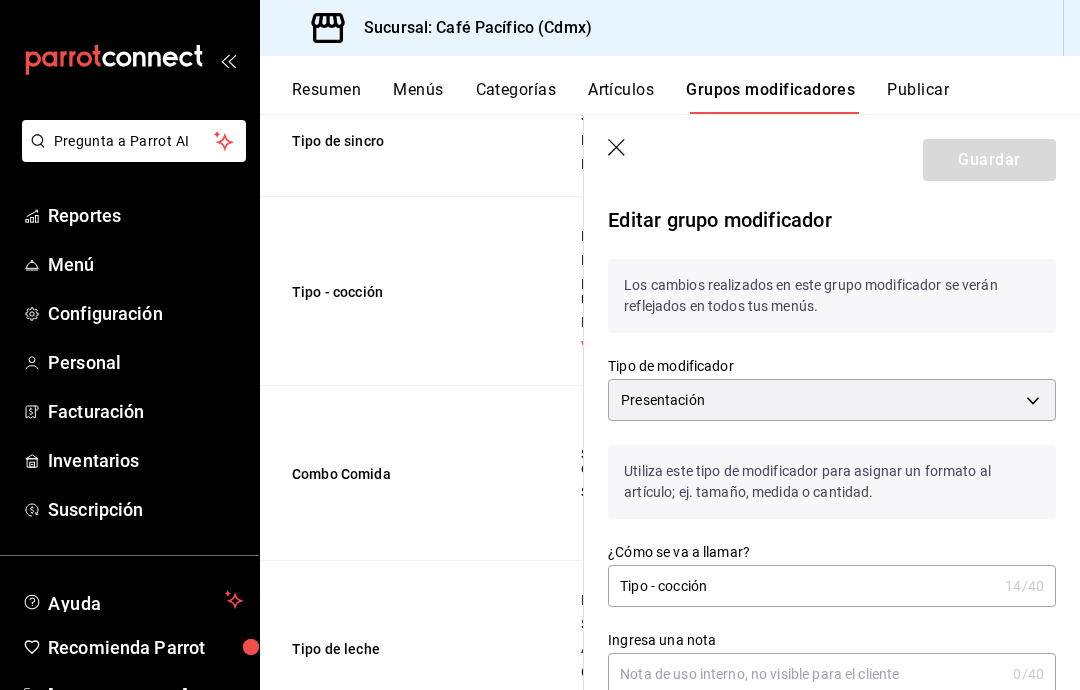 scroll, scrollTop: 0, scrollLeft: 0, axis: both 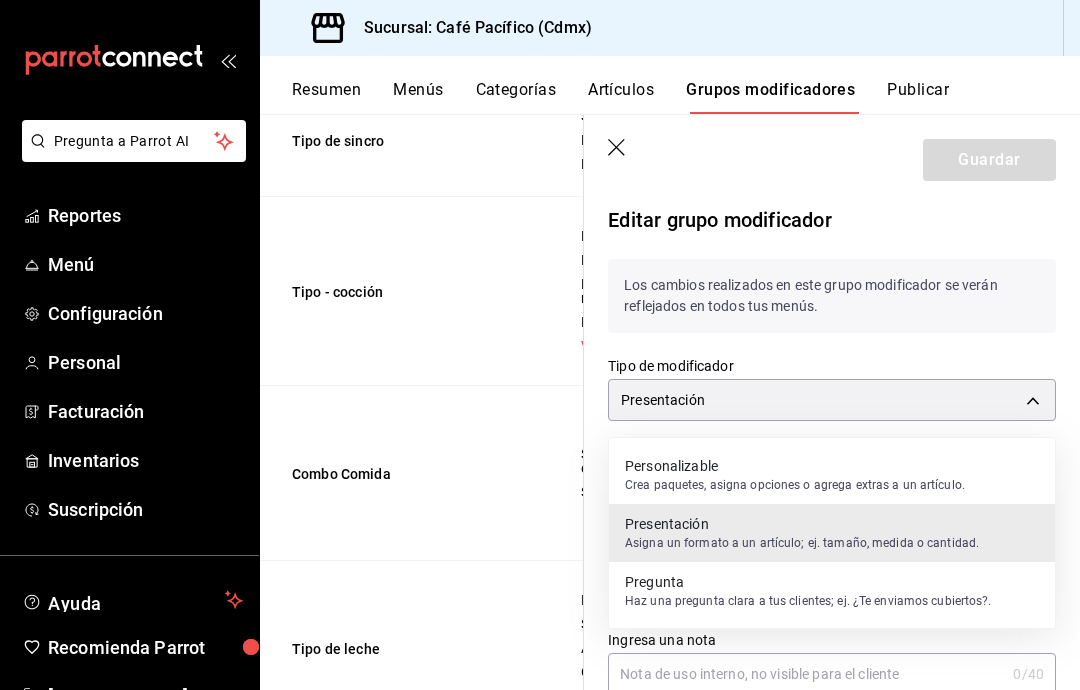 click on "Presentación Asigna un formato a un artículo; ej. tamaño, medida o cantidad." at bounding box center [832, 533] 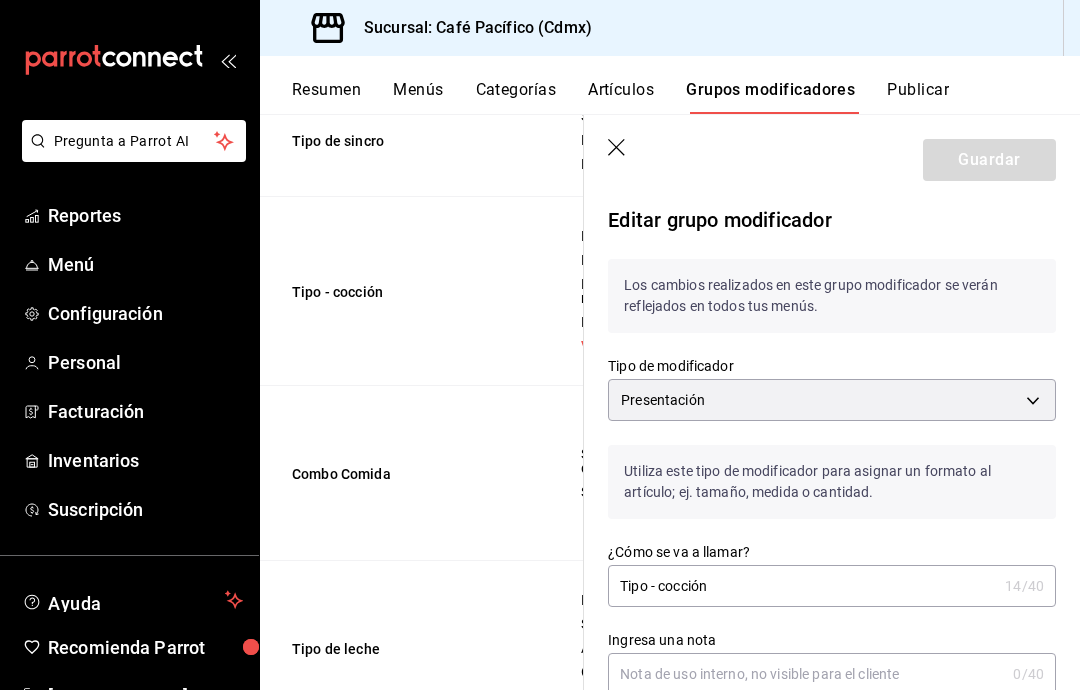 click on "Pregunta a Parrot AI Reportes   Menú   Configuración   Personal   Facturación   Inventarios   Suscripción   Ayuda Recomienda Parrot   [PERSON_NAME]   Sugerir nueva función   Sucursal: Café Pacífico (Cdmx) Resumen Menús Categorías Artículos Grupos modificadores Publicar Grupos modificadores sucursal Para editar los grupos modificadores o cambios generales, ve a “Organización”. Búsqueda por Grupos modificadores GROUP ​ ​ Tipo de modificador Elige el tipo de modificador Nombre Opciones Artículos Sabor malteada Chocolate Fresa Horchata Malteadas Sabor capuchino Caramelo Crema irlandesa Vainilla Menta Ver más... Capuchino de sabor ch Capuchino de sabor gde Capuchino sabor frío Sabores frappes Café Chocolate Ch blanco Horchata Ver más... Frappés Sabores aguas Mango Maracuya Fresa Guayaba Ver más... Soda Italiana Agua de frutas Topping enchiladas Con todo Sin crema Sin queso Sin lechuga Ver más... Enchiladas Enchiladas [PERSON_NAME] Chilaquiles Con todo Sin aguacate Sin crema Soya" at bounding box center [540, 345] 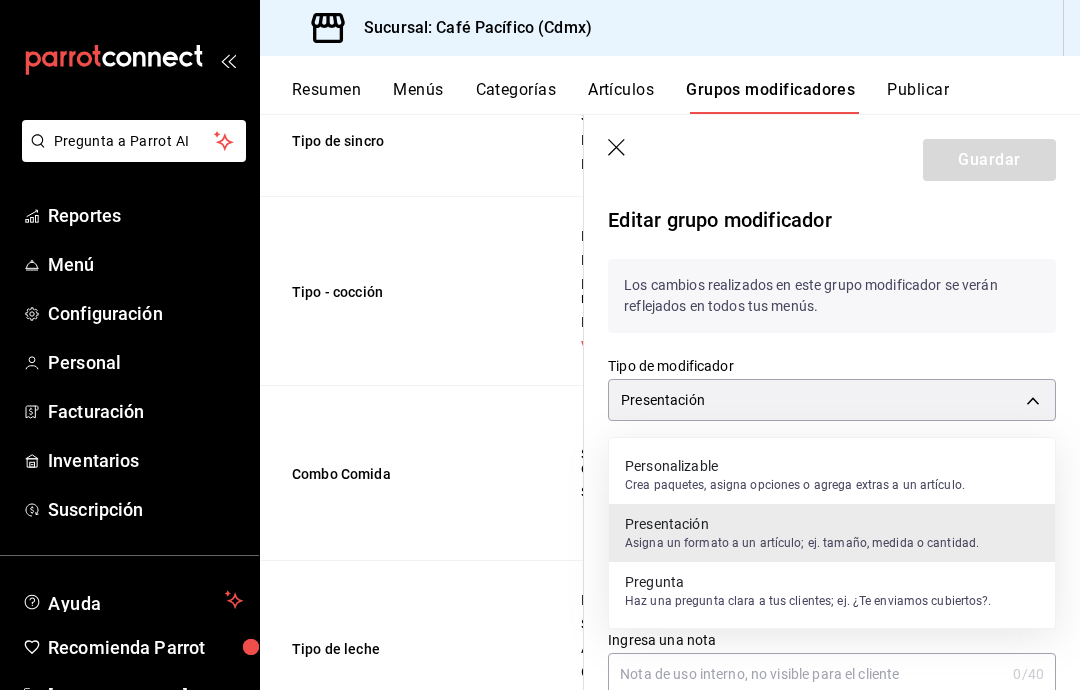 click on "Personalizable" at bounding box center (795, 466) 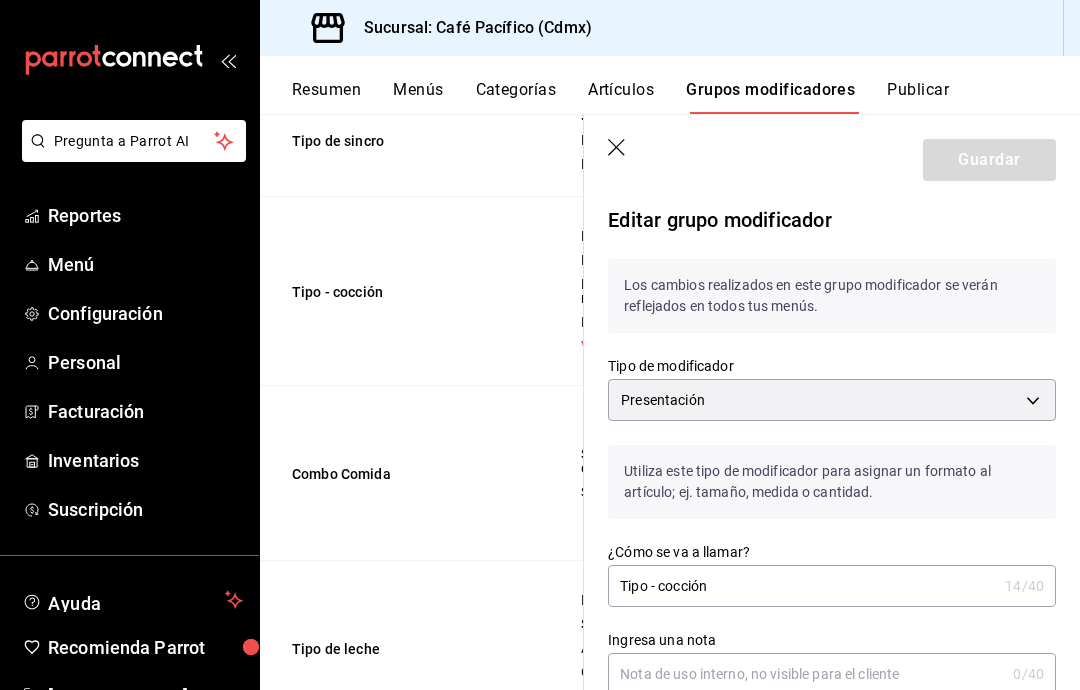 click on "Pregunta a Parrot AI Reportes   Menú   Configuración   Personal   Facturación   Inventarios   Suscripción   Ayuda Recomienda Parrot   [PERSON_NAME]   Sugerir nueva función   Sucursal: Café Pacífico (Cdmx) Resumen Menús Categorías Artículos Grupos modificadores Publicar Grupos modificadores sucursal Para editar los grupos modificadores o cambios generales, ve a “Organización”. Búsqueda por Grupos modificadores GROUP ​ ​ Tipo de modificador Elige el tipo de modificador Nombre Opciones Artículos Sabor malteada Chocolate Fresa Horchata Malteadas Sabor capuchino Caramelo Crema irlandesa Vainilla Menta Ver más... Capuchino de sabor ch Capuchino de sabor gde Capuchino sabor frío Sabores frappes Café Chocolate Ch blanco Horchata Ver más... Frappés Sabores aguas Mango Maracuya Fresa Guayaba Ver más... Soda Italiana Agua de frutas Topping enchiladas Con todo Sin crema Sin queso Sin lechuga Ver más... Enchiladas Enchiladas [PERSON_NAME] Chilaquiles Con todo Sin aguacate Sin crema Soya" at bounding box center (540, 345) 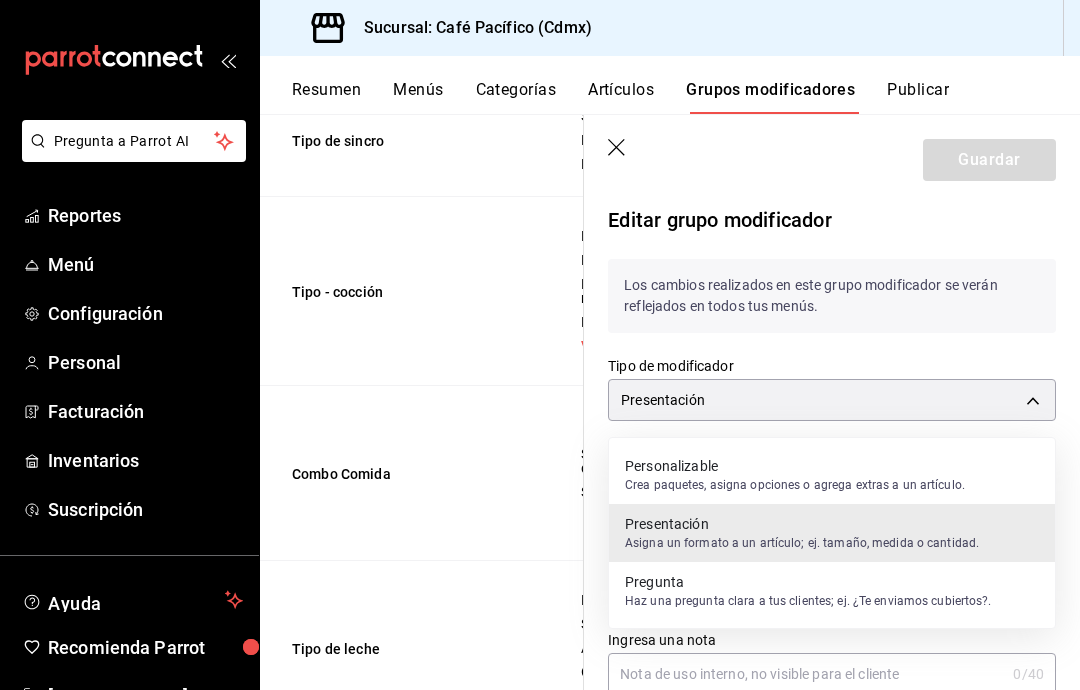 click on "Personalizable" at bounding box center (795, 466) 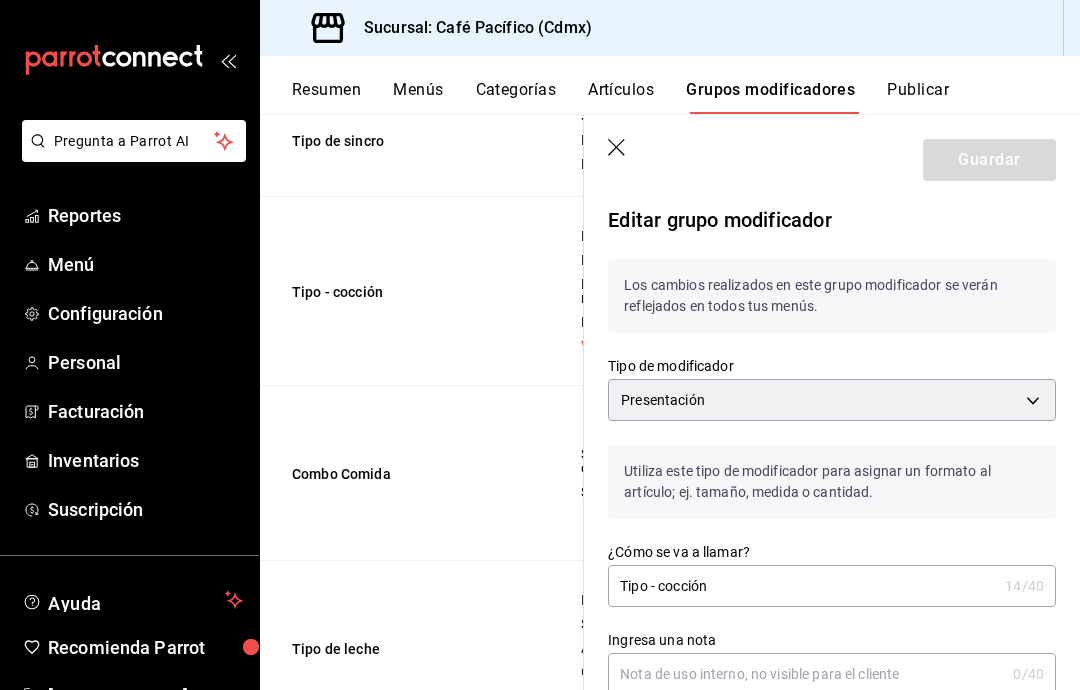 click on "Utiliza este tipo de modificador para asignar un formato al artículo; ej. tamaño, medida o cantidad." at bounding box center [832, 482] 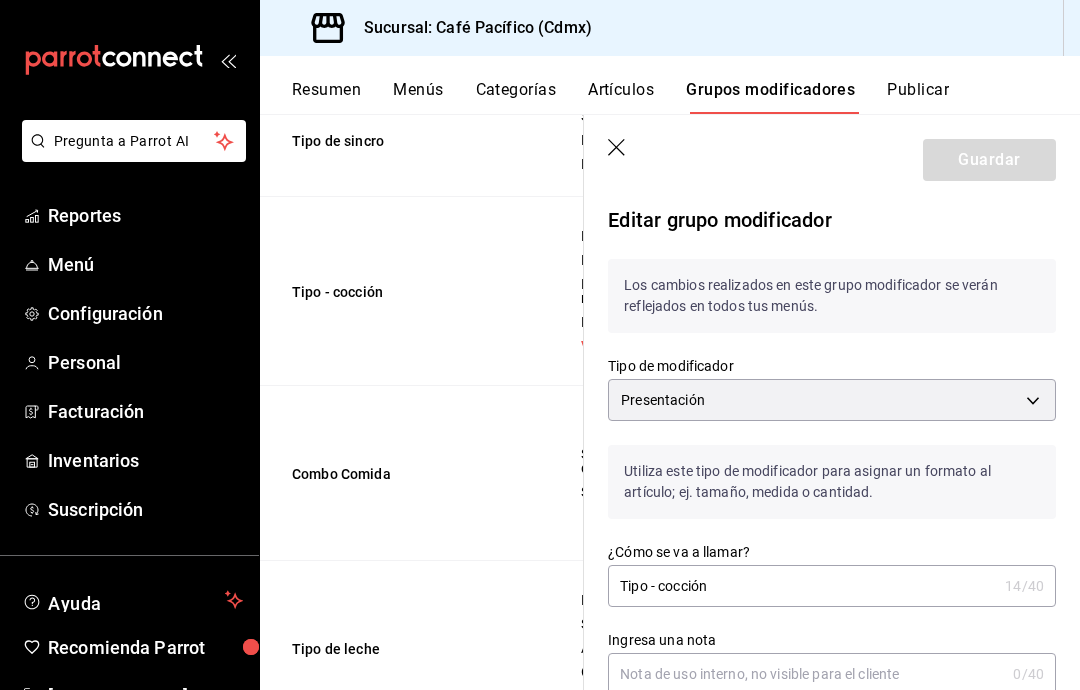 click on "Pregunta a Parrot AI Reportes   Menú   Configuración   Personal   Facturación   Inventarios   Suscripción   Ayuda Recomienda Parrot   [PERSON_NAME]   Sugerir nueva función   Sucursal: Café Pacífico (Cdmx) Resumen Menús Categorías Artículos Grupos modificadores Publicar Grupos modificadores sucursal Para editar los grupos modificadores o cambios generales, ve a “Organización”. Búsqueda por Grupos modificadores GROUP ​ ​ Tipo de modificador Elige el tipo de modificador Nombre Opciones Artículos Sabor malteada Chocolate Fresa Horchata Malteadas Sabor capuchino Caramelo Crema irlandesa Vainilla Menta Ver más... Capuchino de sabor ch Capuchino de sabor gde Capuchino sabor frío Sabores frappes Café Chocolate Ch blanco Horchata Ver más... Frappés Sabores aguas Mango Maracuya Fresa Guayaba Ver más... Soda Italiana Agua de frutas Topping enchiladas Con todo Sin crema Sin queso Sin lechuga Ver más... Enchiladas Enchiladas [PERSON_NAME] Chilaquiles Con todo Sin aguacate Sin crema Soya" at bounding box center (540, 345) 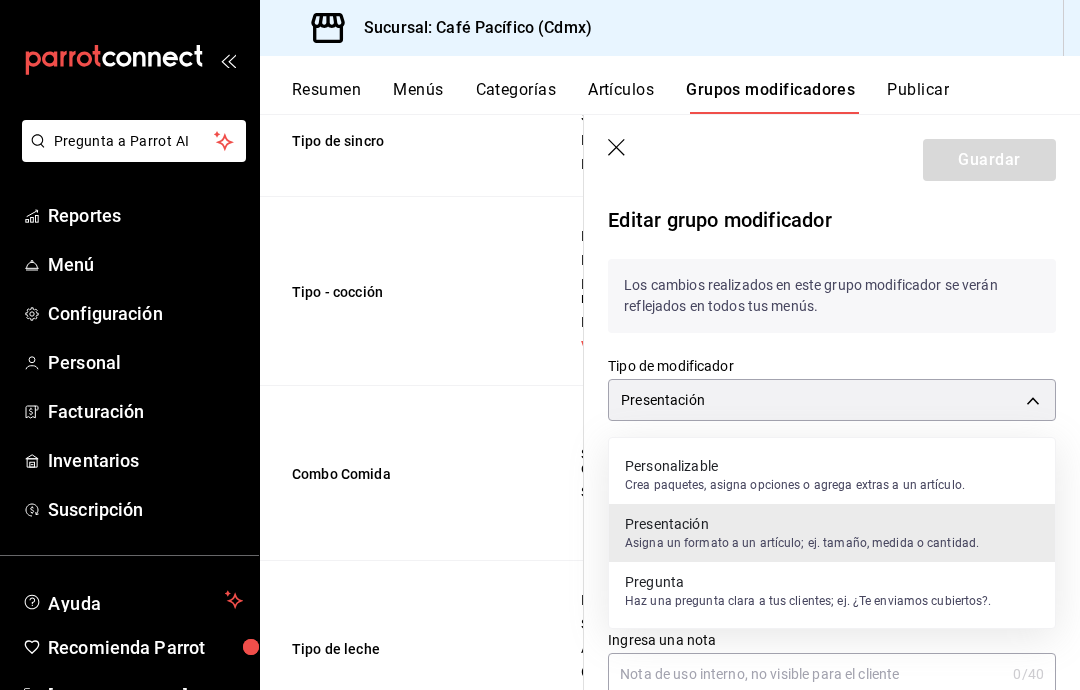 click on "Personalizable" at bounding box center (795, 466) 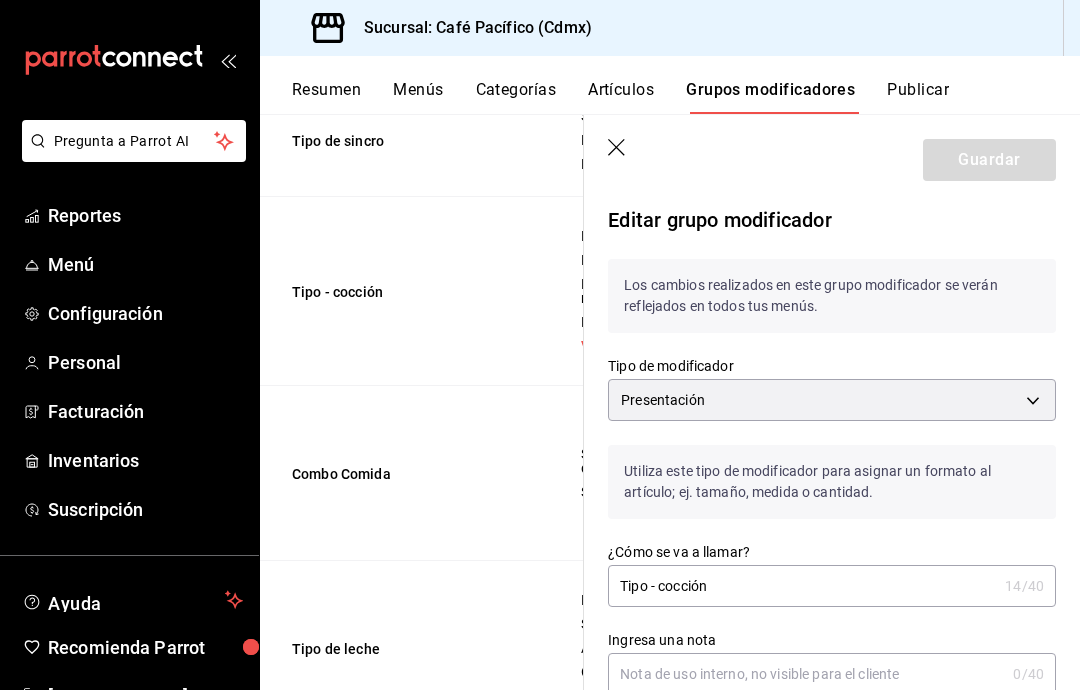click on "Utiliza este tipo de modificador para asignar un formato al artículo; ej. tamaño, medida o cantidad." at bounding box center [832, 482] 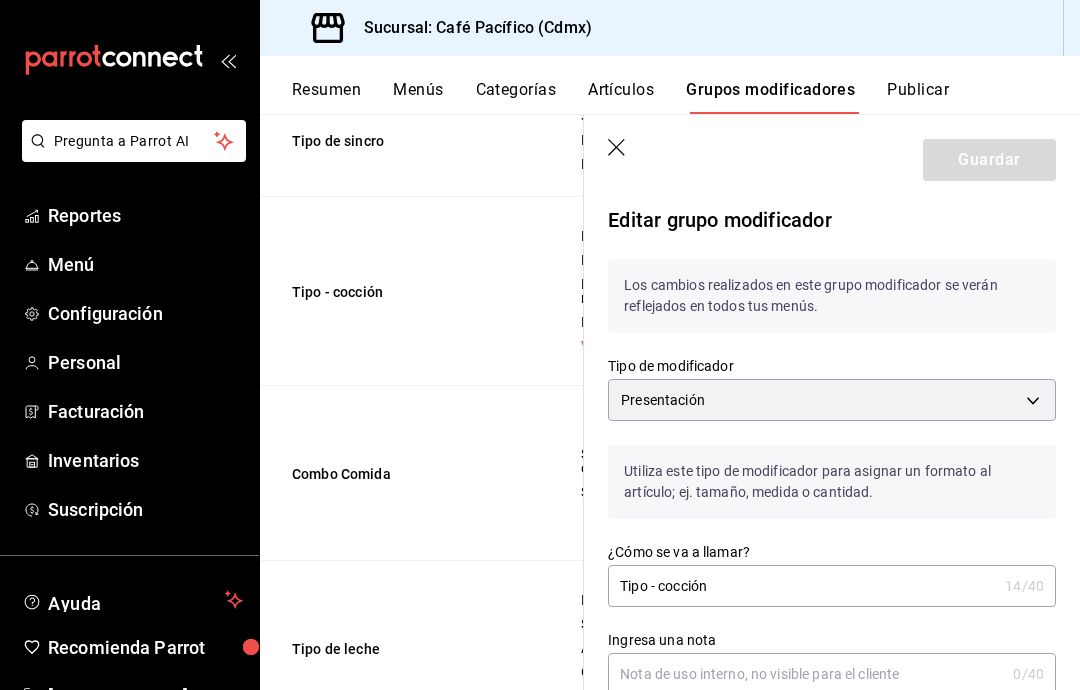 click on "Pregunta a Parrot AI Reportes   Menú   Configuración   Personal   Facturación   Inventarios   Suscripción   Ayuda Recomienda Parrot   [PERSON_NAME]   Sugerir nueva función   Sucursal: Café Pacífico (Cdmx) Resumen Menús Categorías Artículos Grupos modificadores Publicar Grupos modificadores sucursal Para editar los grupos modificadores o cambios generales, ve a “Organización”. Búsqueda por Grupos modificadores GROUP ​ ​ Tipo de modificador Elige el tipo de modificador Nombre Opciones Artículos Sabor malteada Chocolate Fresa Horchata Malteadas Sabor capuchino Caramelo Crema irlandesa Vainilla Menta Ver más... Capuchino de sabor ch Capuchino de sabor gde Capuchino sabor frío Sabores frappes Café Chocolate Ch blanco Horchata Ver más... Frappés Sabores aguas Mango Maracuya Fresa Guayaba Ver más... Soda Italiana Agua de frutas Topping enchiladas Con todo Sin crema Sin queso Sin lechuga Ver más... Enchiladas Enchiladas [PERSON_NAME] Chilaquiles Con todo Sin aguacate Sin crema Soya" at bounding box center [540, 345] 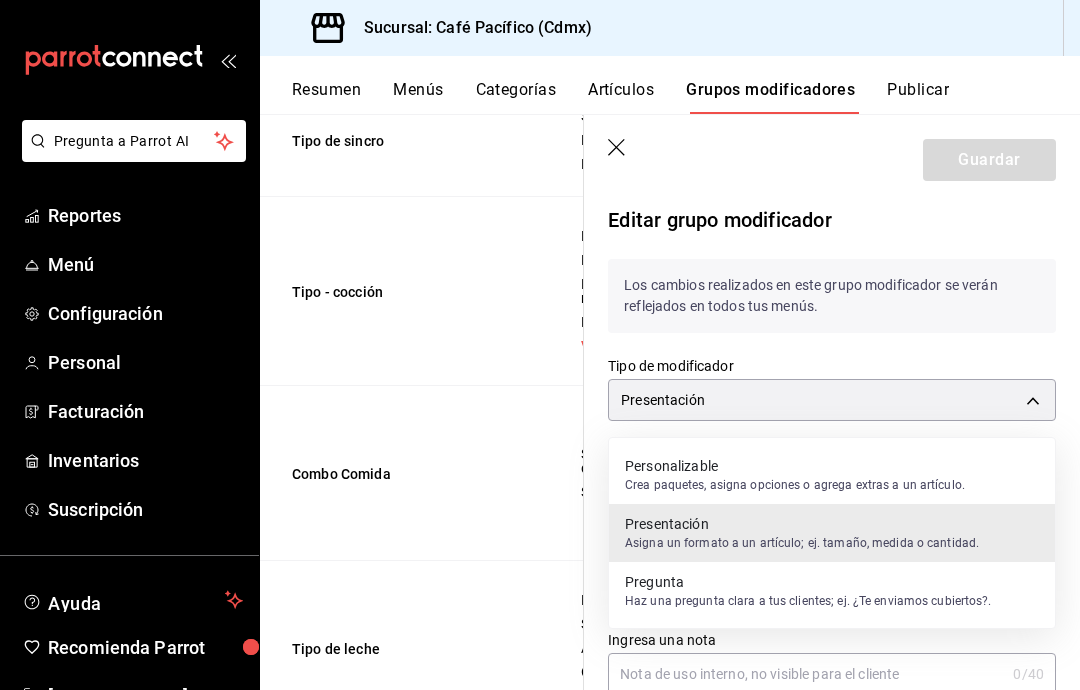 click on "Pregunta" at bounding box center (808, 582) 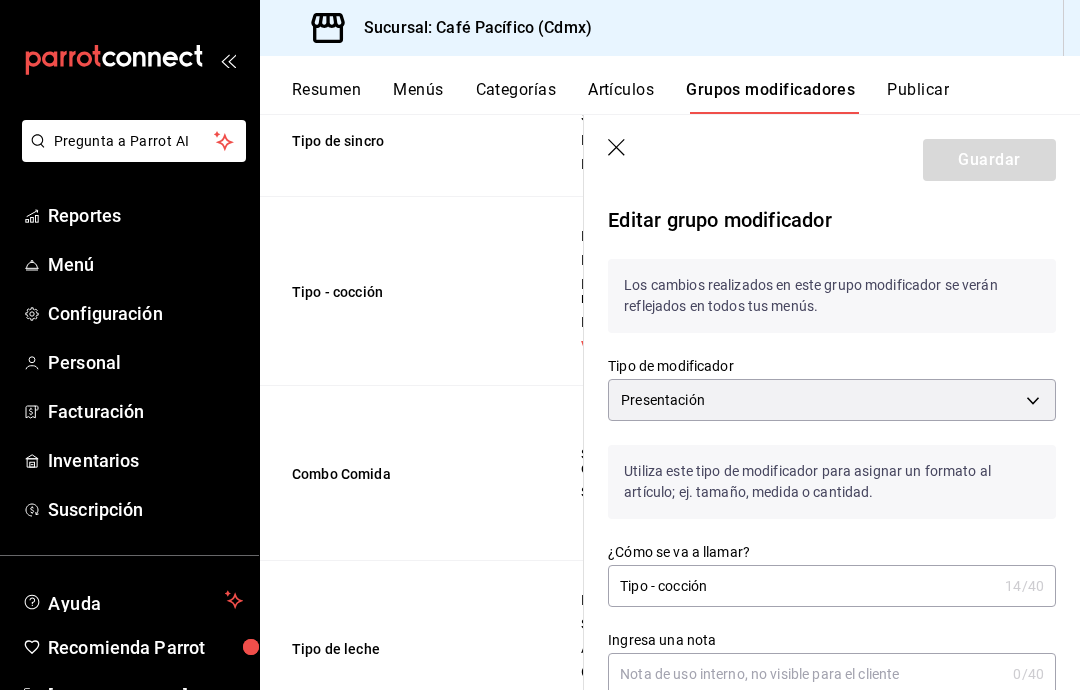 click on "Pregunta a Parrot AI Reportes   Menú   Configuración   Personal   Facturación   Inventarios   Suscripción   Ayuda Recomienda Parrot   [PERSON_NAME]   Sugerir nueva función   Sucursal: Café Pacífico (Cdmx) Resumen Menús Categorías Artículos Grupos modificadores Publicar Grupos modificadores sucursal Para editar los grupos modificadores o cambios generales, ve a “Organización”. Búsqueda por Grupos modificadores GROUP ​ ​ Tipo de modificador Elige el tipo de modificador Nombre Opciones Artículos Sabor malteada Chocolate Fresa Horchata Malteadas Sabor capuchino Caramelo Crema irlandesa Vainilla Menta Ver más... Capuchino de sabor ch Capuchino de sabor gde Capuchino sabor frío Sabores frappes Café Chocolate Ch blanco Horchata Ver más... Frappés Sabores aguas Mango Maracuya Fresa Guayaba Ver más... Soda Italiana Agua de frutas Topping enchiladas Con todo Sin crema Sin queso Sin lechuga Ver más... Enchiladas Enchiladas [PERSON_NAME] Chilaquiles Con todo Sin aguacate Sin crema Soya" at bounding box center (540, 345) 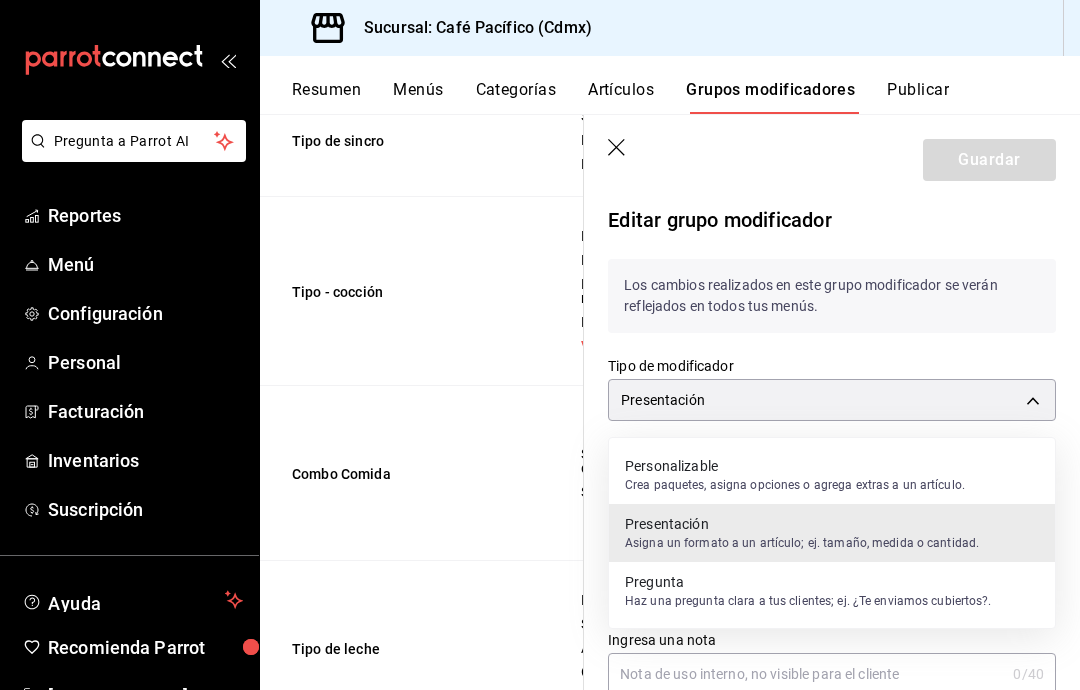 click on "Personalizable" at bounding box center [795, 466] 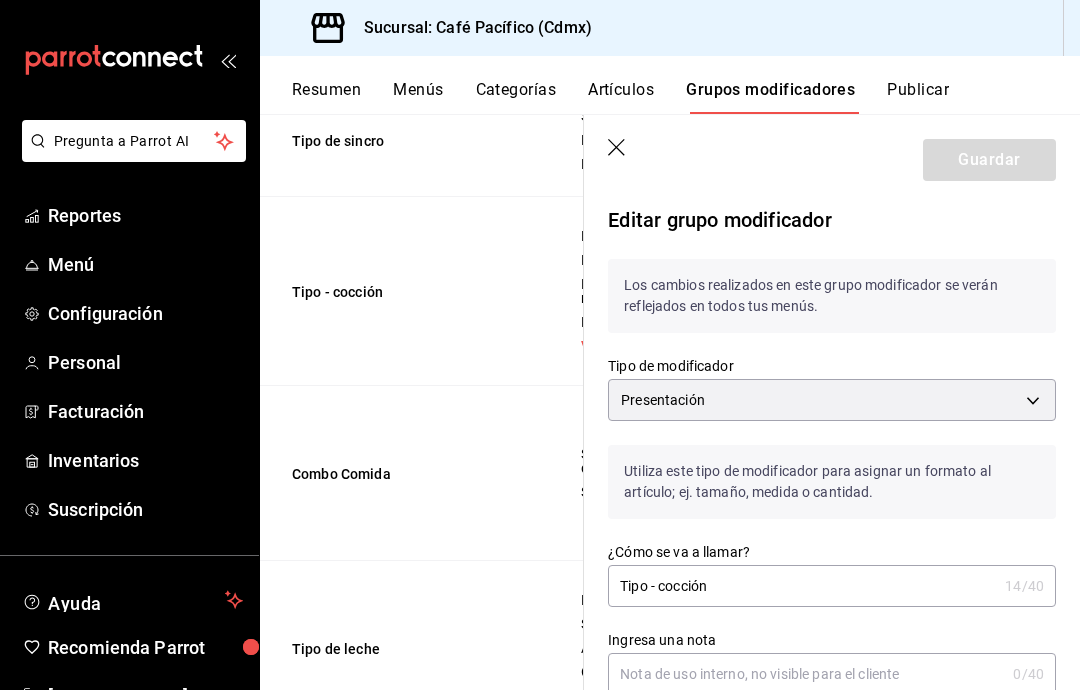 click on "Utiliza este tipo de modificador para asignar un formato al artículo; ej. tamaño, medida o cantidad." at bounding box center (832, 482) 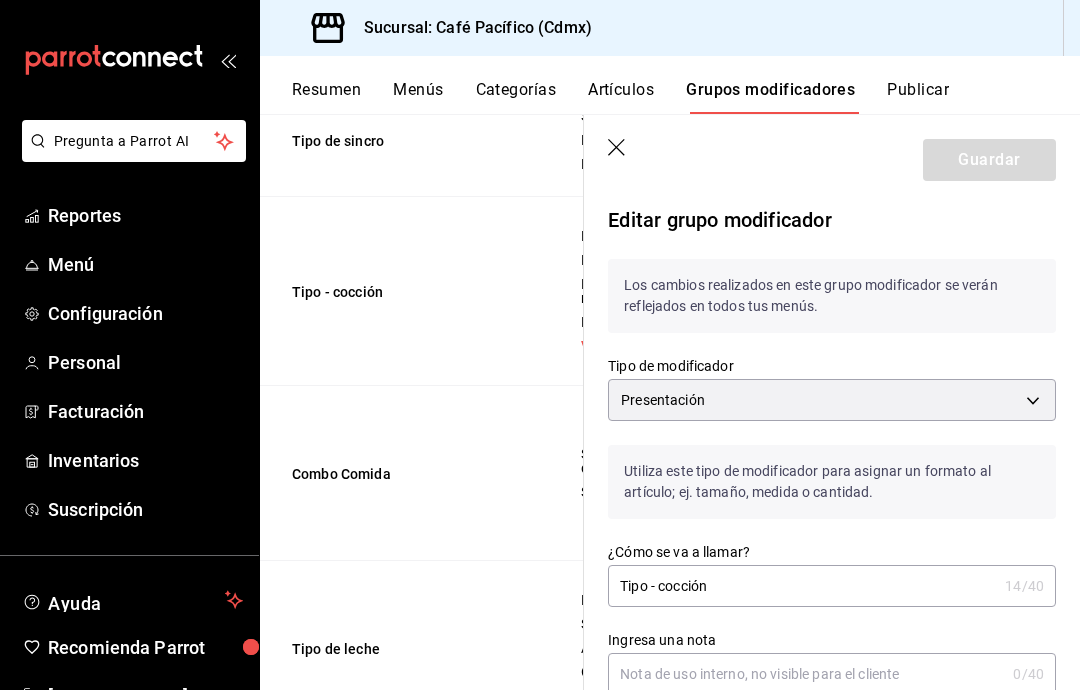 click on "Pregunta a Parrot AI Reportes   Menú   Configuración   Personal   Facturación   Inventarios   Suscripción   Ayuda Recomienda Parrot   [PERSON_NAME]   Sugerir nueva función   Sucursal: Café Pacífico (Cdmx) Resumen Menús Categorías Artículos Grupos modificadores Publicar Grupos modificadores sucursal Para editar los grupos modificadores o cambios generales, ve a “Organización”. Búsqueda por Grupos modificadores GROUP ​ ​ Tipo de modificador Elige el tipo de modificador Nombre Opciones Artículos Sabor malteada Chocolate Fresa Horchata Malteadas Sabor capuchino Caramelo Crema irlandesa Vainilla Menta Ver más... Capuchino de sabor ch Capuchino de sabor gde Capuchino sabor frío Sabores frappes Café Chocolate Ch blanco Horchata Ver más... Frappés Sabores aguas Mango Maracuya Fresa Guayaba Ver más... Soda Italiana Agua de frutas Topping enchiladas Con todo Sin crema Sin queso Sin lechuga Ver más... Enchiladas Enchiladas [PERSON_NAME] Chilaquiles Con todo Sin aguacate Sin crema Soya" at bounding box center [540, 345] 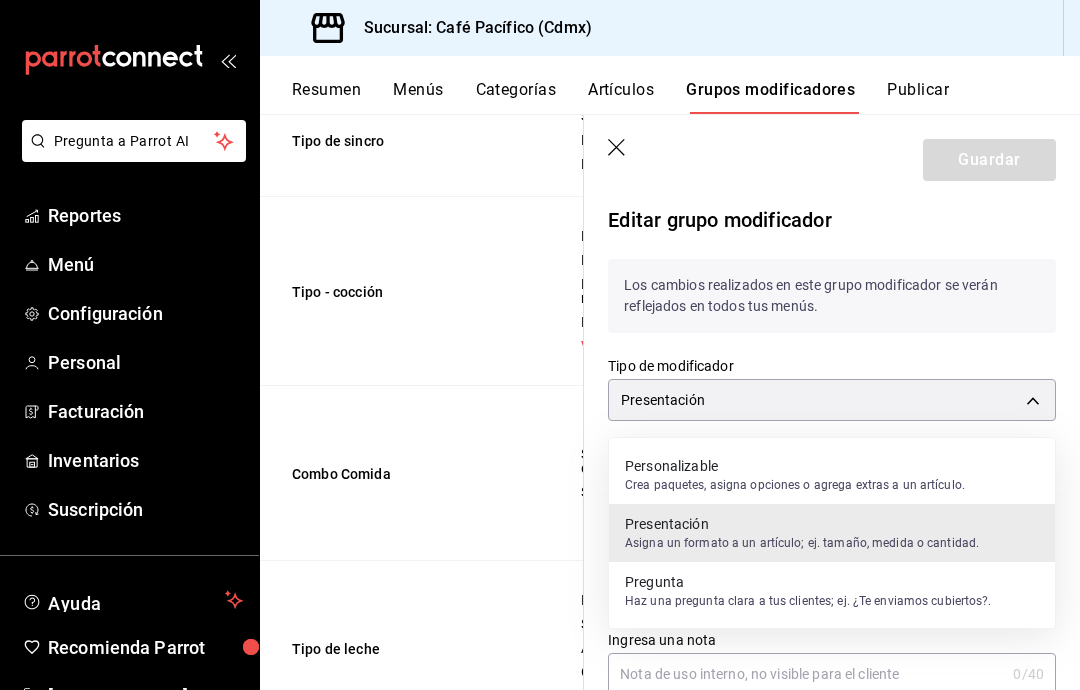 click on "Personalizable" at bounding box center [795, 466] 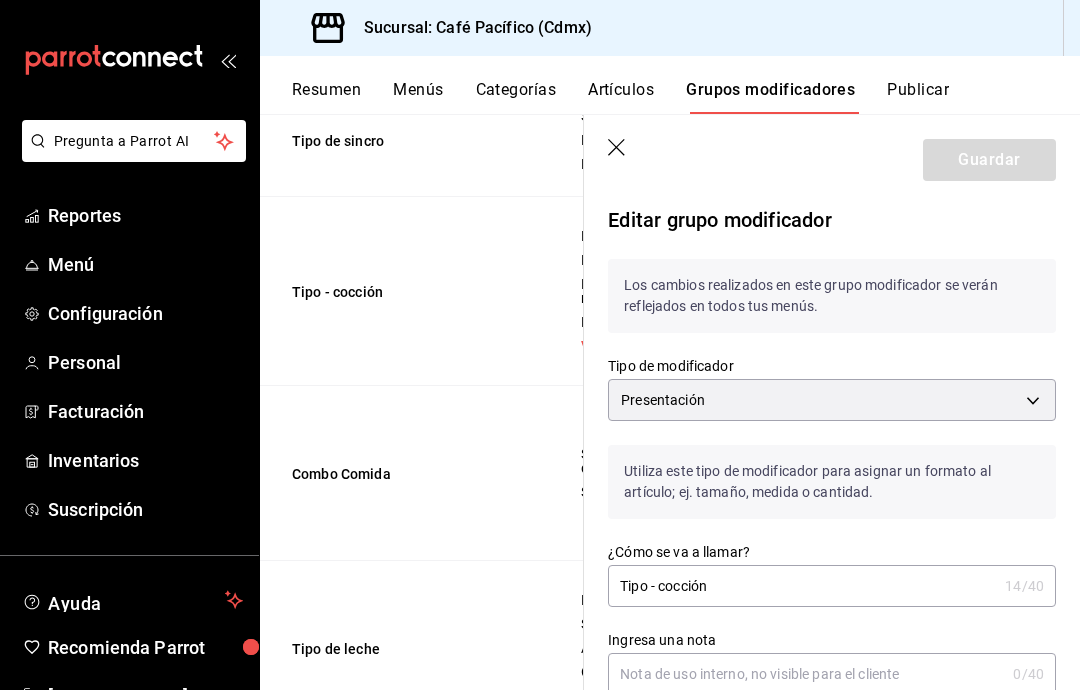 click on "Utiliza este tipo de modificador para asignar un formato al artículo; ej. tamaño, medida o cantidad." at bounding box center (832, 482) 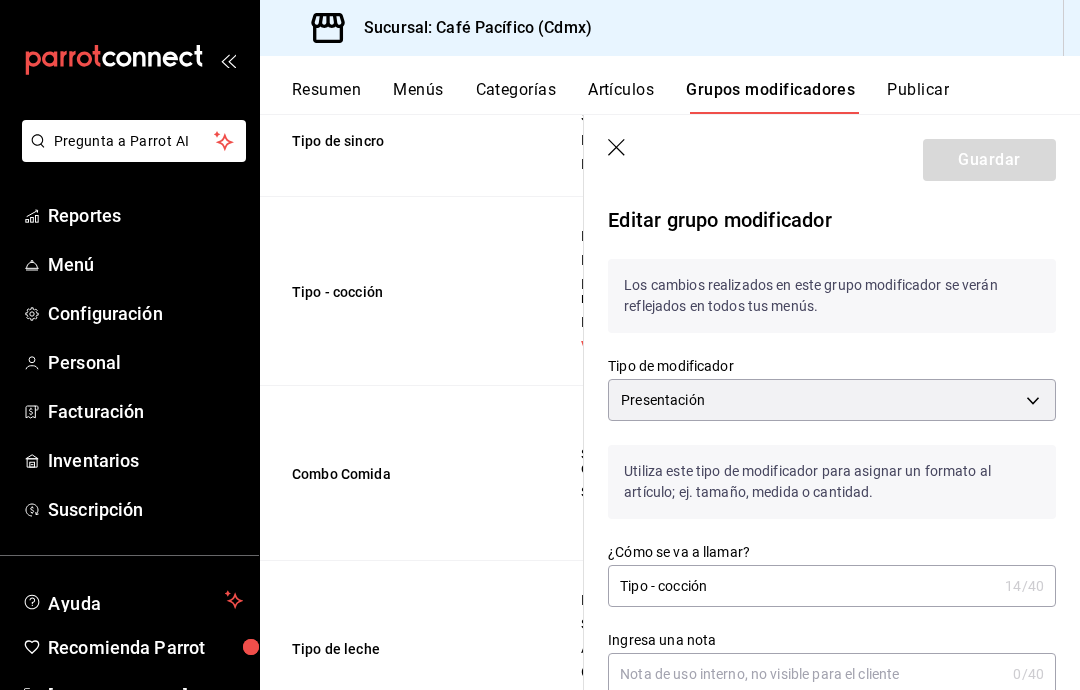 click on "Pregunta a Parrot AI Reportes   Menú   Configuración   Personal   Facturación   Inventarios   Suscripción   Ayuda Recomienda Parrot   [PERSON_NAME]   Sugerir nueva función   Sucursal: Café Pacífico (Cdmx) Resumen Menús Categorías Artículos Grupos modificadores Publicar Grupos modificadores sucursal Para editar los grupos modificadores o cambios generales, ve a “Organización”. Búsqueda por Grupos modificadores GROUP ​ ​ Tipo de modificador Elige el tipo de modificador Nombre Opciones Artículos Sabor malteada Chocolate Fresa Horchata Malteadas Sabor capuchino Caramelo Crema irlandesa Vainilla Menta Ver más... Capuchino de sabor ch Capuchino de sabor gde Capuchino sabor frío Sabores frappes Café Chocolate Ch blanco Horchata Ver más... Frappés Sabores aguas Mango Maracuya Fresa Guayaba Ver más... Soda Italiana Agua de frutas Topping enchiladas Con todo Sin crema Sin queso Sin lechuga Ver más... Enchiladas Enchiladas [PERSON_NAME] Chilaquiles Con todo Sin aguacate Sin crema Soya" at bounding box center (540, 345) 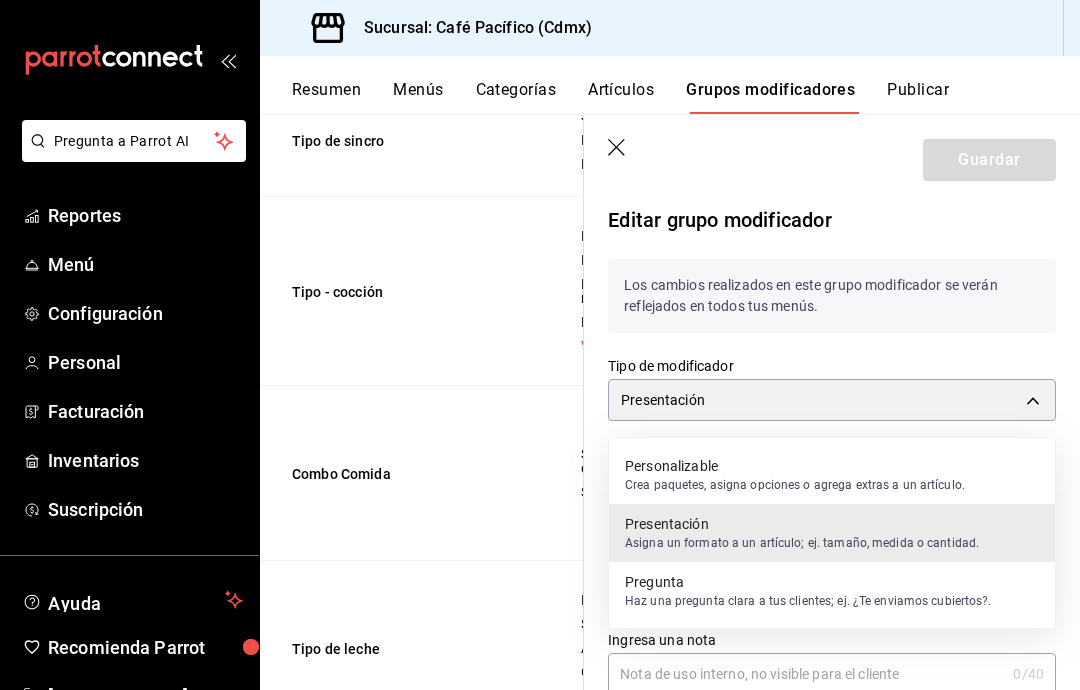 click at bounding box center [540, 345] 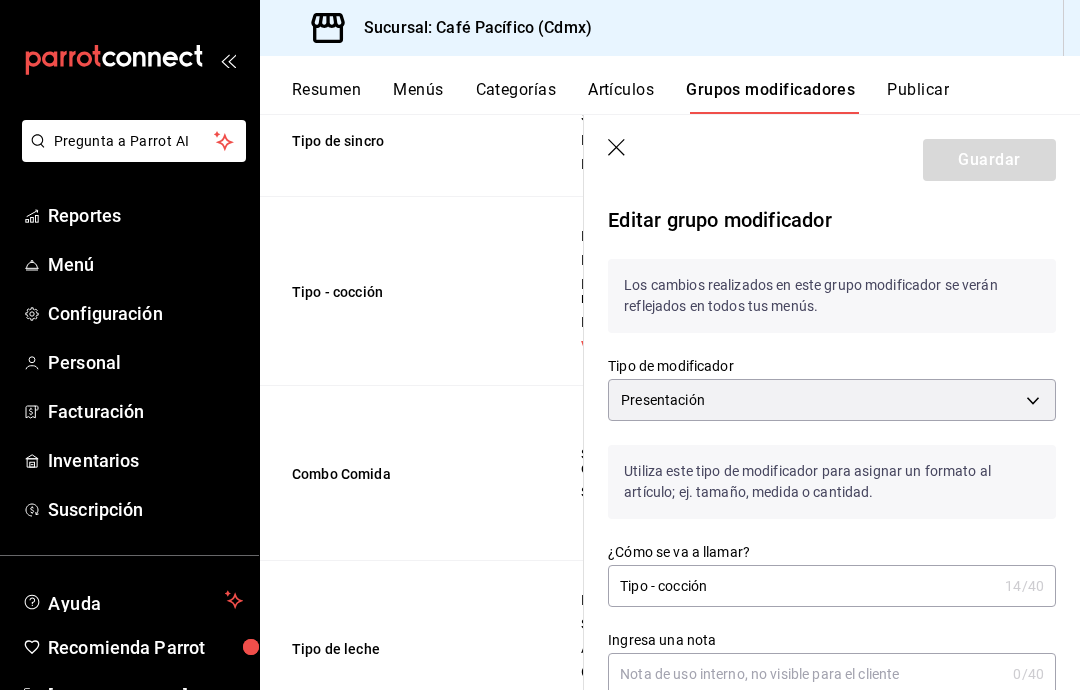click on "Personalizable Crea paquetes, asigna opciones o agrega extras a un artículo." at bounding box center [776, 458] 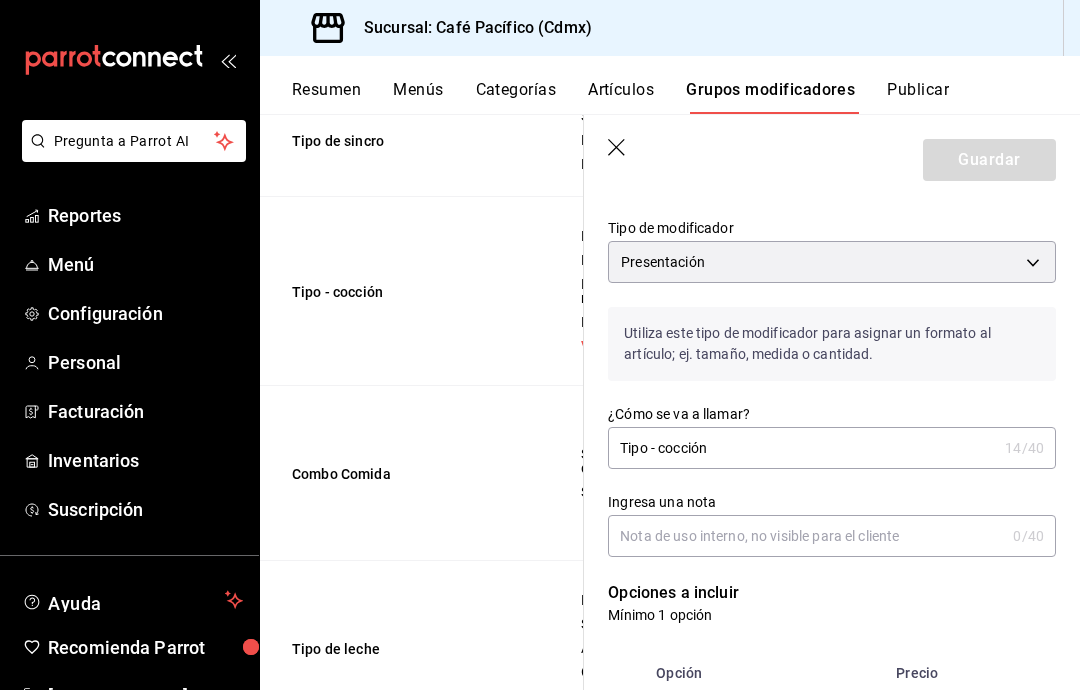 scroll, scrollTop: 161, scrollLeft: 0, axis: vertical 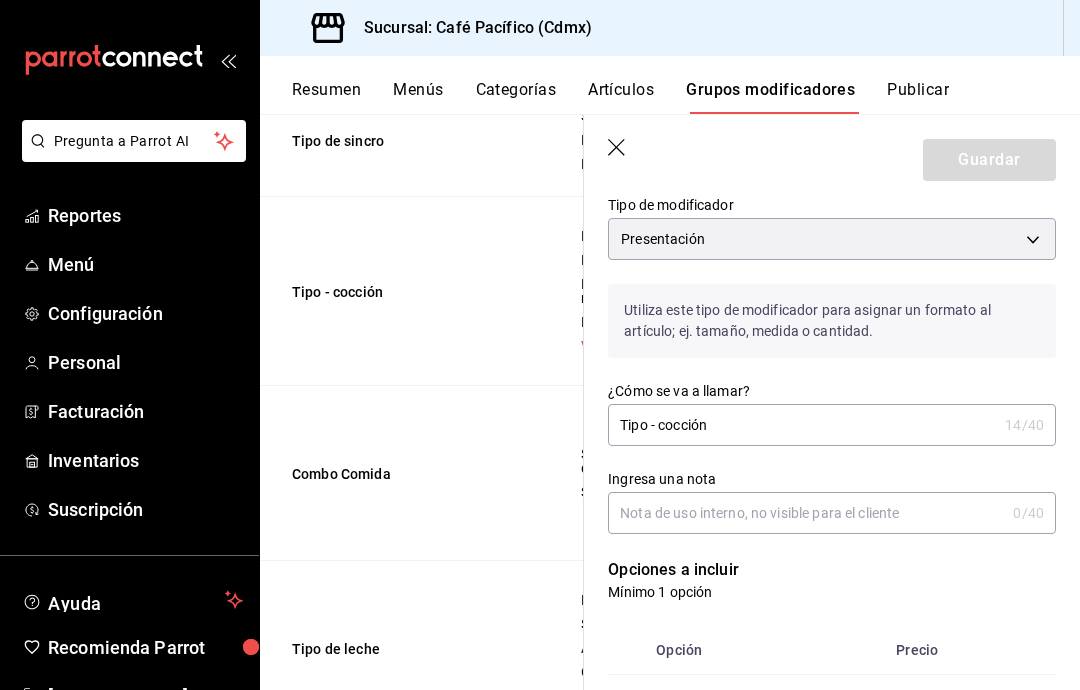 click on "Pregunta a Parrot AI Reportes   Menú   Configuración   Personal   Facturación   Inventarios   Suscripción   Ayuda Recomienda Parrot   [PERSON_NAME]   Sugerir nueva función   Sucursal: Café Pacífico (Cdmx) Resumen Menús Categorías Artículos Grupos modificadores Publicar Grupos modificadores sucursal Para editar los grupos modificadores o cambios generales, ve a “Organización”. Búsqueda por Grupos modificadores GROUP ​ ​ Tipo de modificador Elige el tipo de modificador Nombre Opciones Artículos Sabor malteada Chocolate Fresa Horchata Malteadas Sabor capuchino Caramelo Crema irlandesa Vainilla Menta Ver más... Capuchino de sabor ch Capuchino de sabor gde Capuchino sabor frío Sabores frappes Café Chocolate Ch blanco Horchata Ver más... Frappés Sabores aguas Mango Maracuya Fresa Guayaba Ver más... Soda Italiana Agua de frutas Topping enchiladas Con todo Sin crema Sin queso Sin lechuga Ver más... Enchiladas Enchiladas [PERSON_NAME] Chilaquiles Con todo Sin aguacate Sin crema Soya" at bounding box center (540, 345) 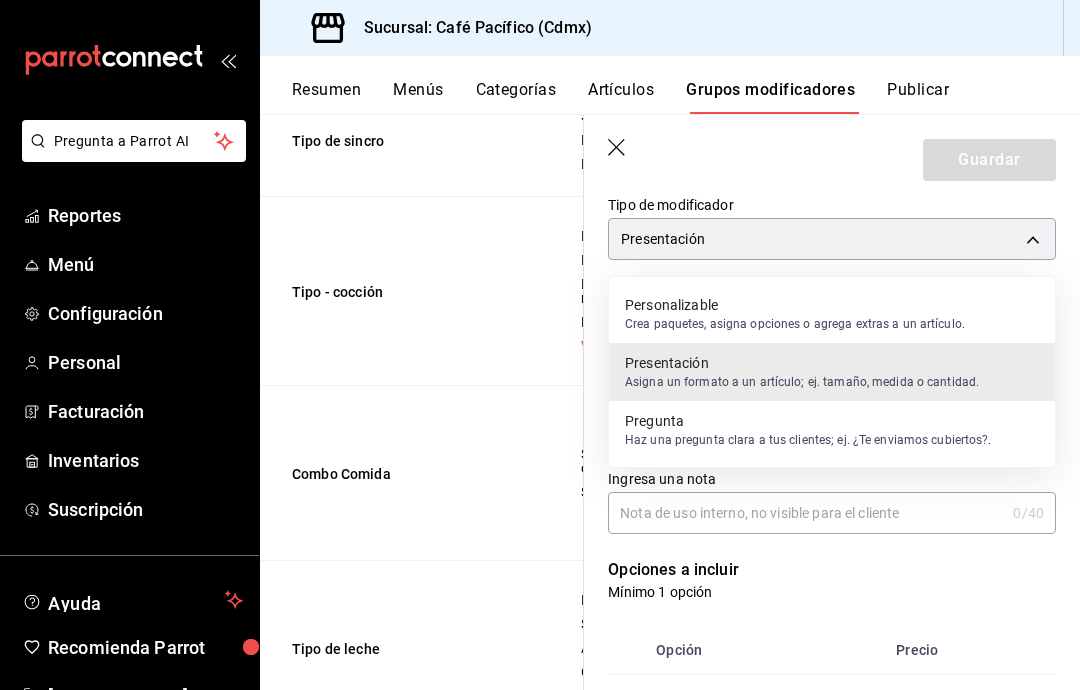 click on "Personalizable" at bounding box center [795, 305] 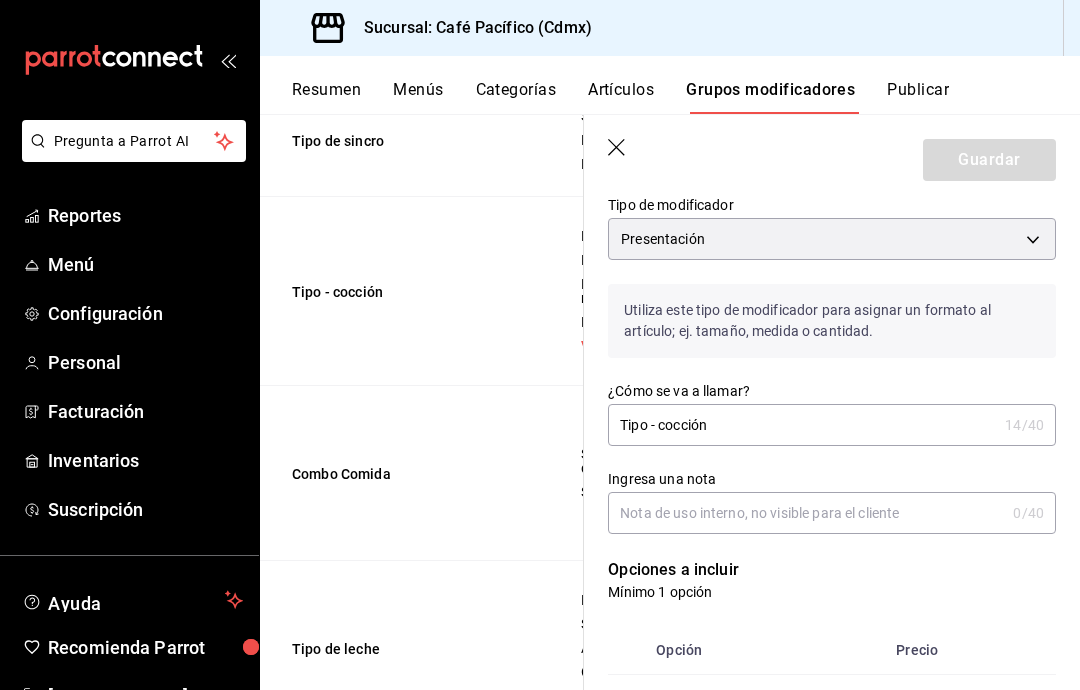 click on "Utiliza este tipo de modificador para asignar un formato al artículo; ej. tamaño, medida o cantidad." at bounding box center [832, 321] 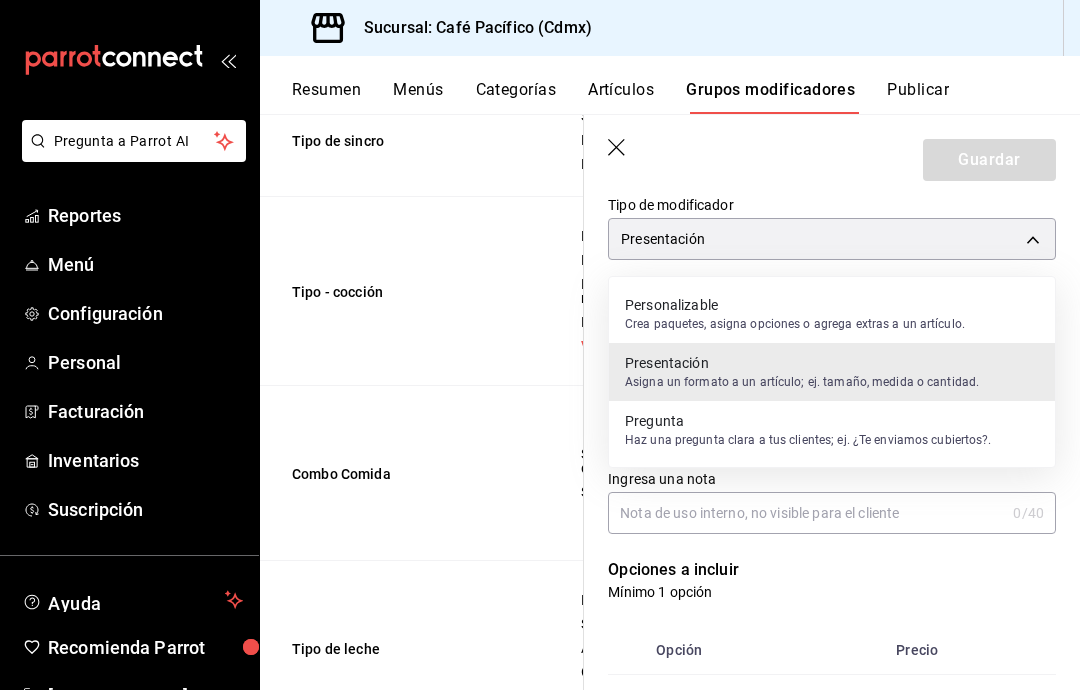 click on "Crea paquetes, asigna opciones o agrega extras a un artículo." at bounding box center (795, 324) 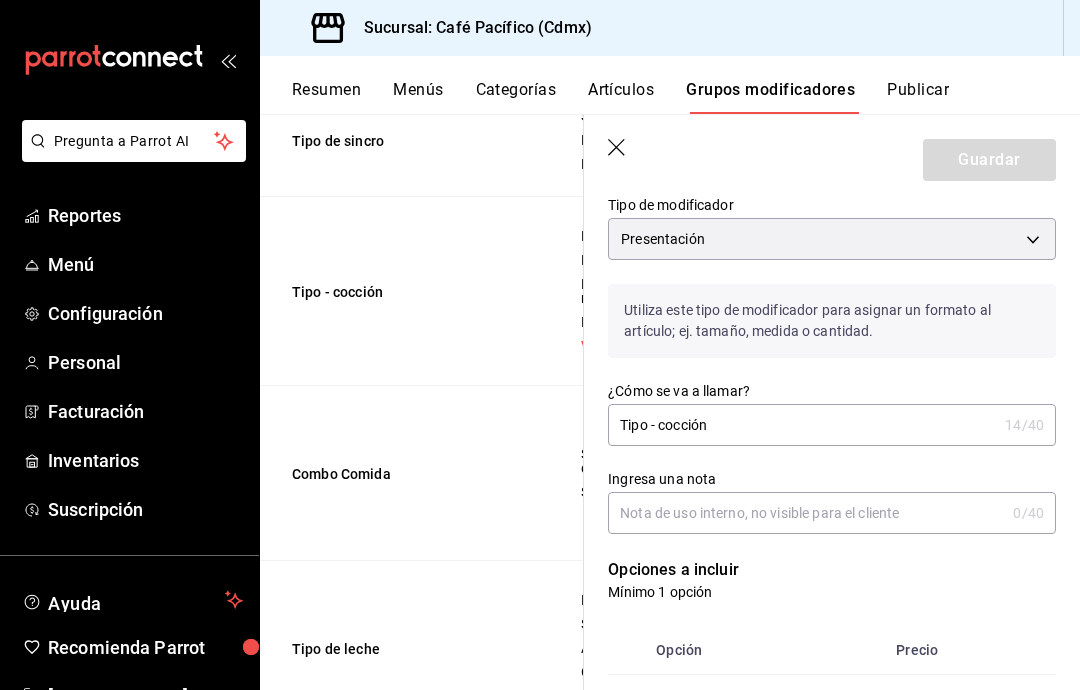 click on "Utiliza este tipo de modificador para asignar un formato al artículo; ej. tamaño, medida o cantidad." at bounding box center [832, 321] 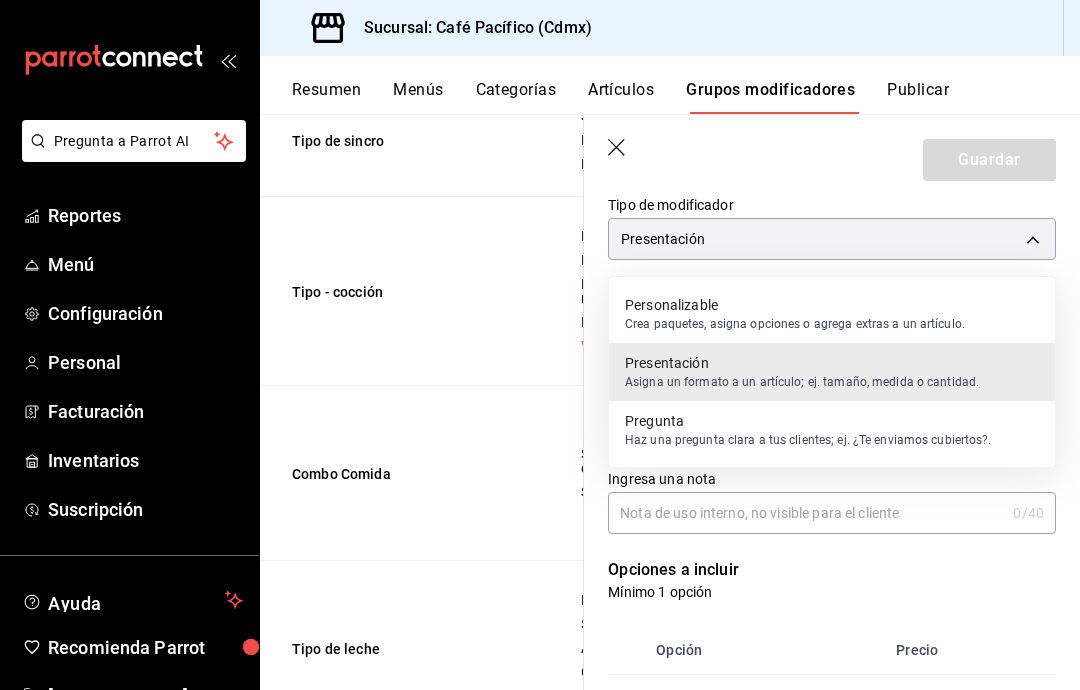 click on "Personalizable Crea paquetes, asigna opciones o agrega extras a un artículo." at bounding box center [795, 314] 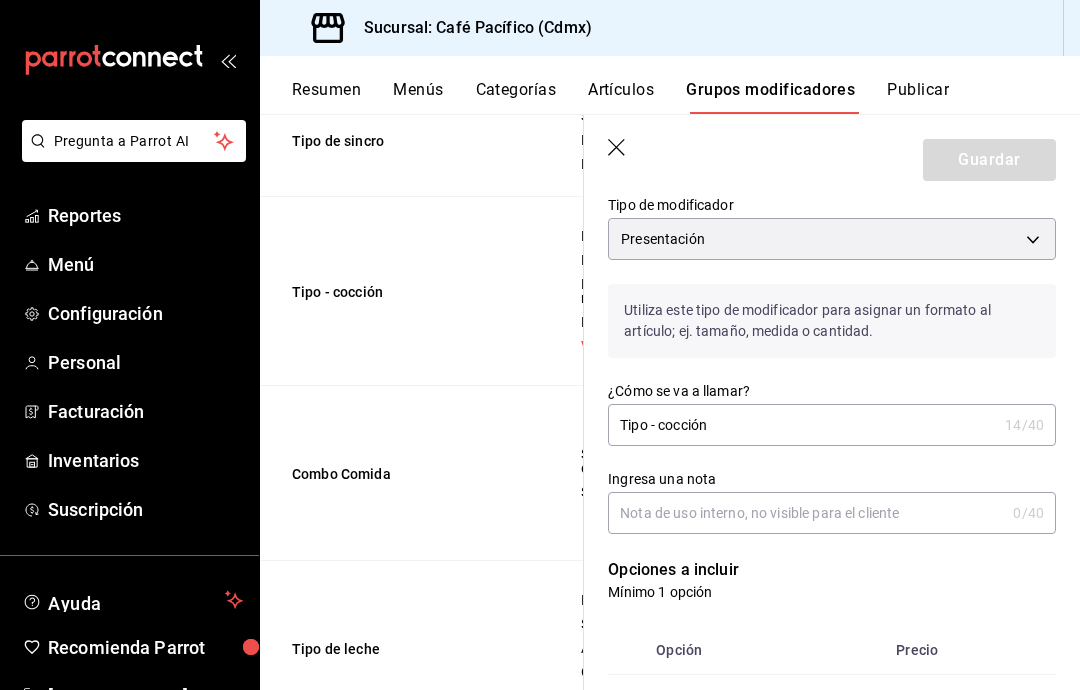 click on "Pregunta a Parrot AI Reportes   Menú   Configuración   Personal   Facturación   Inventarios   Suscripción   Ayuda Recomienda Parrot   [PERSON_NAME]   Sugerir nueva función   Sucursal: Café Pacífico (Cdmx) Resumen Menús Categorías Artículos Grupos modificadores Publicar Grupos modificadores sucursal Para editar los grupos modificadores o cambios generales, ve a “Organización”. Búsqueda por Grupos modificadores GROUP ​ ​ Tipo de modificador Elige el tipo de modificador Nombre Opciones Artículos Sabor malteada Chocolate Fresa Horchata Malteadas Sabor capuchino Caramelo Crema irlandesa Vainilla Menta Ver más... Capuchino de sabor ch Capuchino de sabor gde Capuchino sabor frío Sabores frappes Café Chocolate Ch blanco Horchata Ver más... Frappés Sabores aguas Mango Maracuya Fresa Guayaba Ver más... Soda Italiana Agua de frutas Topping enchiladas Con todo Sin crema Sin queso Sin lechuga Ver más... Enchiladas Enchiladas [PERSON_NAME] Chilaquiles Con todo Sin aguacate Sin crema Soya" at bounding box center (540, 345) 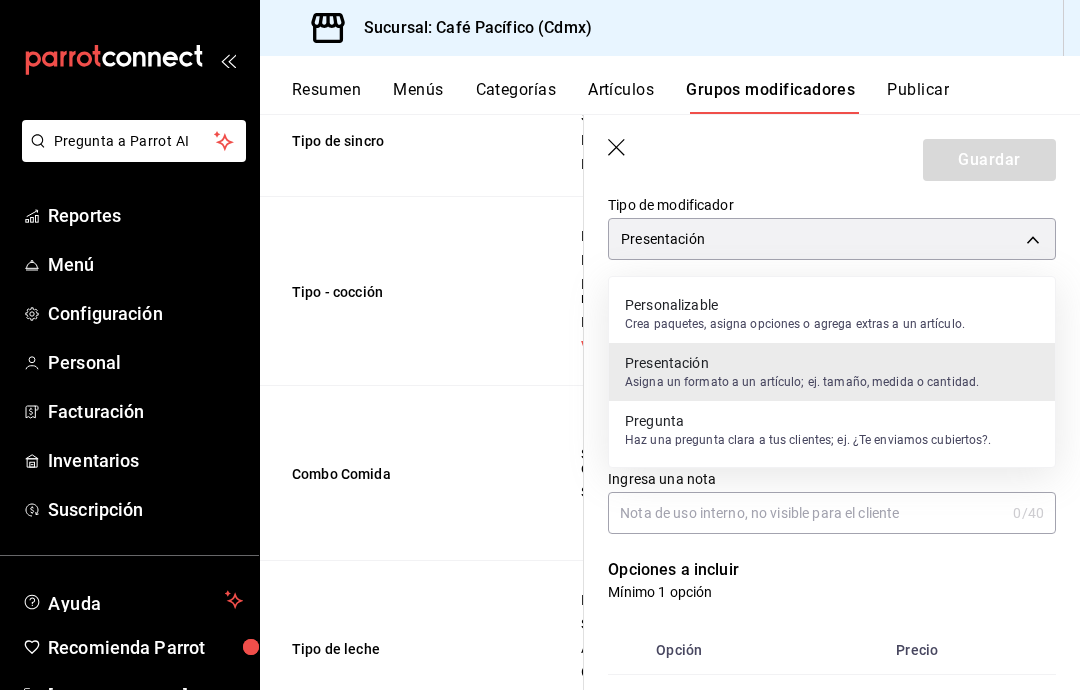 click on "Crea paquetes, asigna opciones o agrega extras a un artículo." at bounding box center [795, 324] 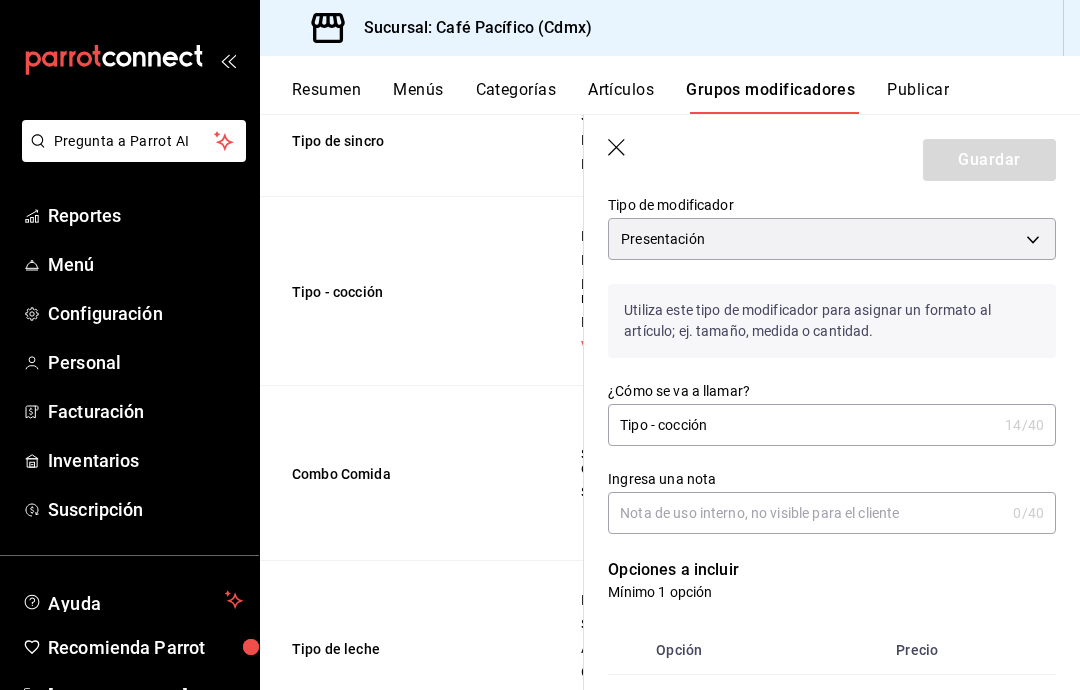 click on "Utiliza este tipo de modificador para asignar un formato al artículo; ej. tamaño, medida o cantidad." at bounding box center [832, 321] 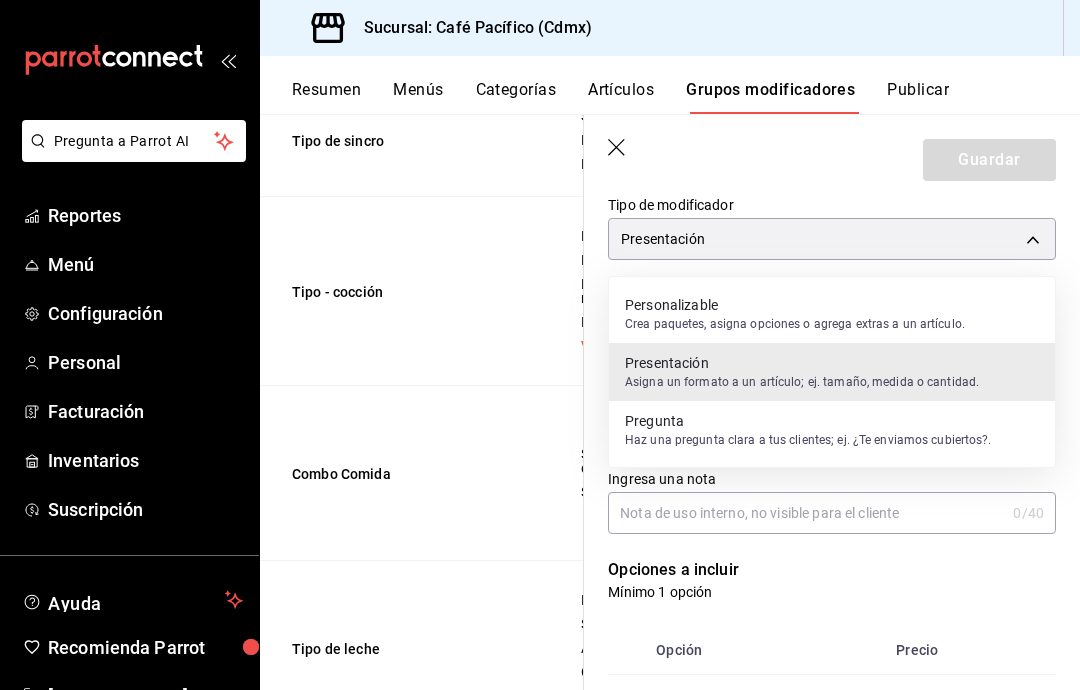 click on "Personalizable" at bounding box center (795, 305) 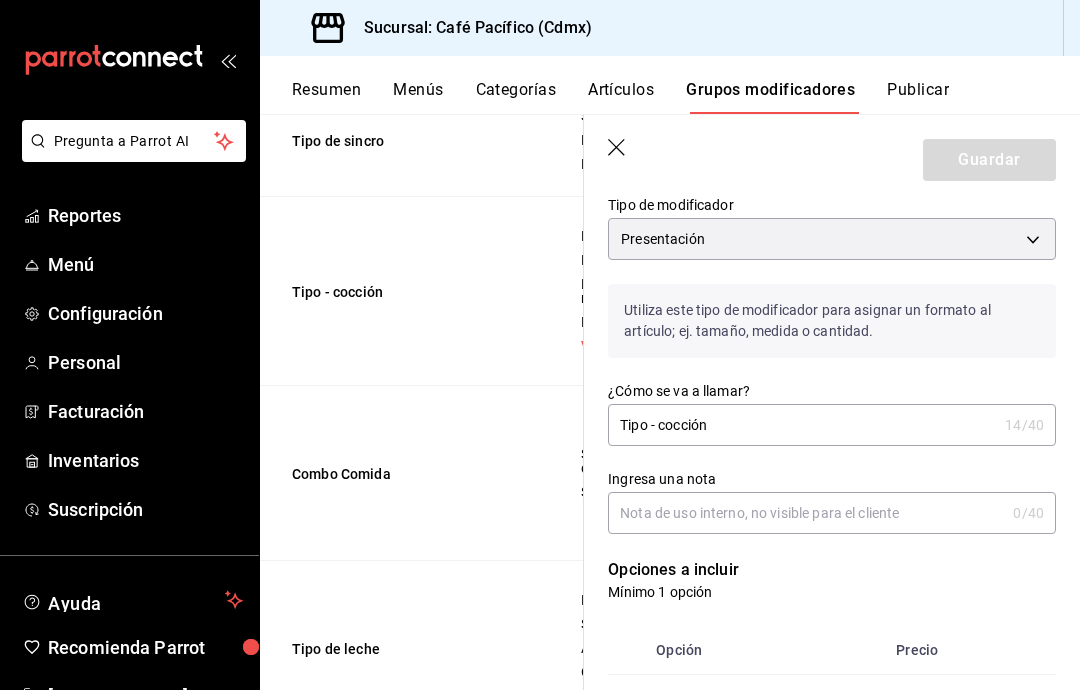 click on "Personalizable" at bounding box center (748, 292) 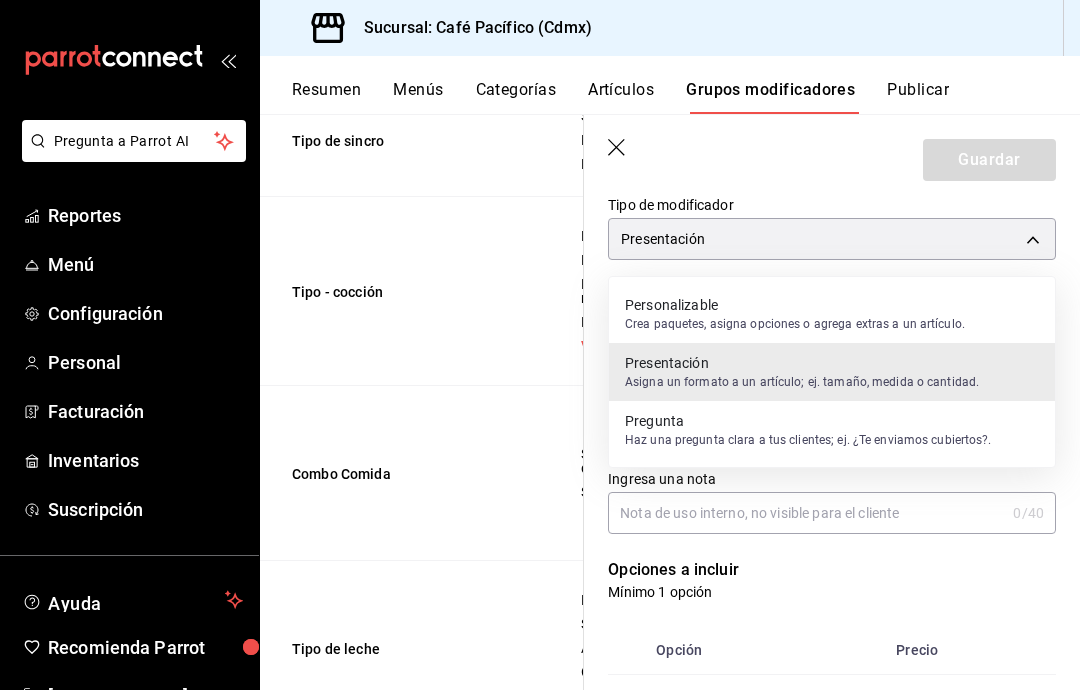 click at bounding box center [540, 345] 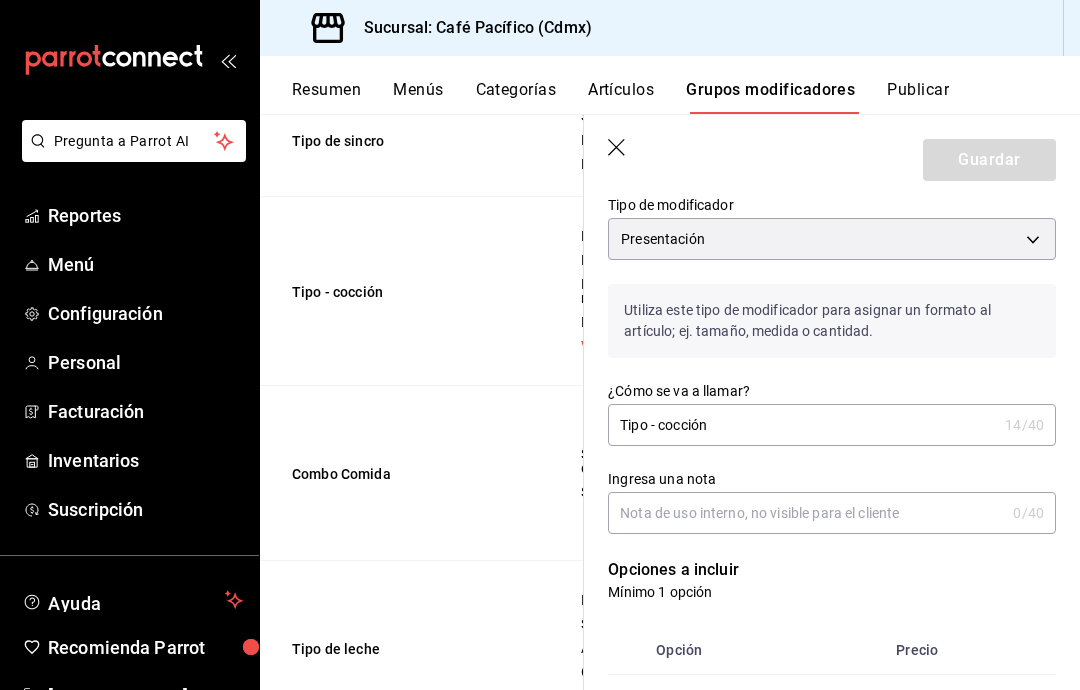 click on "Pregunta a Parrot AI Reportes   Menú   Configuración   Personal   Facturación   Inventarios   Suscripción   Ayuda Recomienda Parrot   [PERSON_NAME]   Sugerir nueva función   Sucursal: Café Pacífico (Cdmx) Resumen Menús Categorías Artículos Grupos modificadores Publicar Grupos modificadores sucursal Para editar los grupos modificadores o cambios generales, ve a “Organización”. Búsqueda por Grupos modificadores GROUP ​ ​ Tipo de modificador Elige el tipo de modificador Nombre Opciones Artículos Sabor malteada Chocolate Fresa Horchata Malteadas Sabor capuchino Caramelo Crema irlandesa Vainilla Menta Ver más... Capuchino de sabor ch Capuchino de sabor gde Capuchino sabor frío Sabores frappes Café Chocolate Ch blanco Horchata Ver más... Frappés Sabores aguas Mango Maracuya Fresa Guayaba Ver más... Soda Italiana Agua de frutas Topping enchiladas Con todo Sin crema Sin queso Sin lechuga Ver más... Enchiladas Enchiladas [PERSON_NAME] Chilaquiles Con todo Sin aguacate Sin crema Soya" at bounding box center [540, 345] 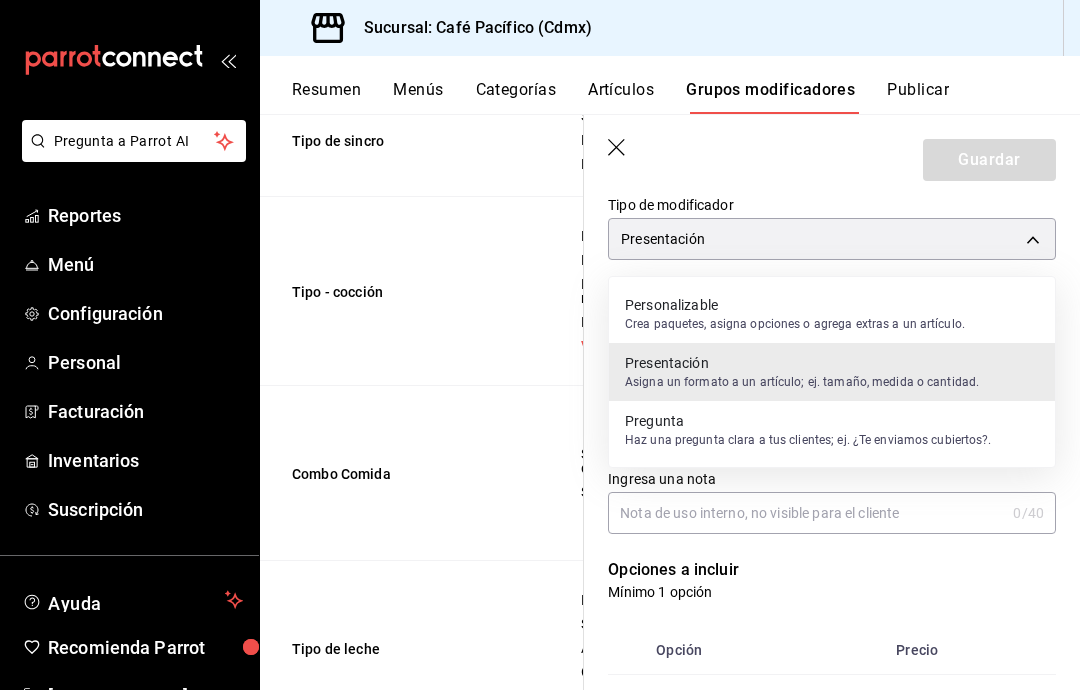 click on "Personalizable" at bounding box center [795, 305] 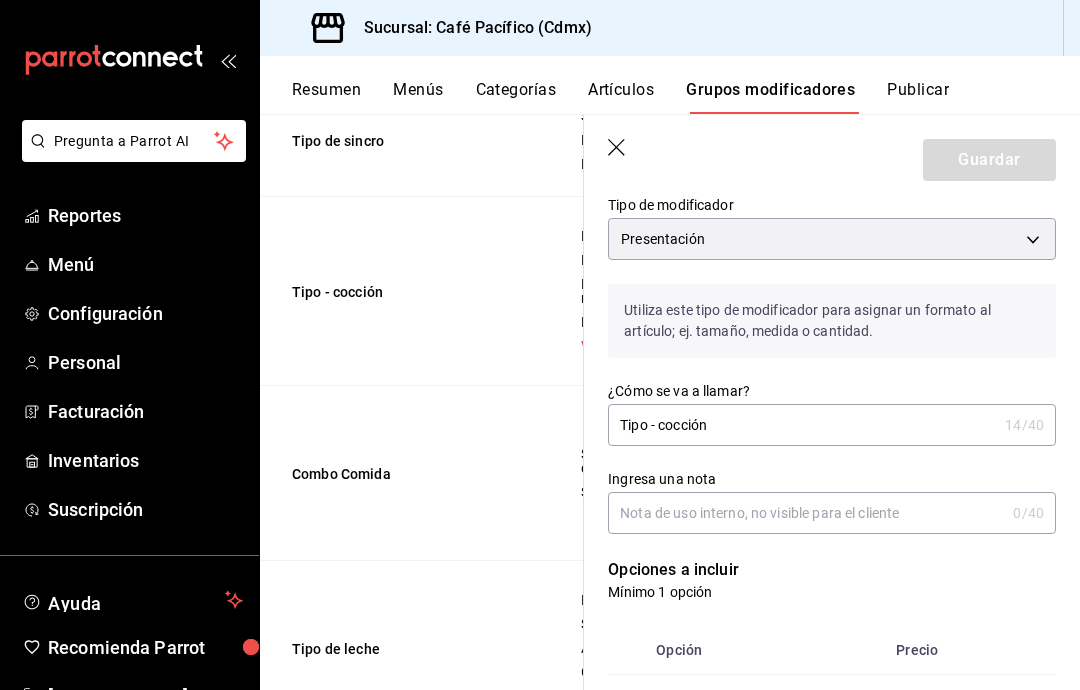 click on "Utiliza este tipo de modificador para asignar un formato al artículo; ej. tamaño, medida o cantidad." at bounding box center (832, 321) 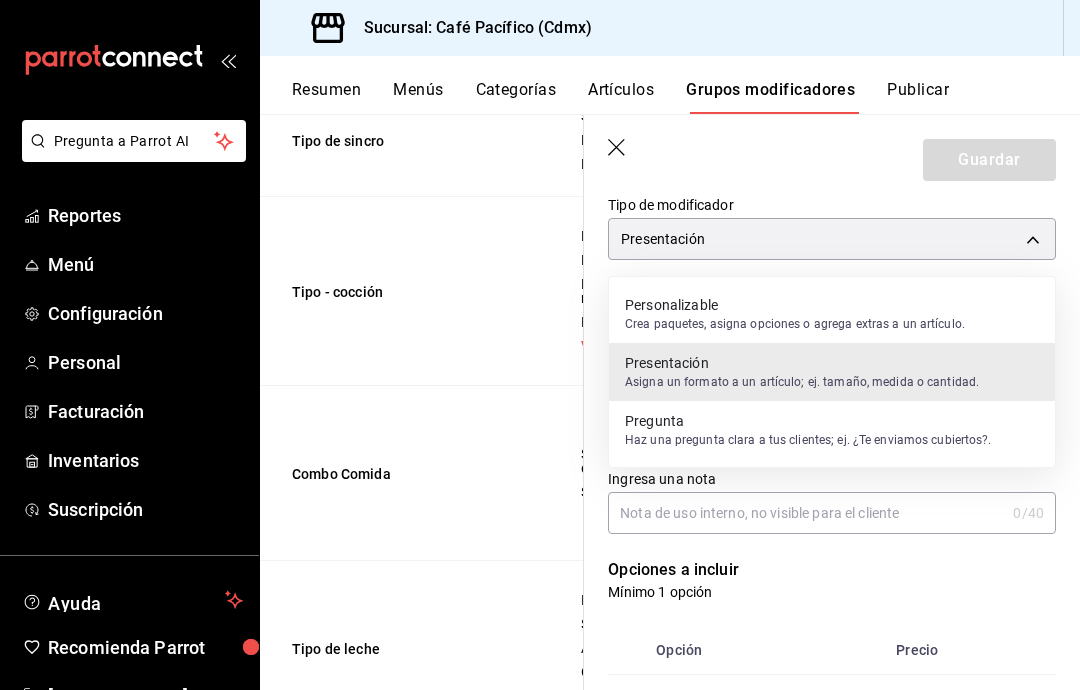 click on "Personalizable" at bounding box center [795, 305] 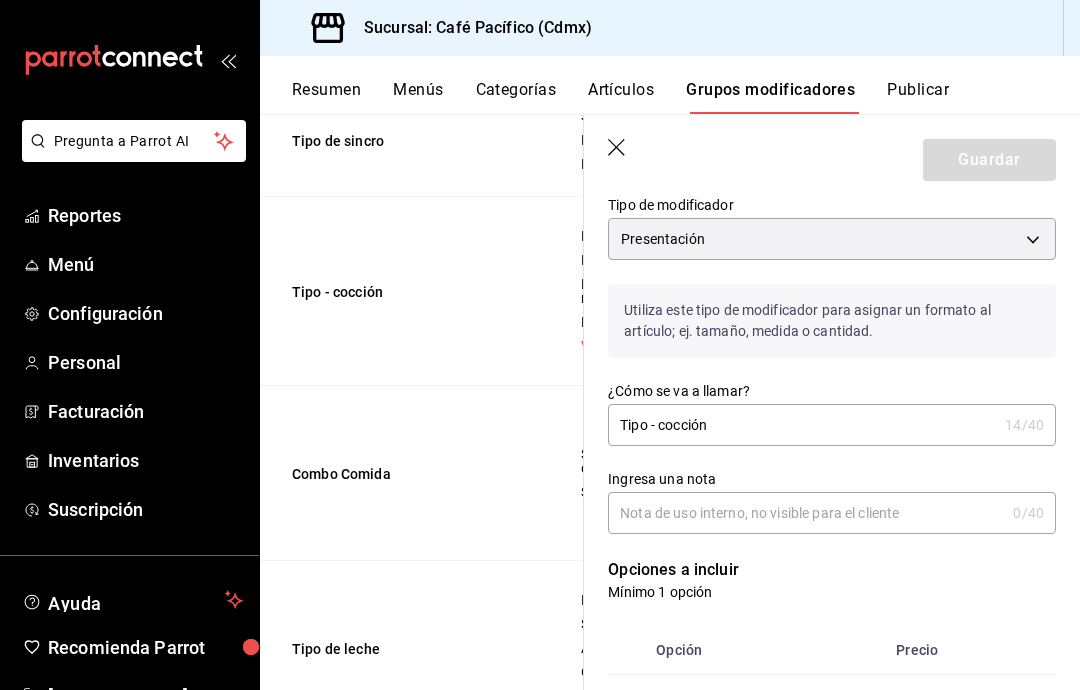 click on "Utiliza este tipo de modificador para asignar un formato al artículo; ej. tamaño, medida o cantidad." at bounding box center (832, 321) 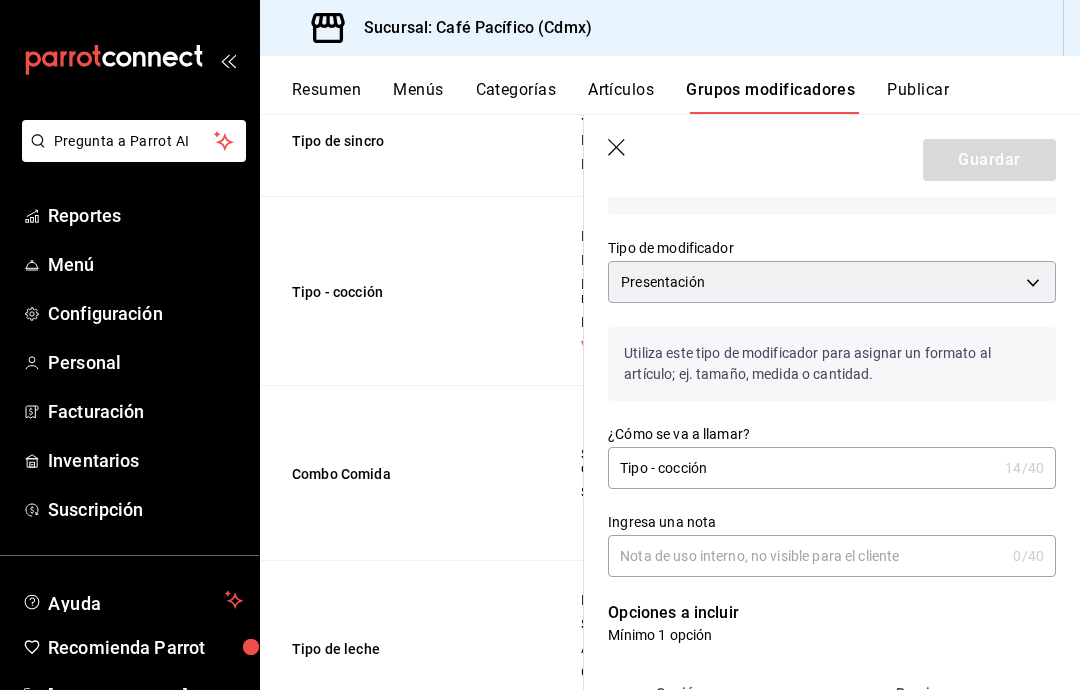 scroll, scrollTop: 121, scrollLeft: 0, axis: vertical 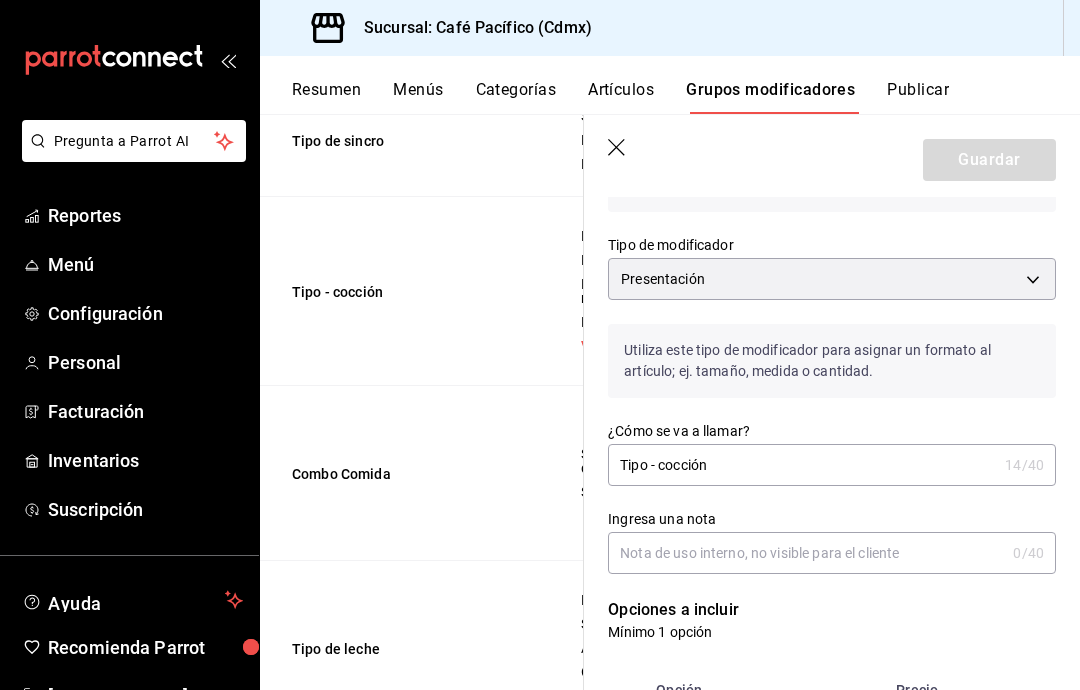 click on "Pregunta a Parrot AI Reportes   Menú   Configuración   Personal   Facturación   Inventarios   Suscripción   Ayuda Recomienda Parrot   [PERSON_NAME]   Sugerir nueva función   Sucursal: Café Pacífico (Cdmx) Resumen Menús Categorías Artículos Grupos modificadores Publicar Grupos modificadores sucursal Para editar los grupos modificadores o cambios generales, ve a “Organización”. Búsqueda por Grupos modificadores GROUP ​ ​ Tipo de modificador Elige el tipo de modificador Nombre Opciones Artículos Sabor malteada Chocolate Fresa Horchata Malteadas Sabor capuchino Caramelo Crema irlandesa Vainilla Menta Ver más... Capuchino de sabor ch Capuchino de sabor gde Capuchino sabor frío Sabores frappes Café Chocolate Ch blanco Horchata Ver más... Frappés Sabores aguas Mango Maracuya Fresa Guayaba Ver más... Soda Italiana Agua de frutas Topping enchiladas Con todo Sin crema Sin queso Sin lechuga Ver más... Enchiladas Enchiladas [PERSON_NAME] Chilaquiles Con todo Sin aguacate Sin crema Soya" at bounding box center (540, 345) 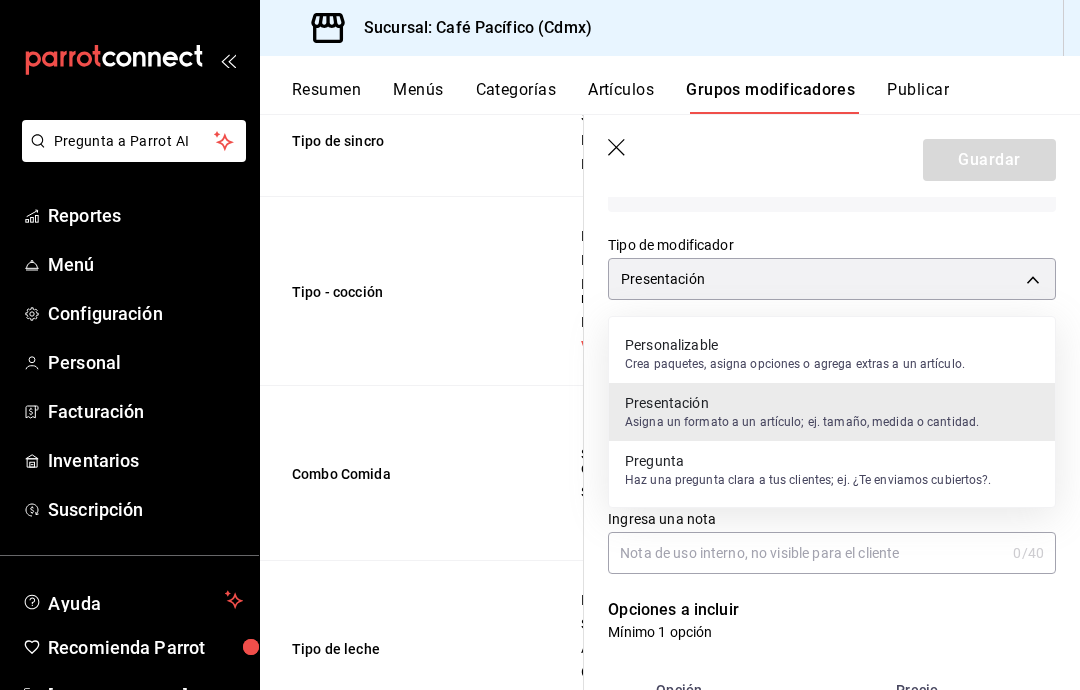 click on "Pregunta" at bounding box center [808, 461] 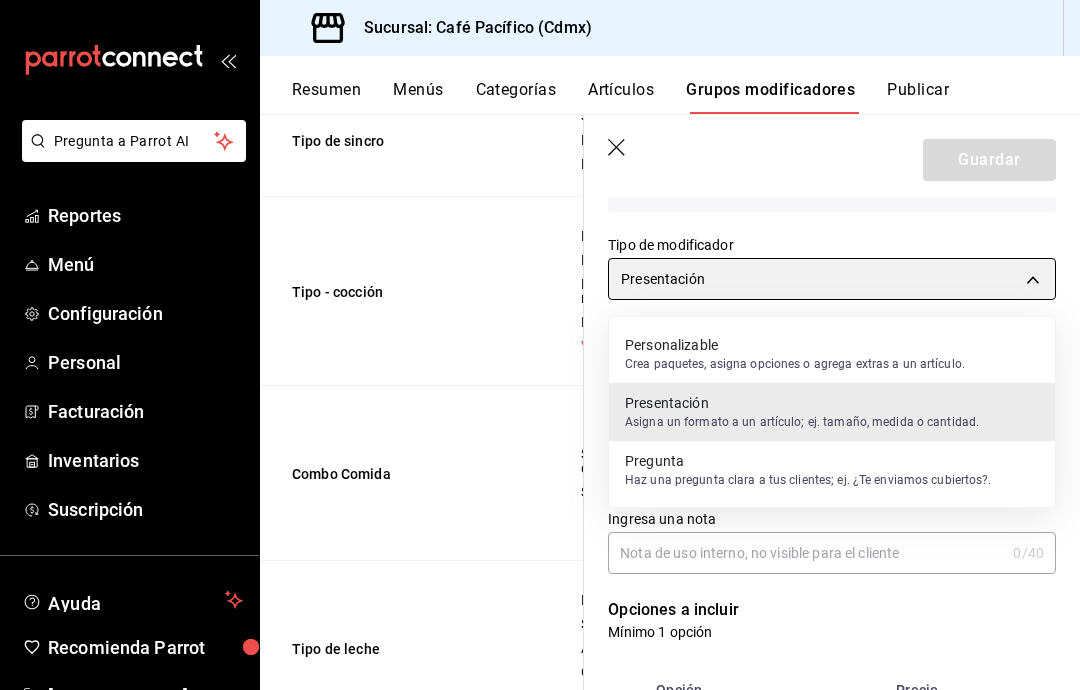 type on "PRESENTATION" 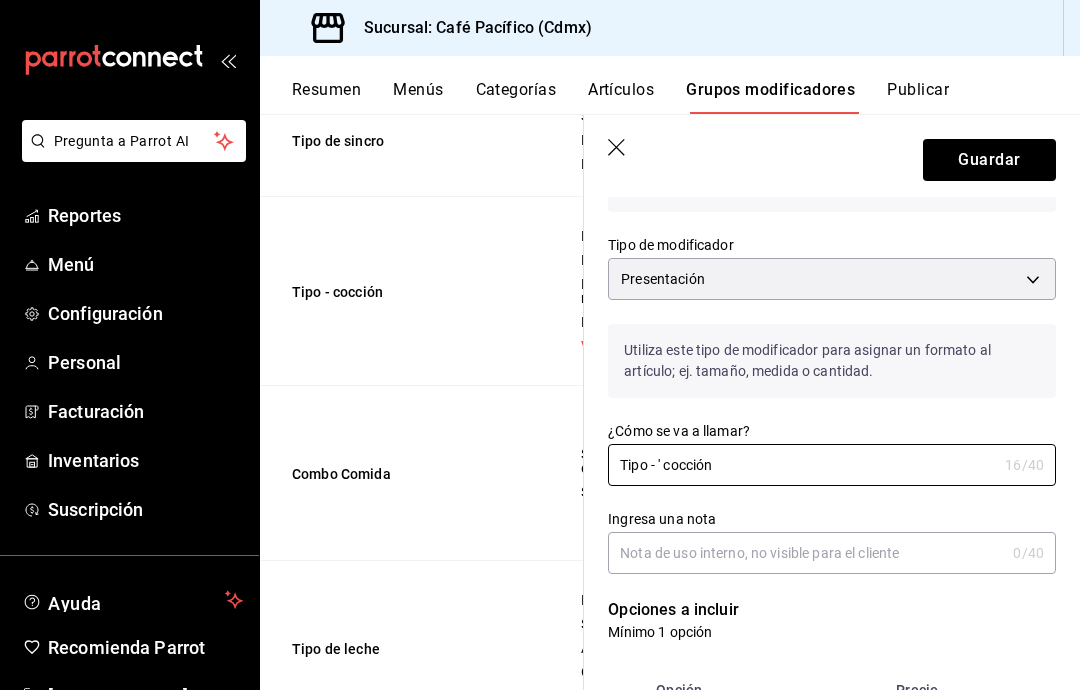 type on "Tipo - ' cocción" 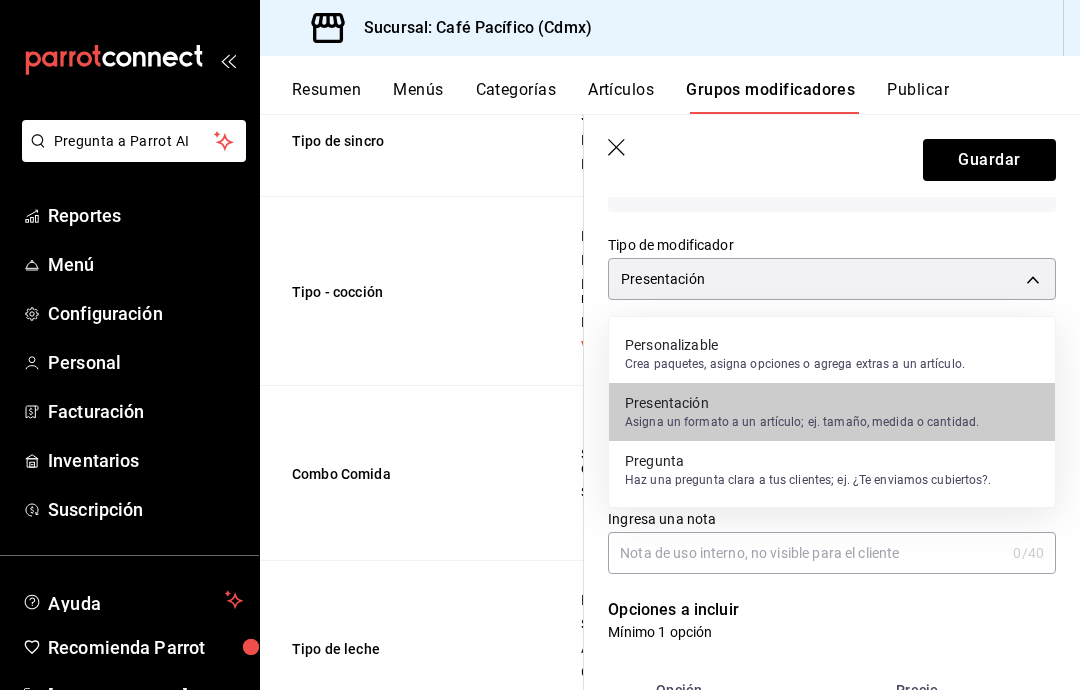 click on "Personalizable" at bounding box center (795, 345) 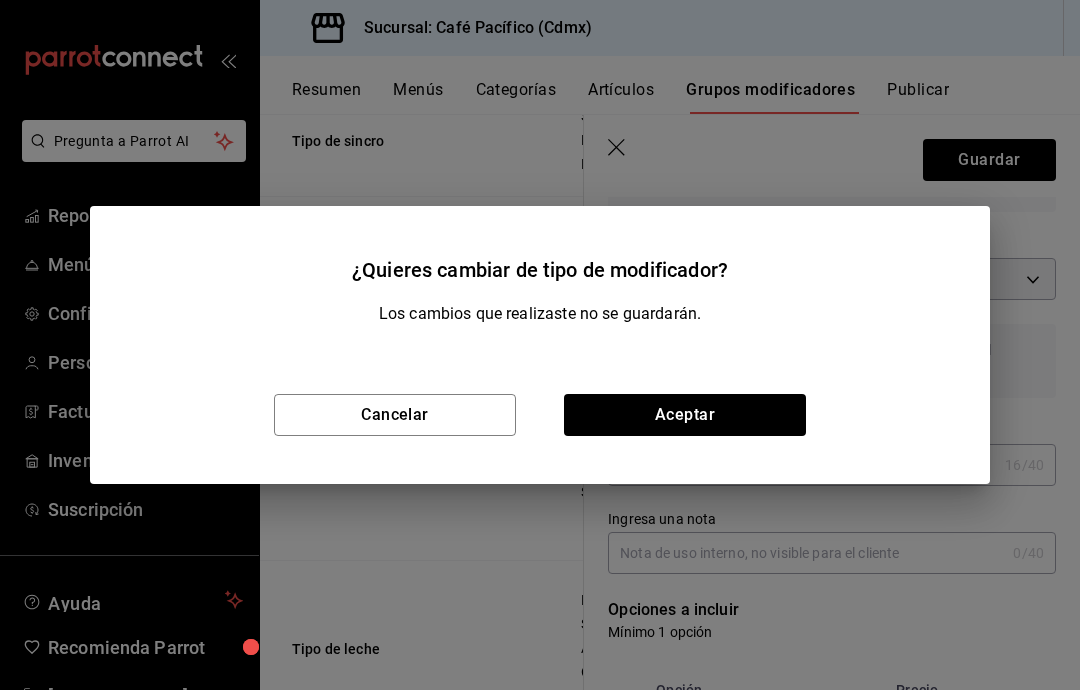 click on "Cancelar" at bounding box center (395, 415) 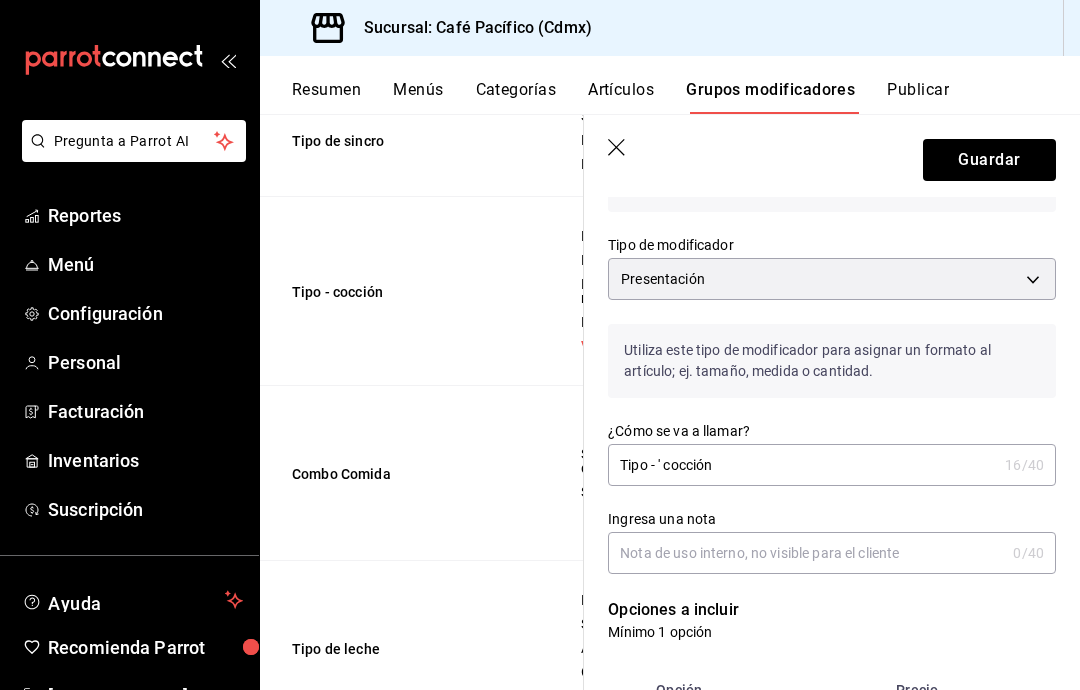 click on "Tipo de modificador" at bounding box center (832, 245) 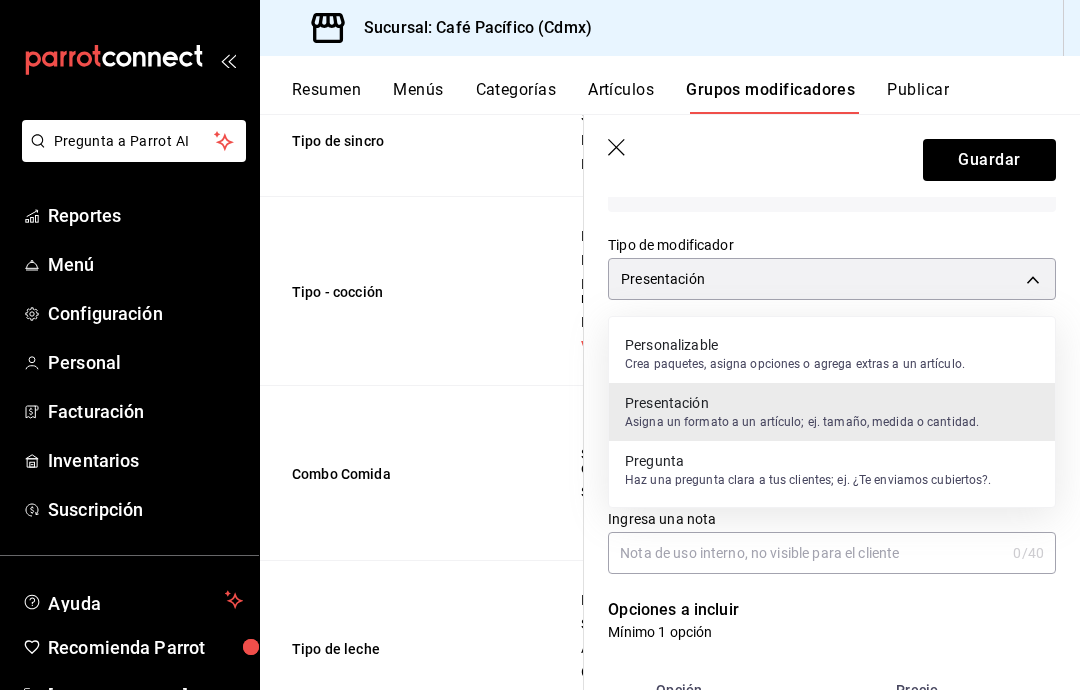 click on "Personalizable" at bounding box center [795, 345] 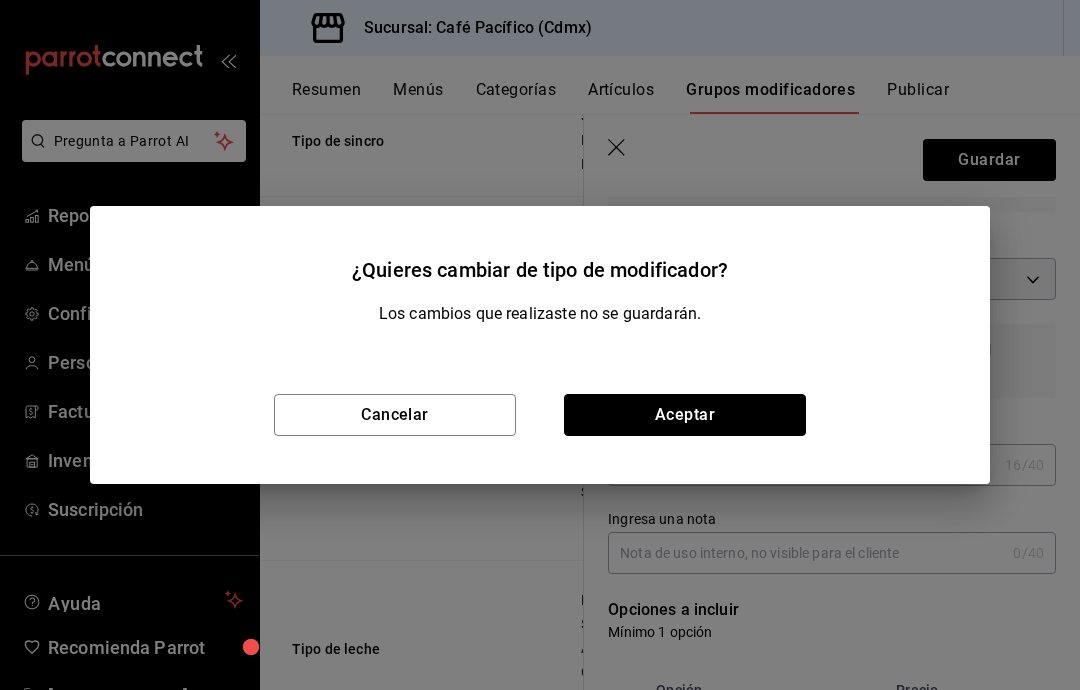 click on "Aceptar" at bounding box center [685, 415] 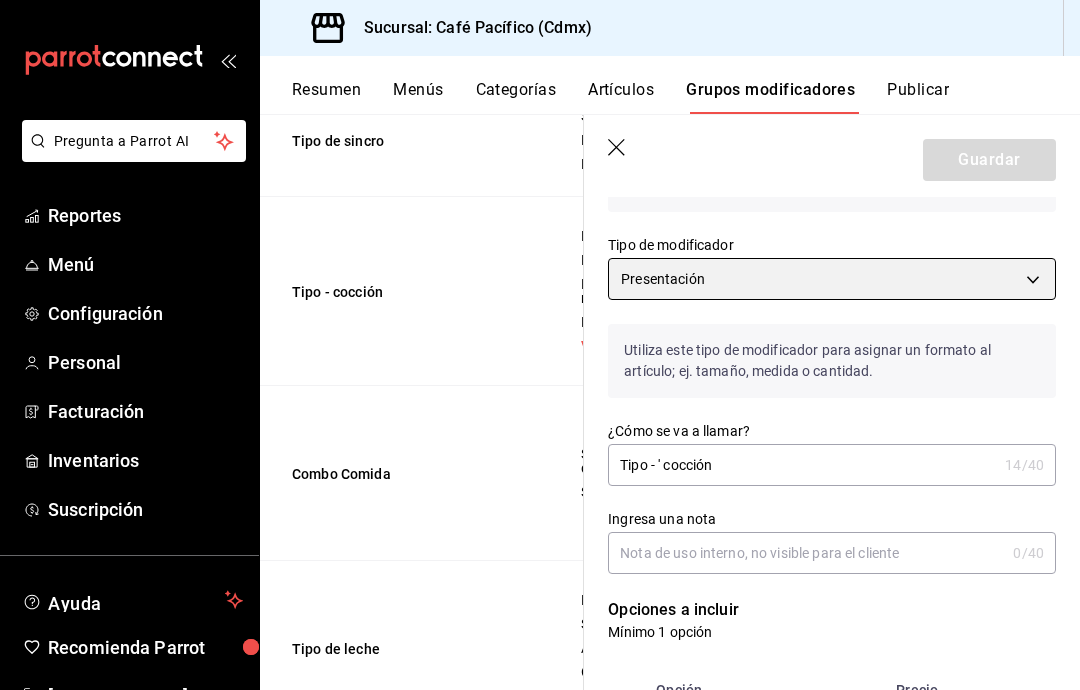 type on "PRESENTATION" 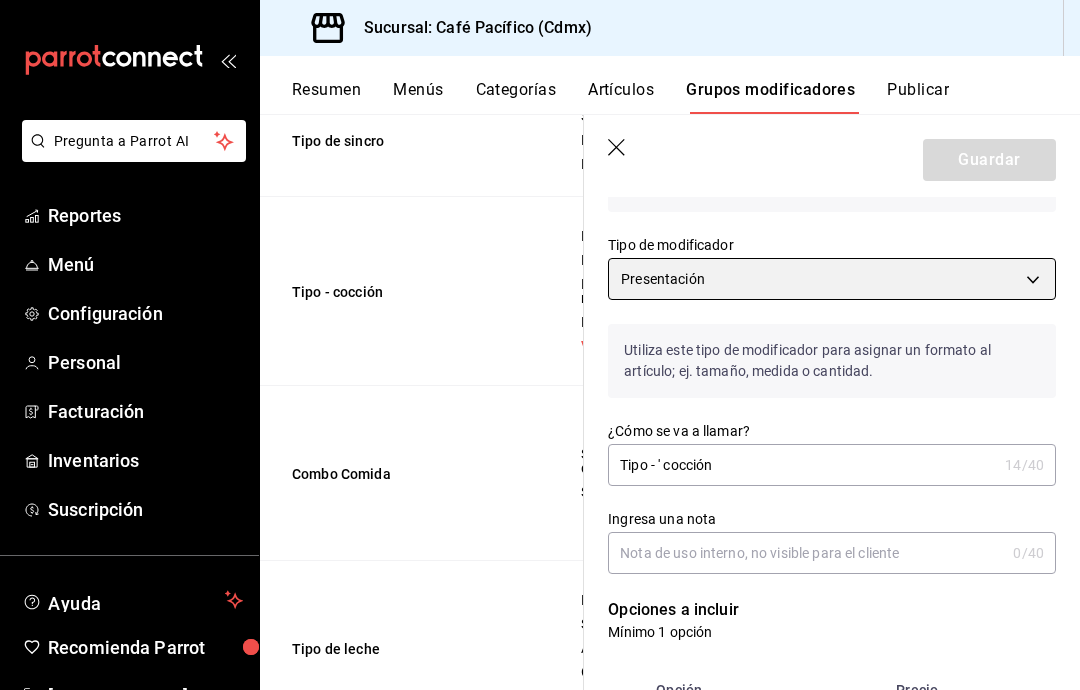 type on "Tipo - cocción" 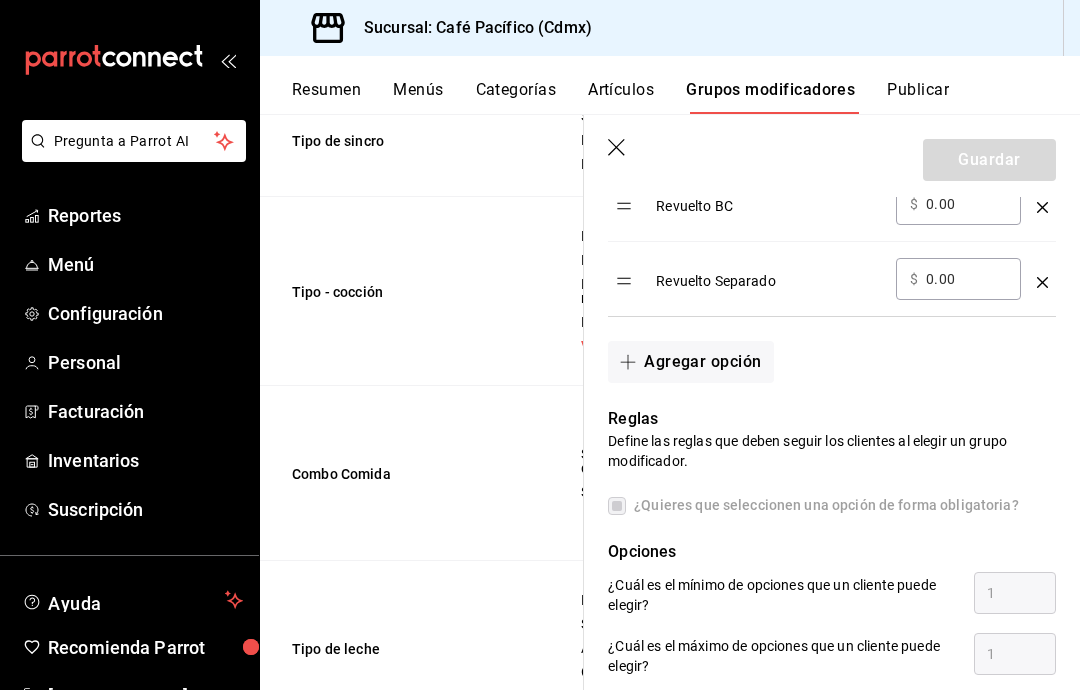 scroll, scrollTop: 909, scrollLeft: 0, axis: vertical 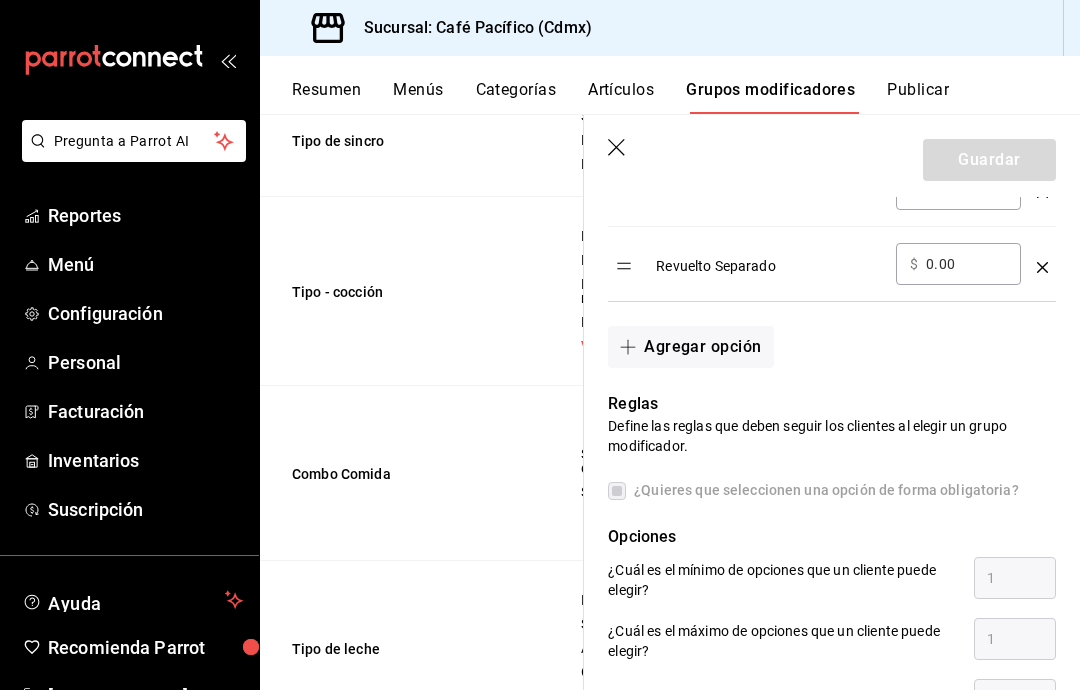 click on "¿Quieres que seleccionen una opción de forma obligatoria?" at bounding box center (813, 490) 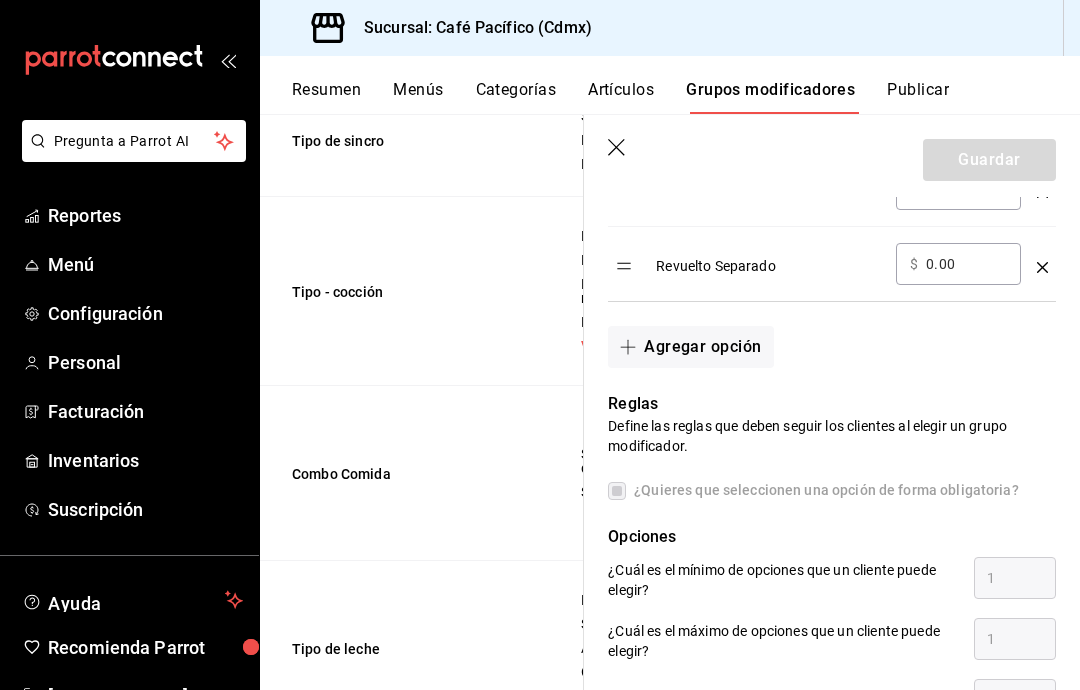 click on "¿Quieres que seleccionen una opción de forma obligatoria?" at bounding box center (822, 490) 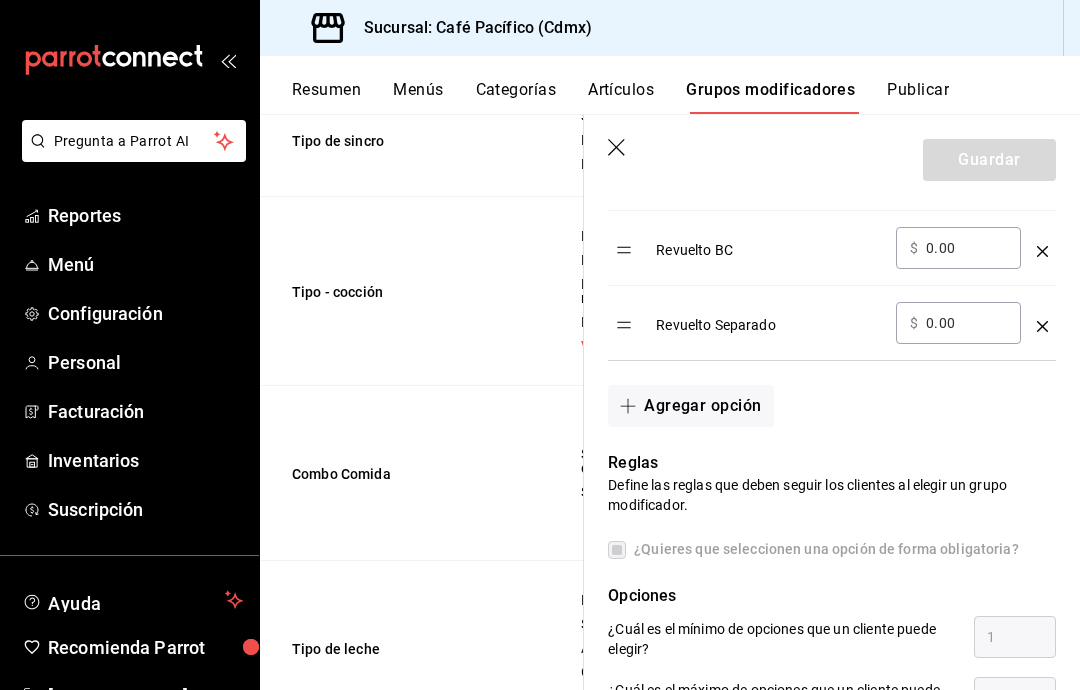 scroll, scrollTop: 911, scrollLeft: 0, axis: vertical 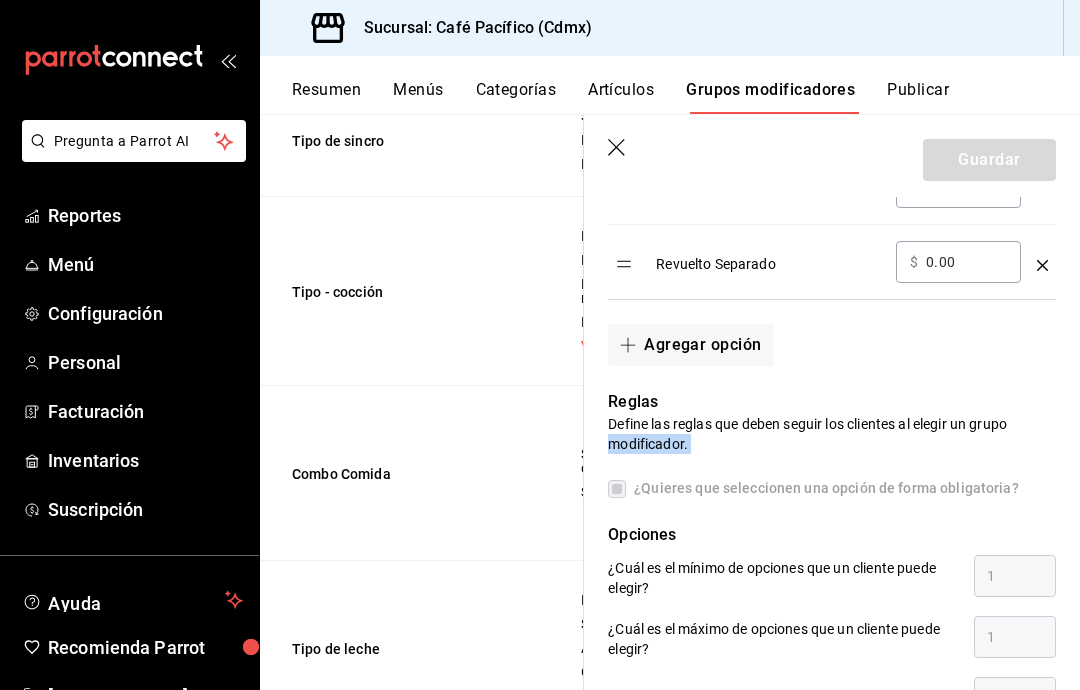 click on "¿Quieres que seleccionen una opción de forma obligatoria?" at bounding box center [822, 488] 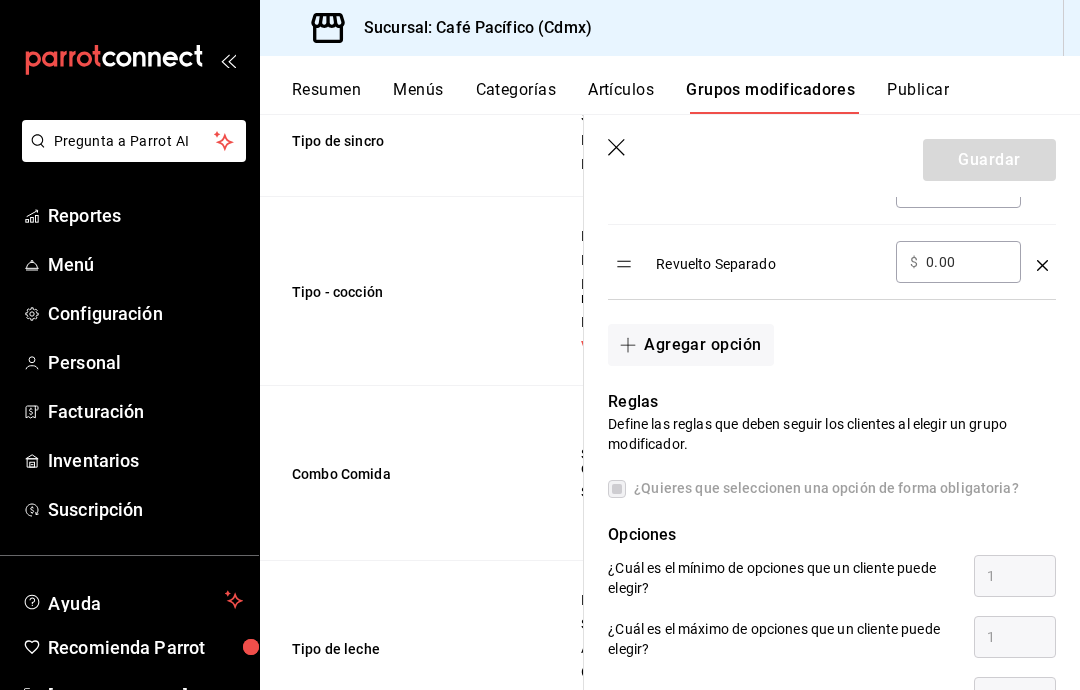 click on "¿Quieres que seleccionen una opción de forma obligatoria?" at bounding box center [813, 488] 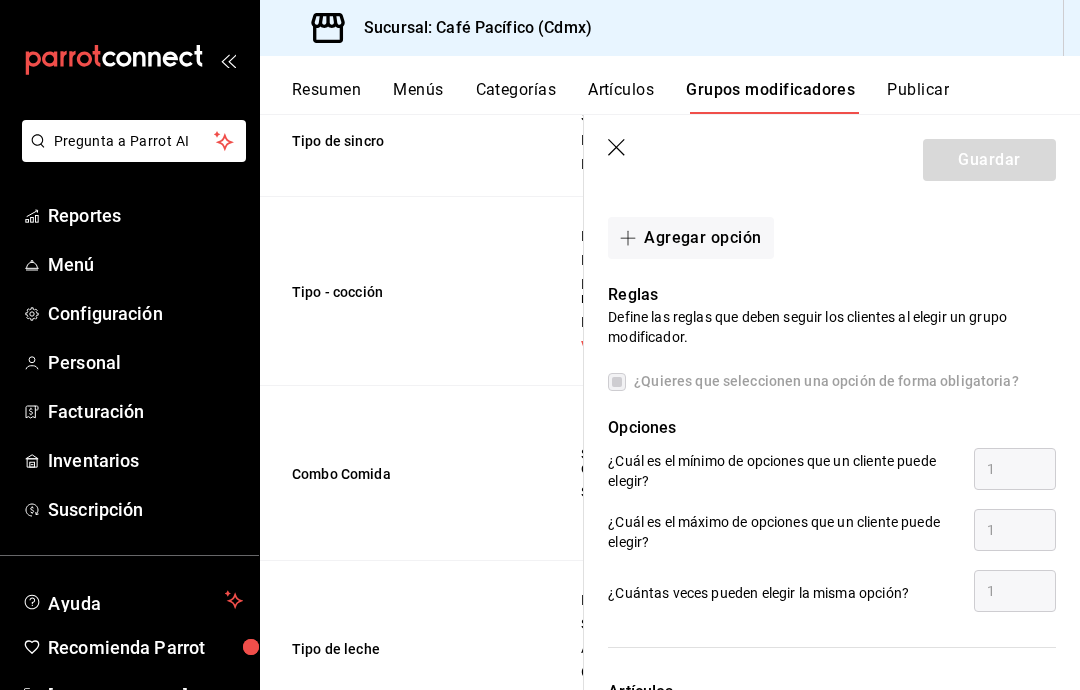 scroll, scrollTop: 1018, scrollLeft: 0, axis: vertical 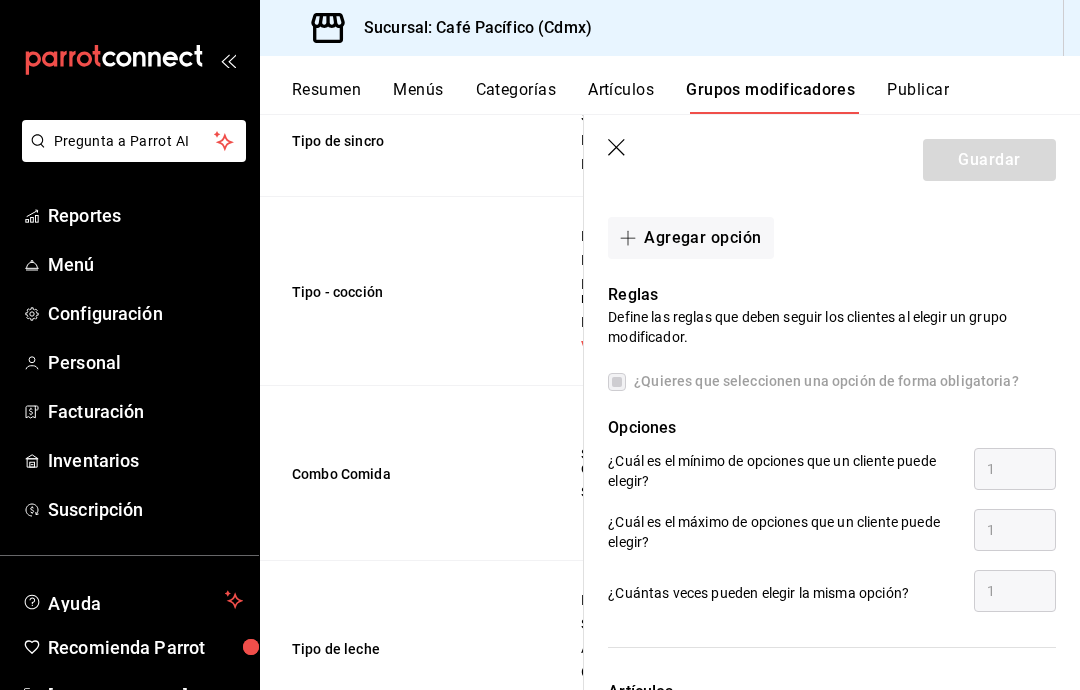 click on "¿Quieres que seleccionen una opción de forma obligatoria?" at bounding box center (813, 381) 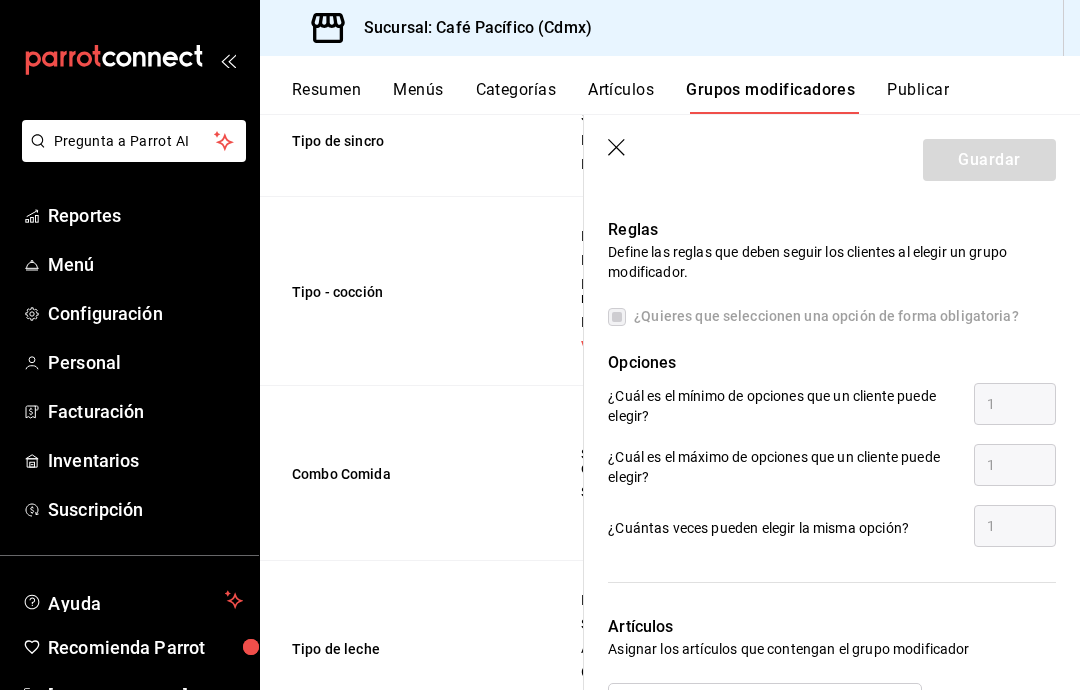 scroll, scrollTop: 1082, scrollLeft: 0, axis: vertical 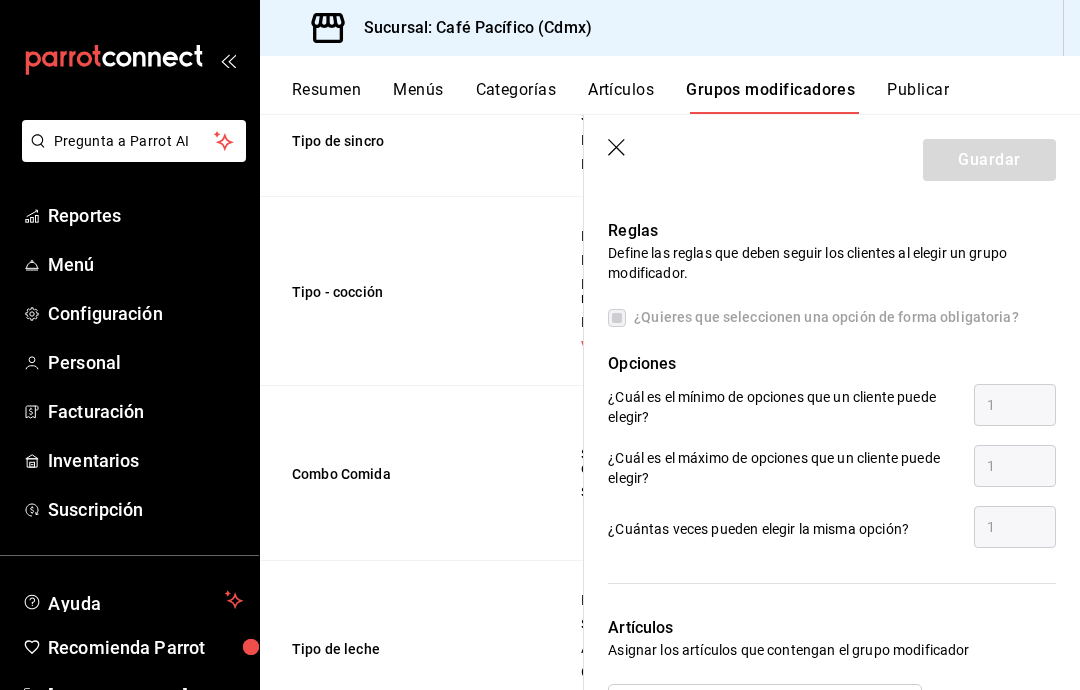 click on "¿Quieres que seleccionen una opción de forma obligatoria?" at bounding box center [813, 317] 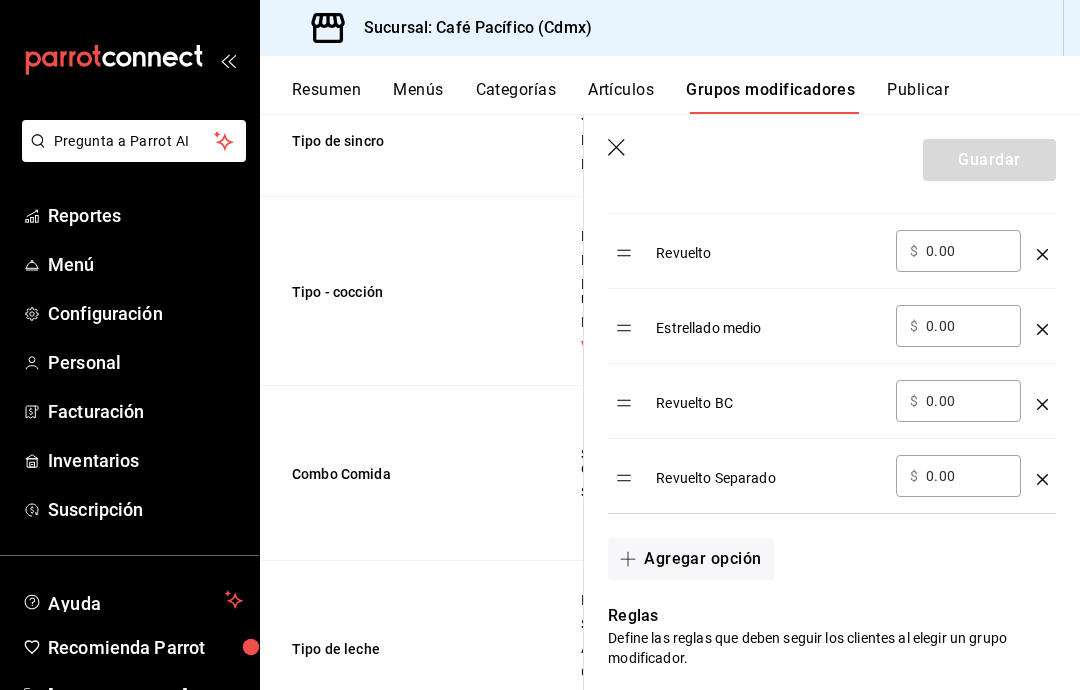 scroll, scrollTop: 703, scrollLeft: 0, axis: vertical 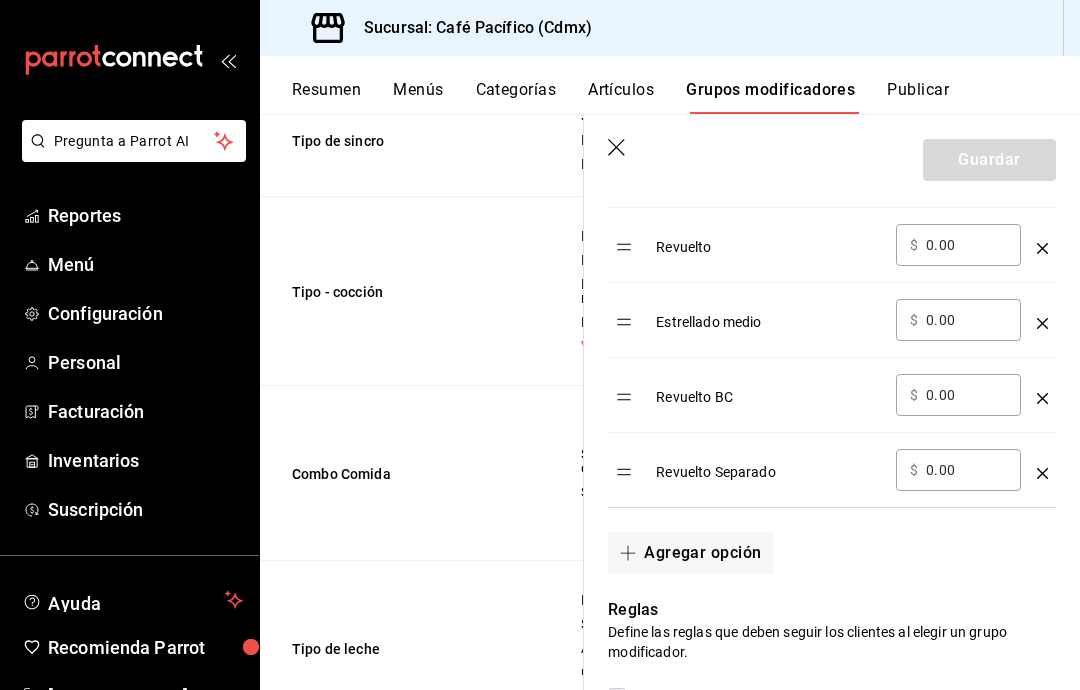 click on "Agregar opción" at bounding box center [690, 553] 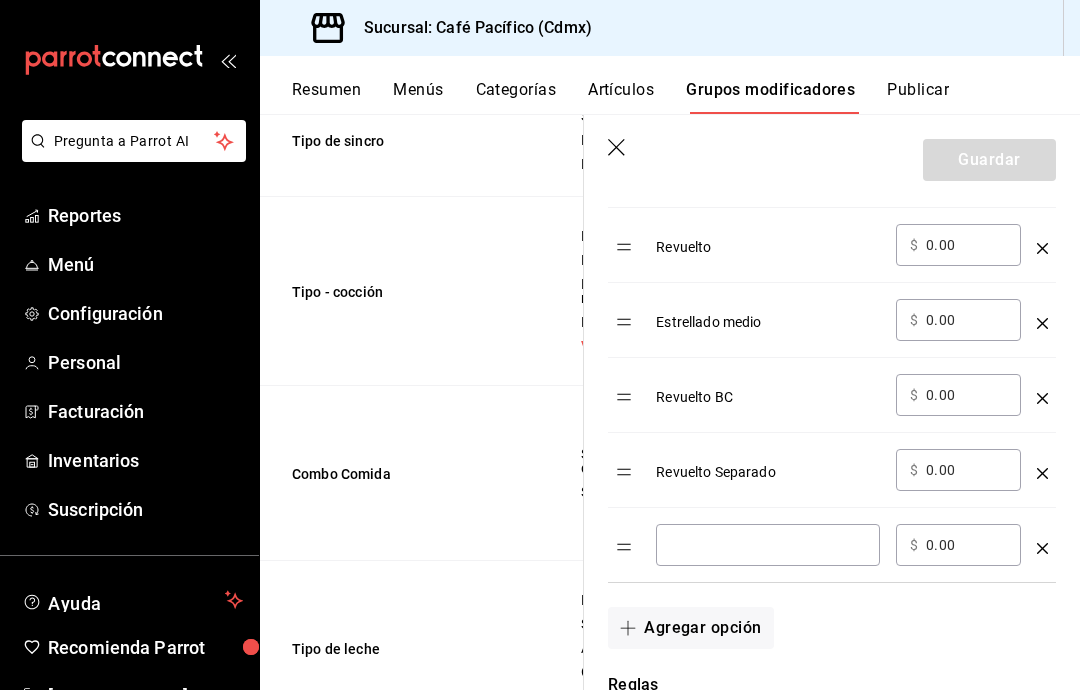 click at bounding box center [768, 545] 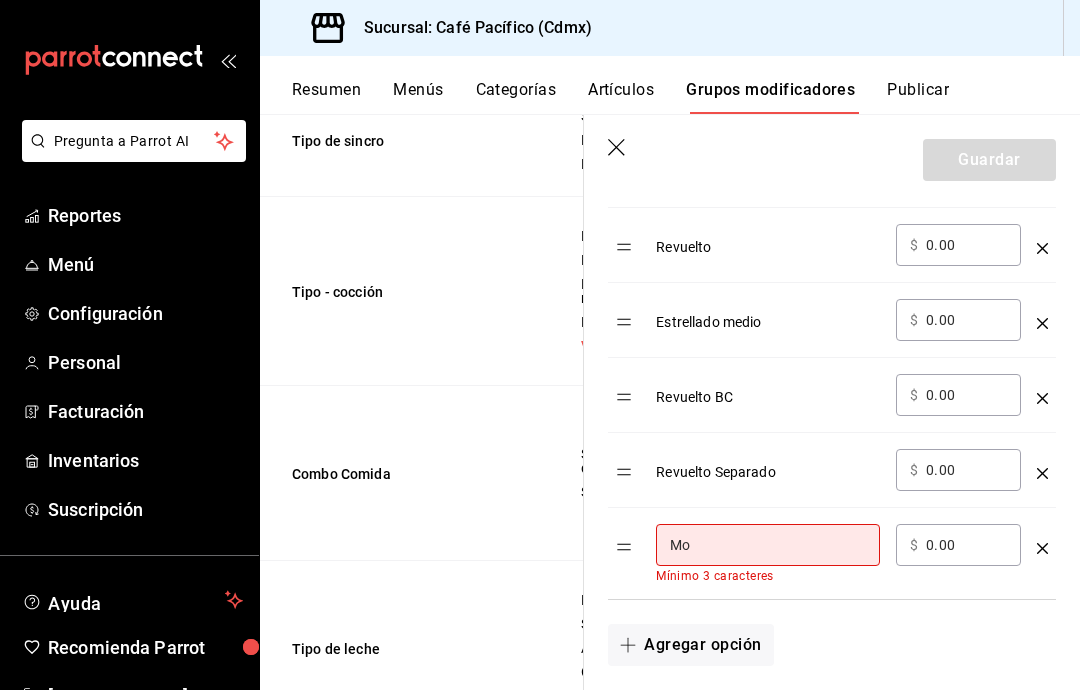 type on "M" 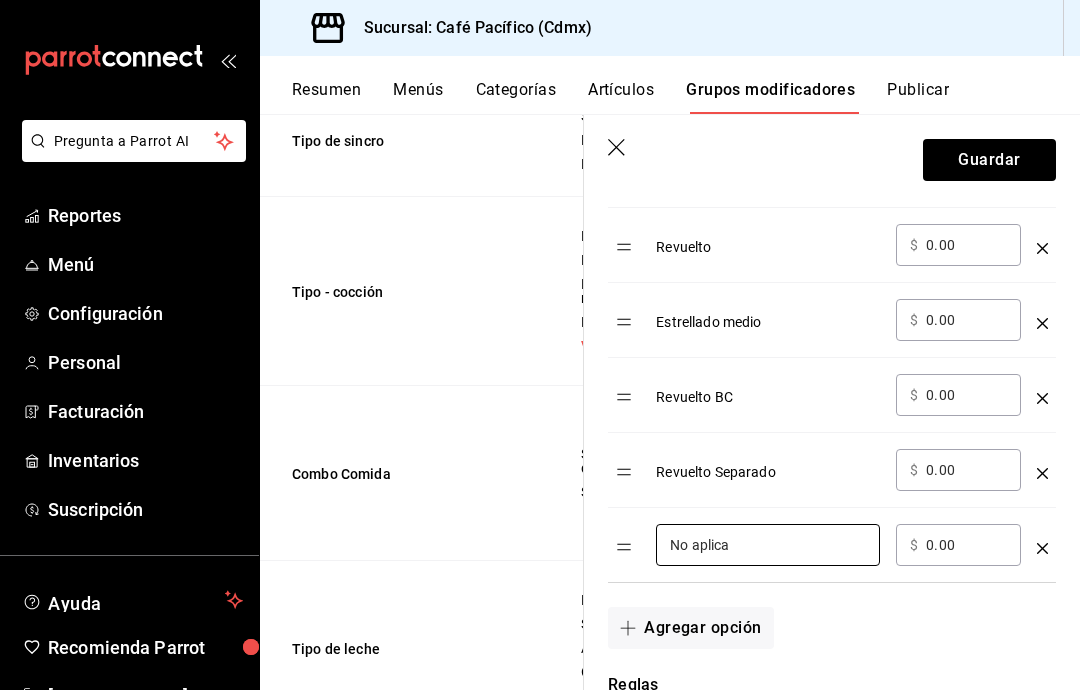 type on "No aplica" 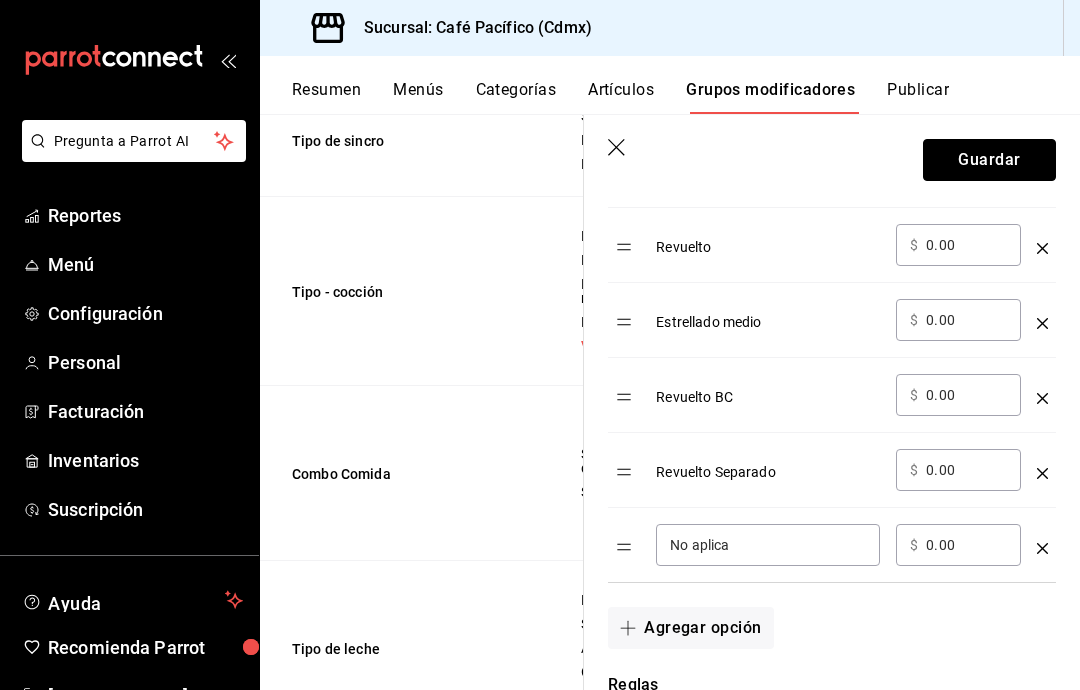 click on "Guardar" at bounding box center (989, 160) 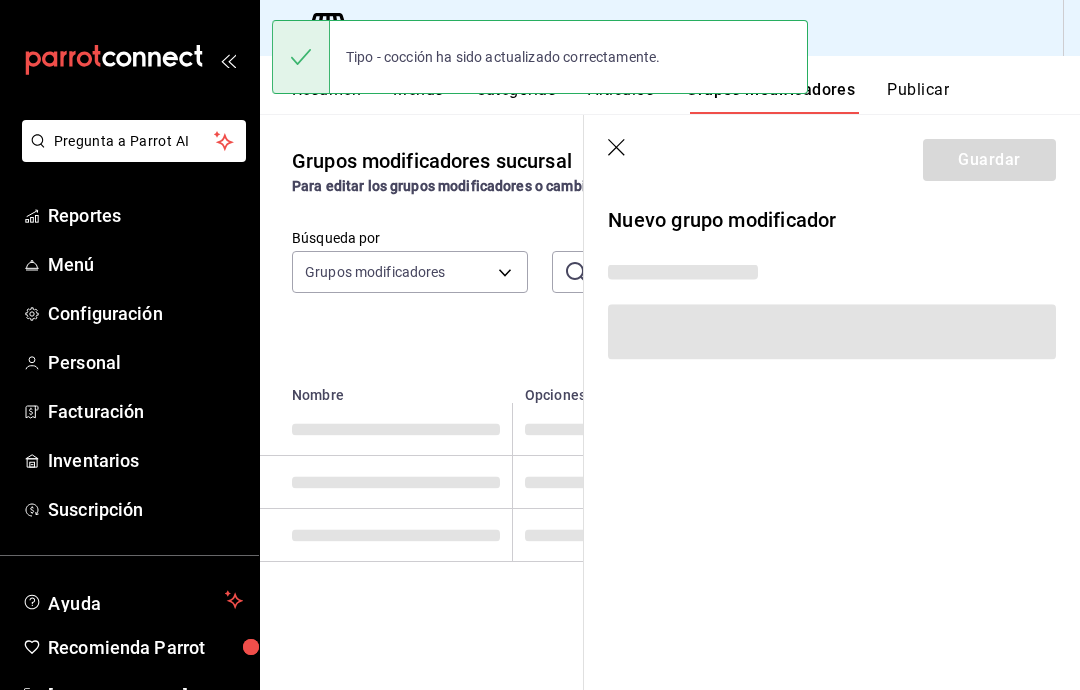 scroll, scrollTop: 0, scrollLeft: 0, axis: both 